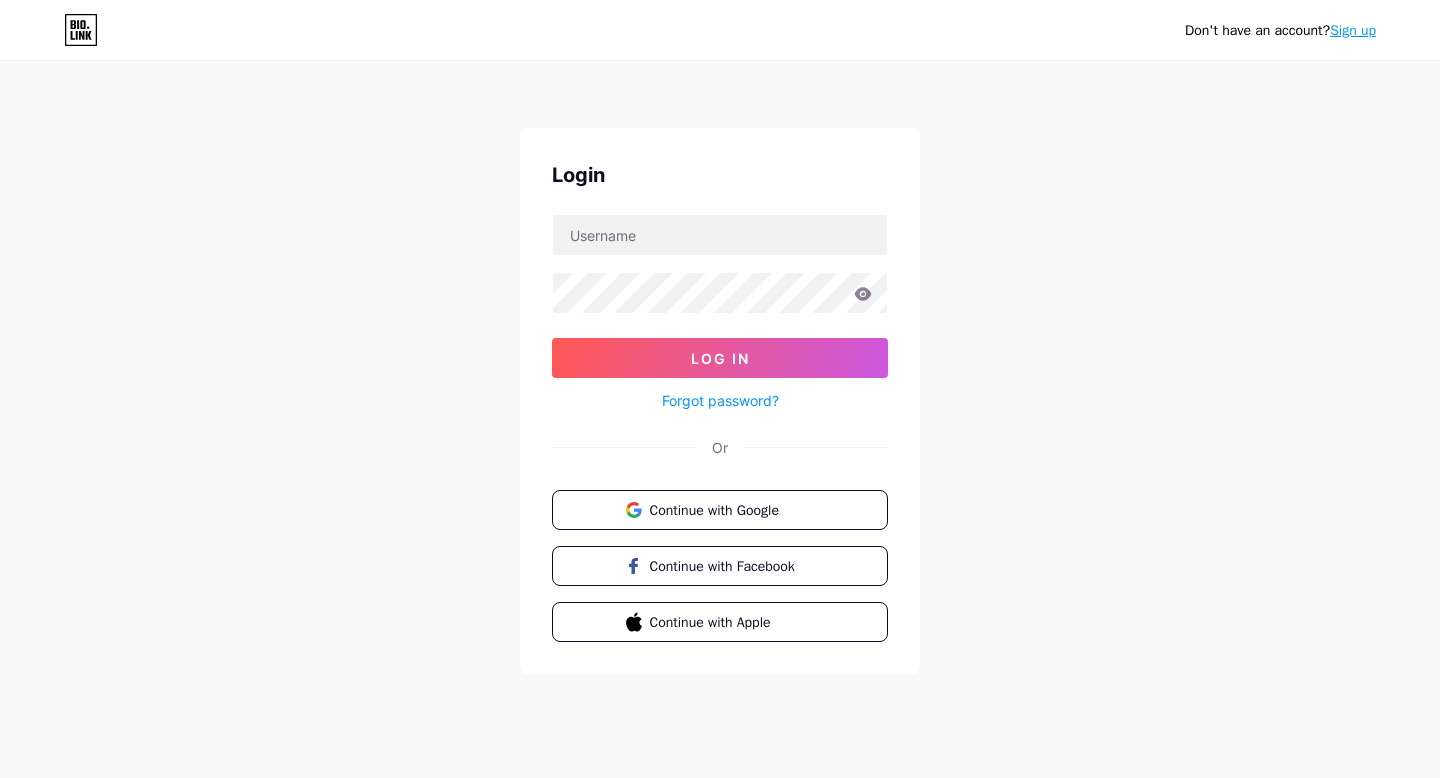scroll, scrollTop: 0, scrollLeft: 0, axis: both 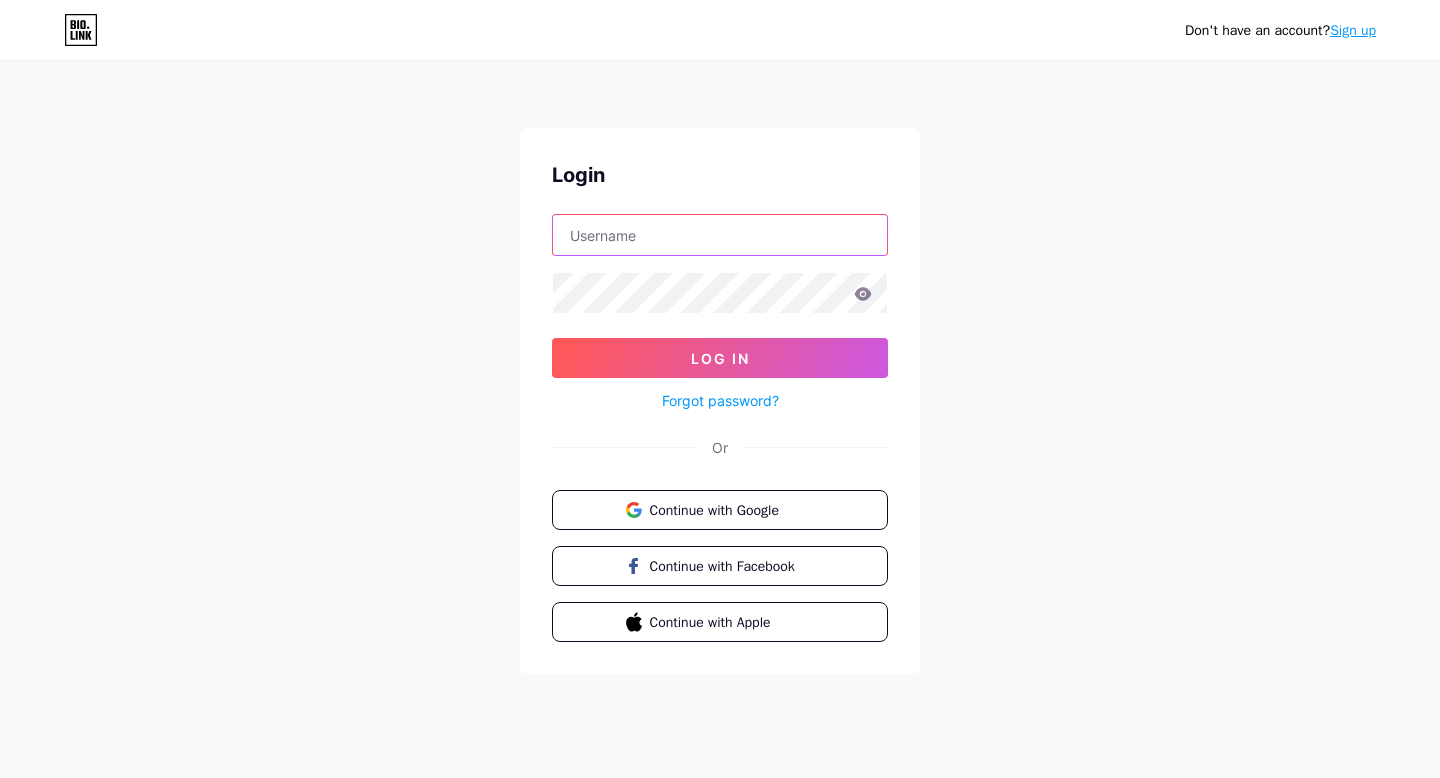 click at bounding box center [720, 235] 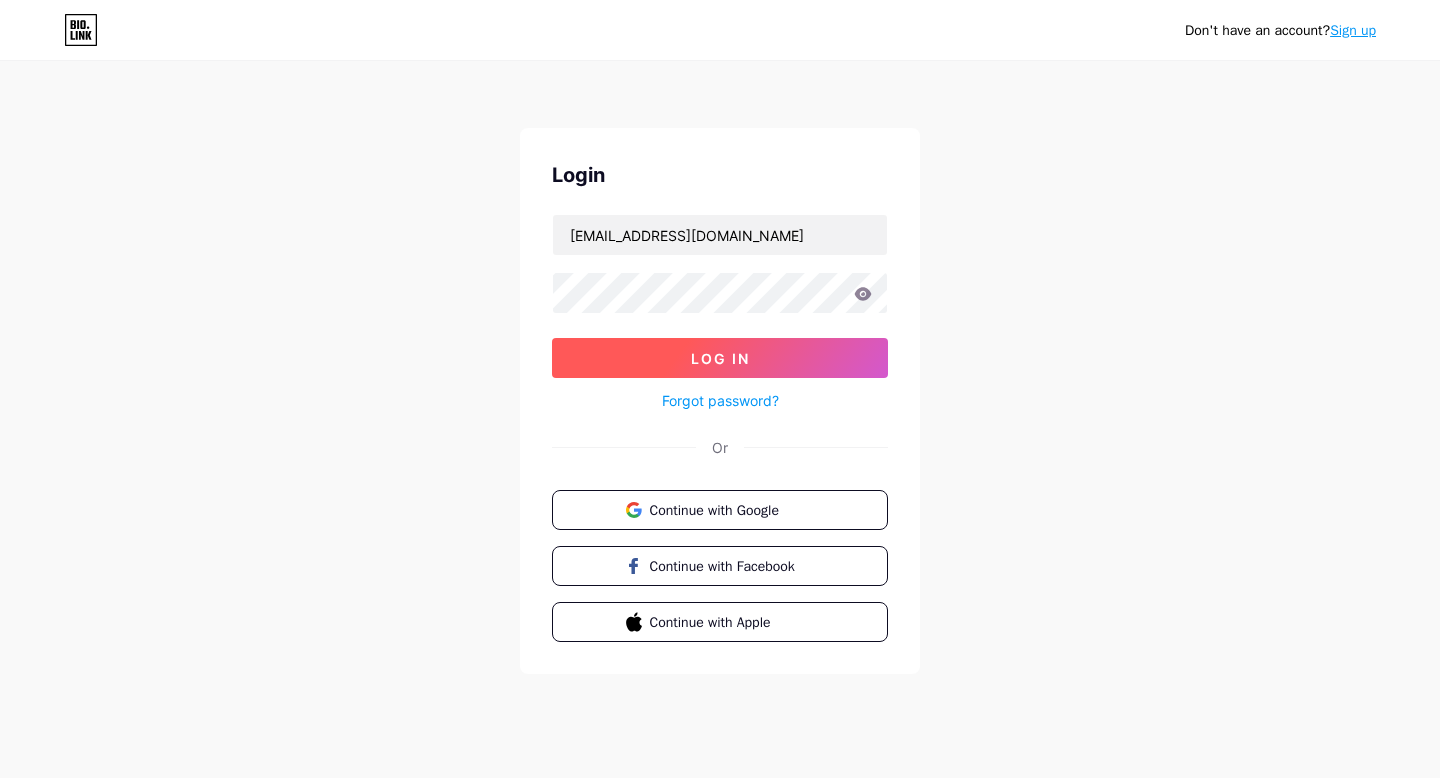 click on "Log In" at bounding box center [720, 358] 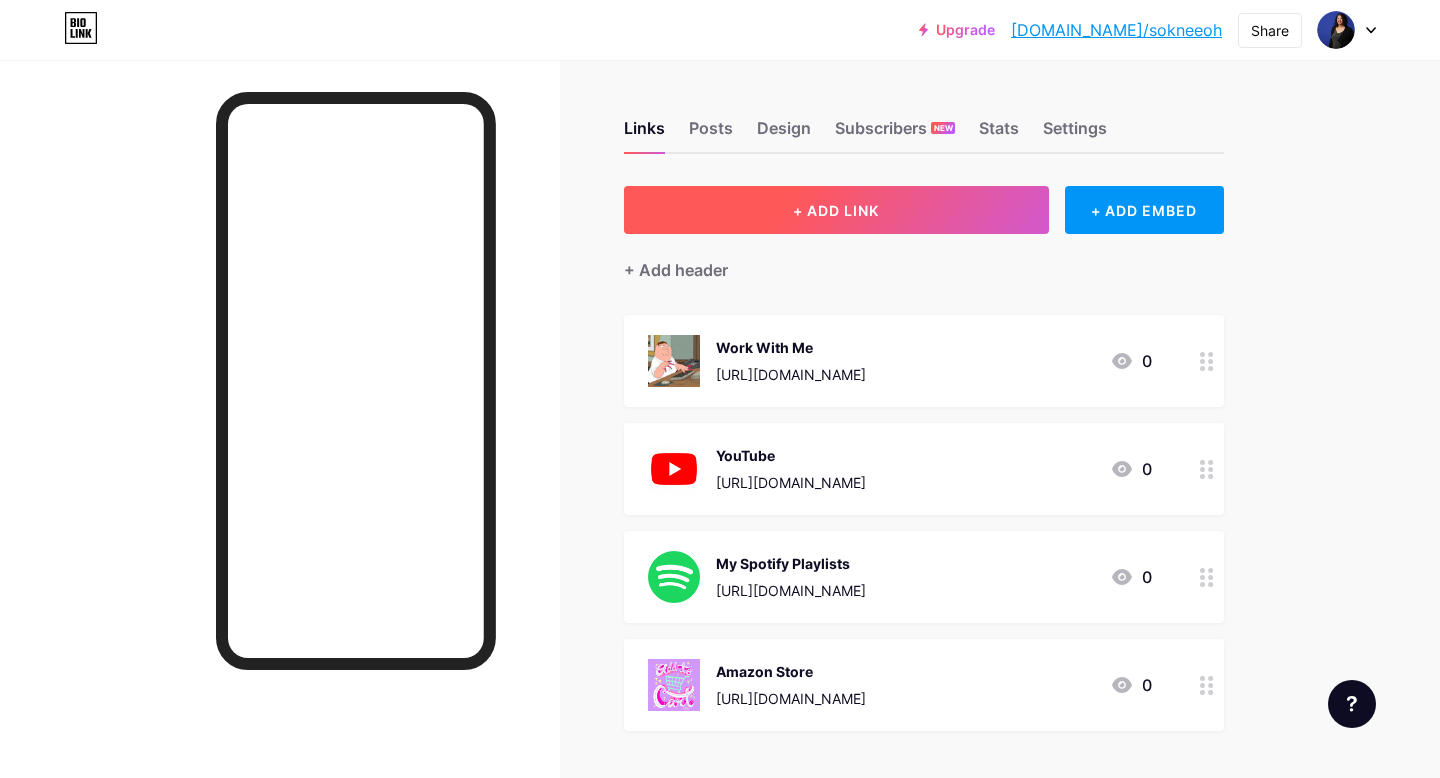 click on "+ ADD LINK" at bounding box center [836, 210] 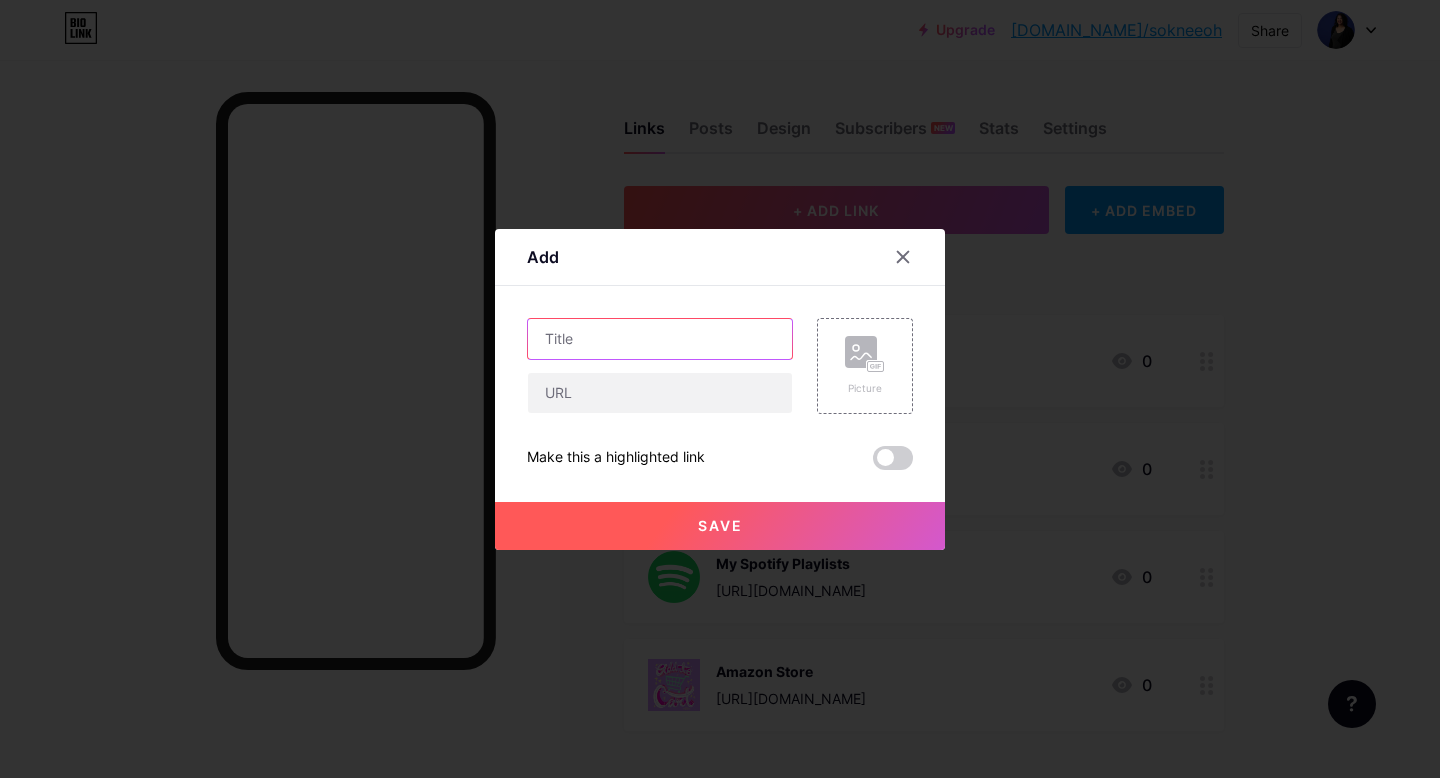 click at bounding box center [660, 339] 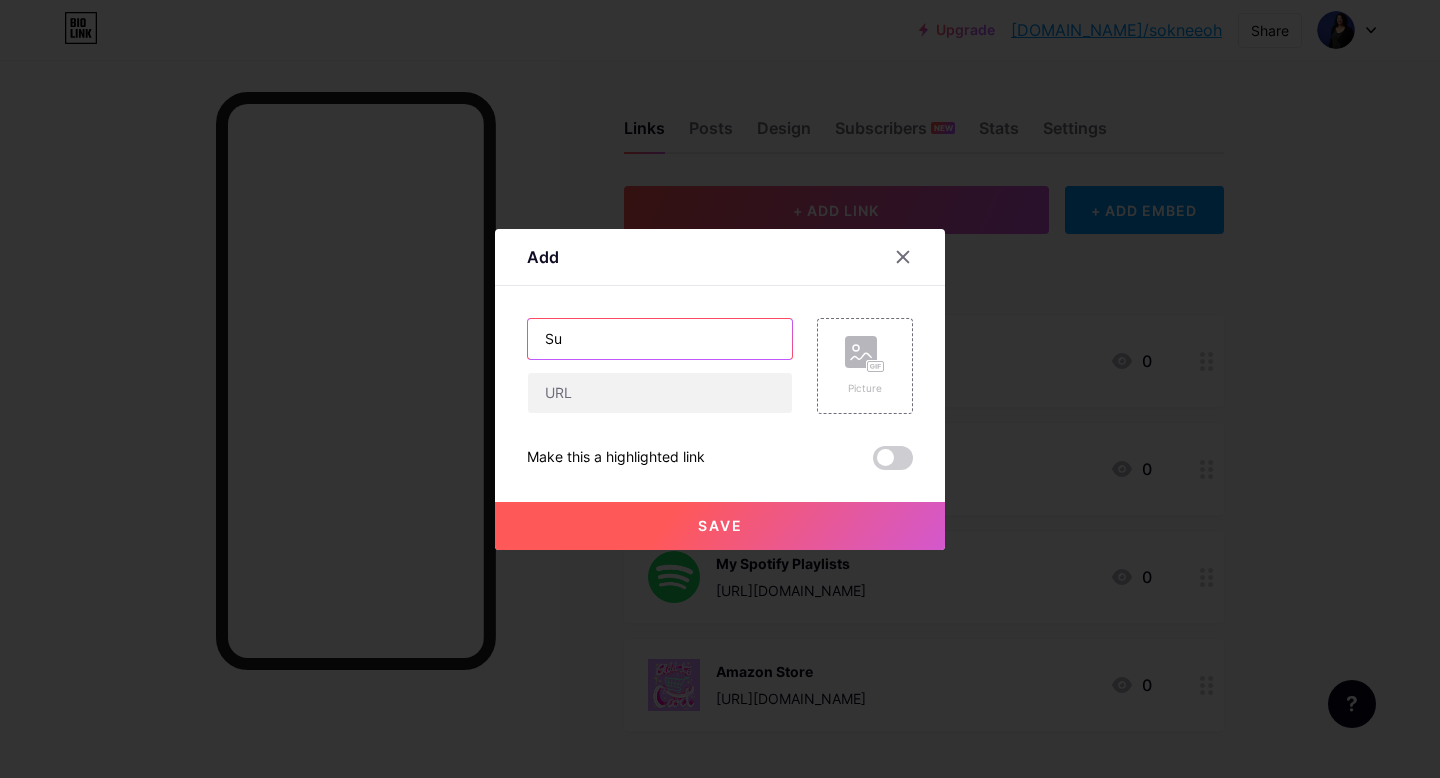 type on "S" 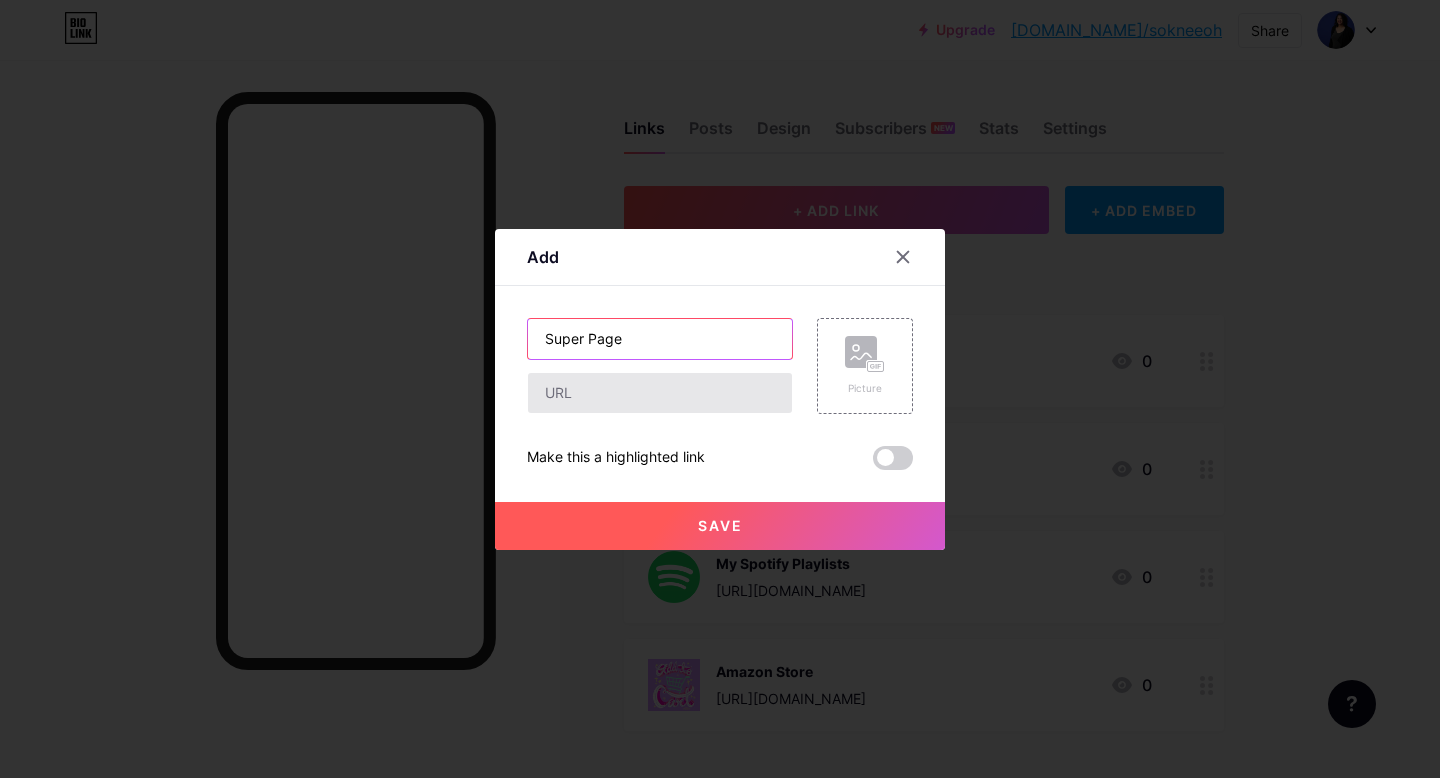 type on "Super Page" 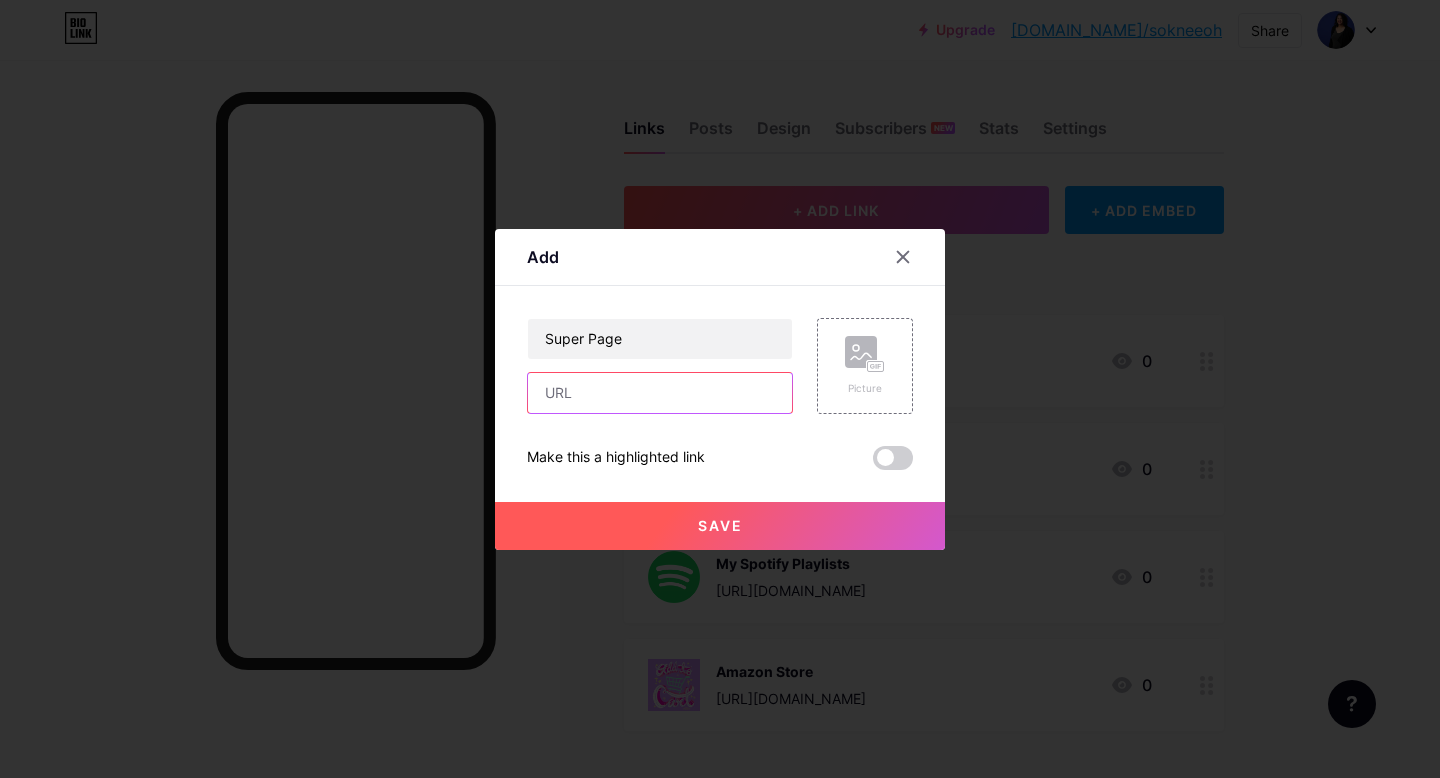 click at bounding box center (660, 393) 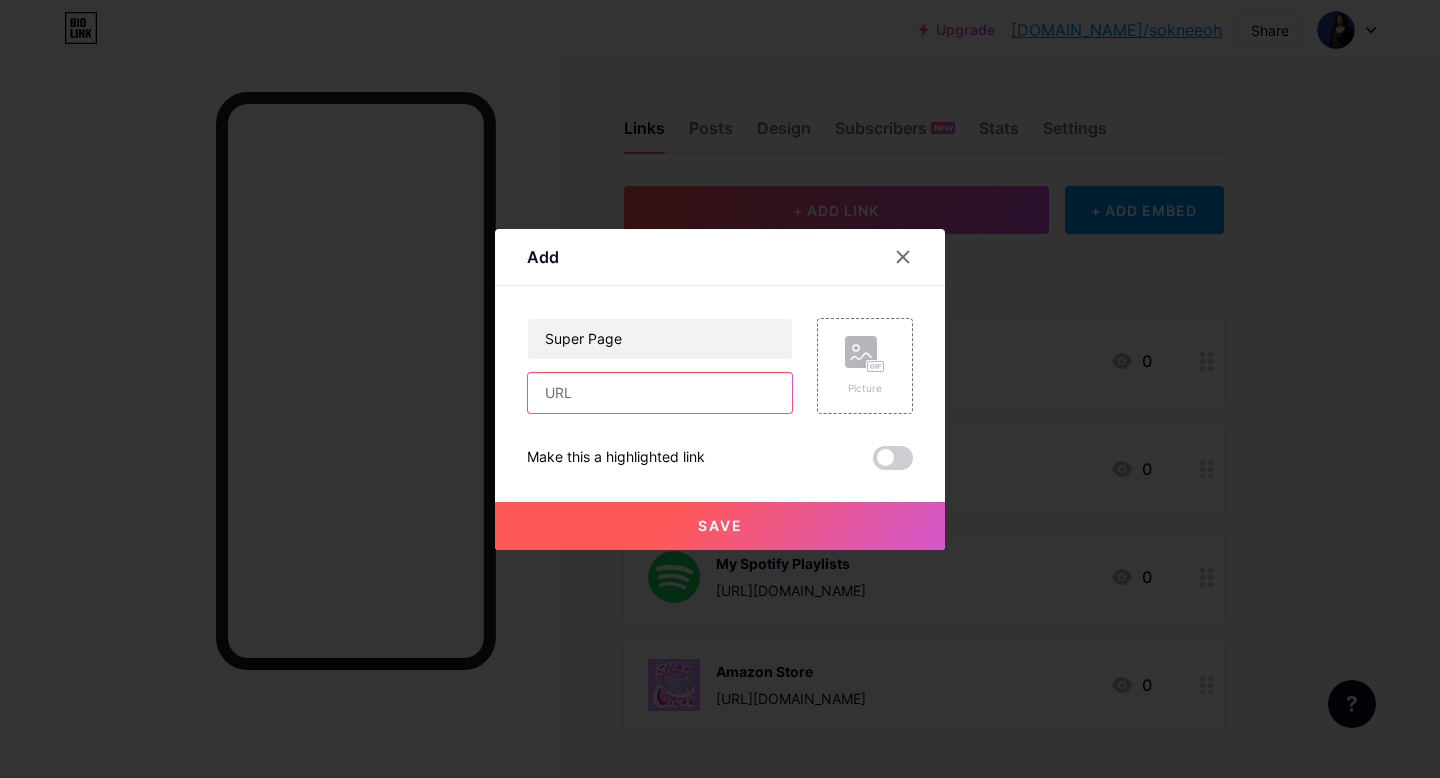 type on "[URL][DOMAIN_NAME]" 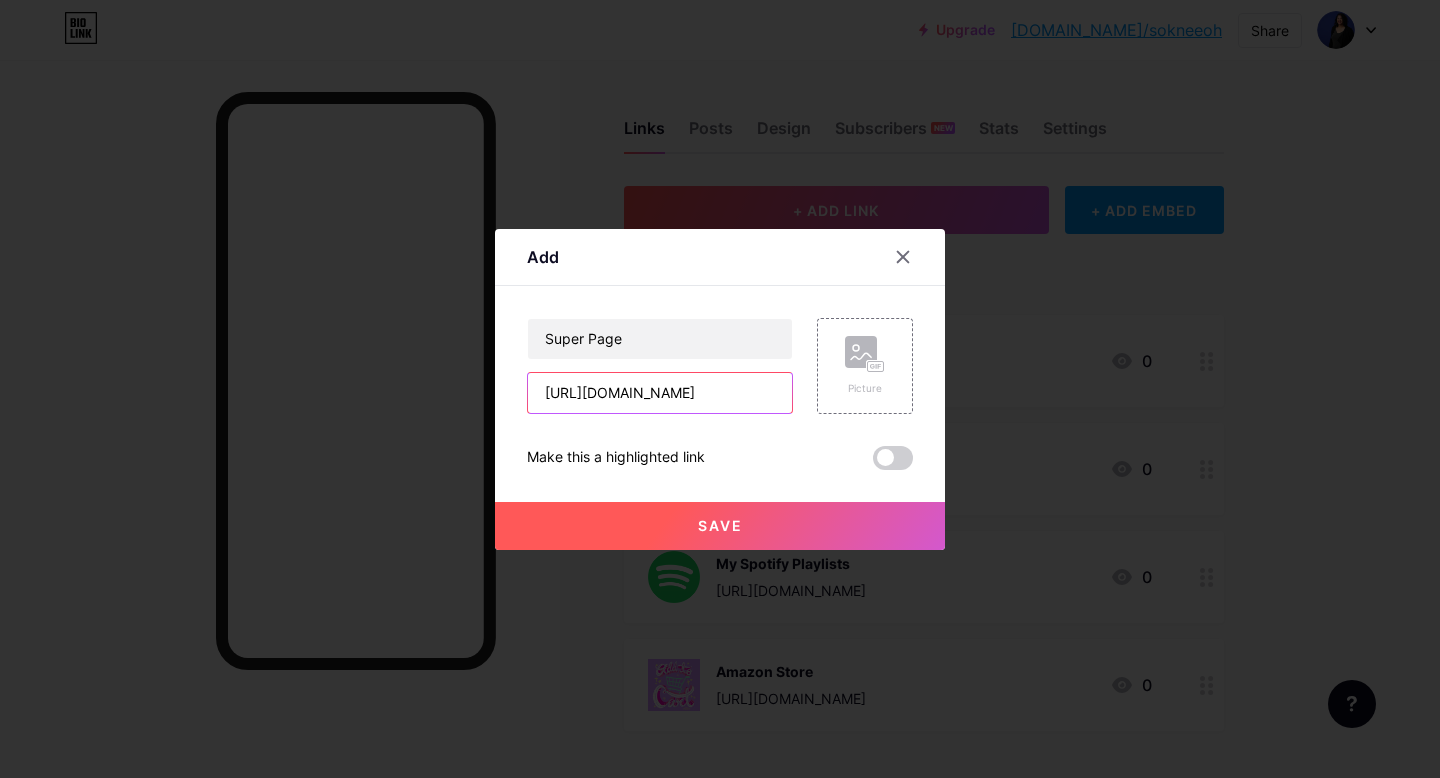 scroll, scrollTop: 0, scrollLeft: 13, axis: horizontal 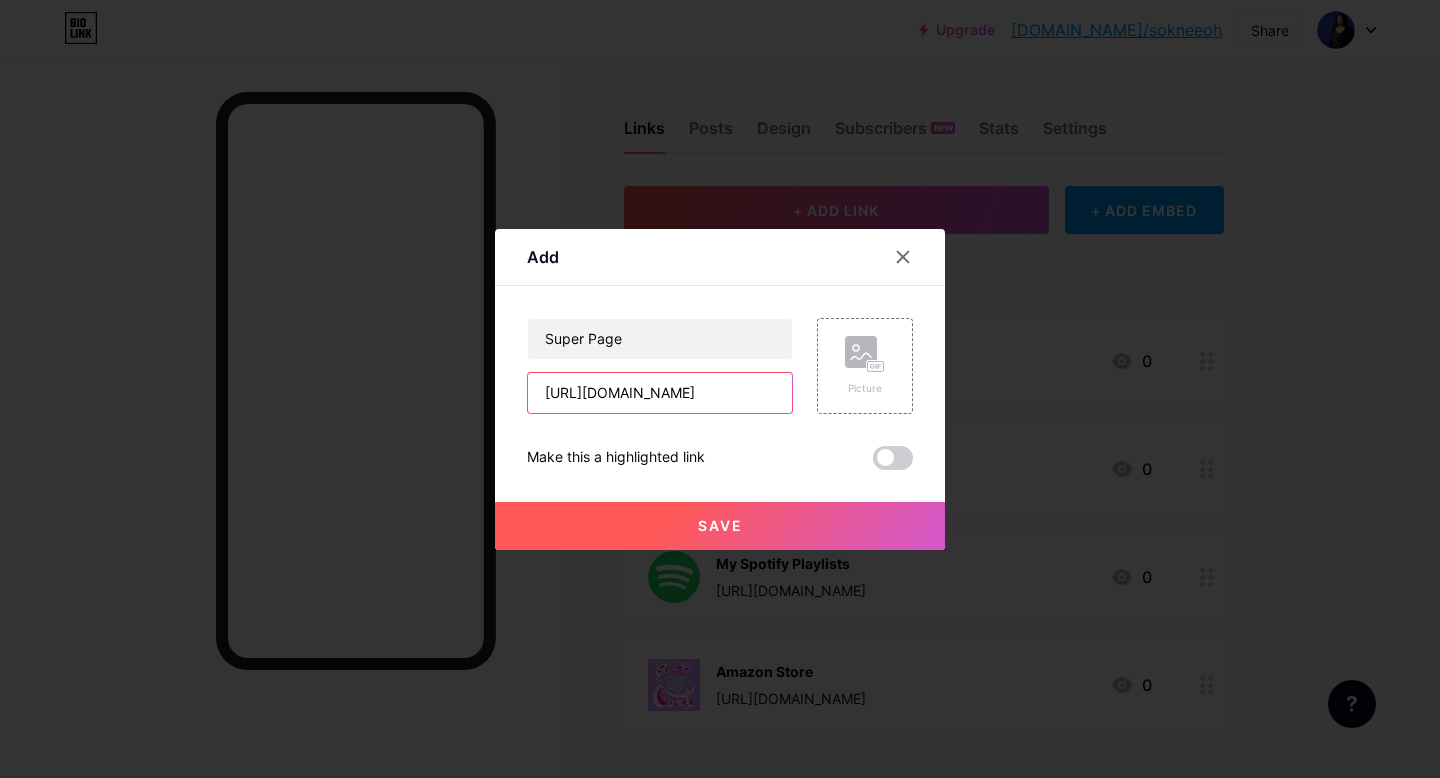 click on "[URL][DOMAIN_NAME]" at bounding box center [660, 393] 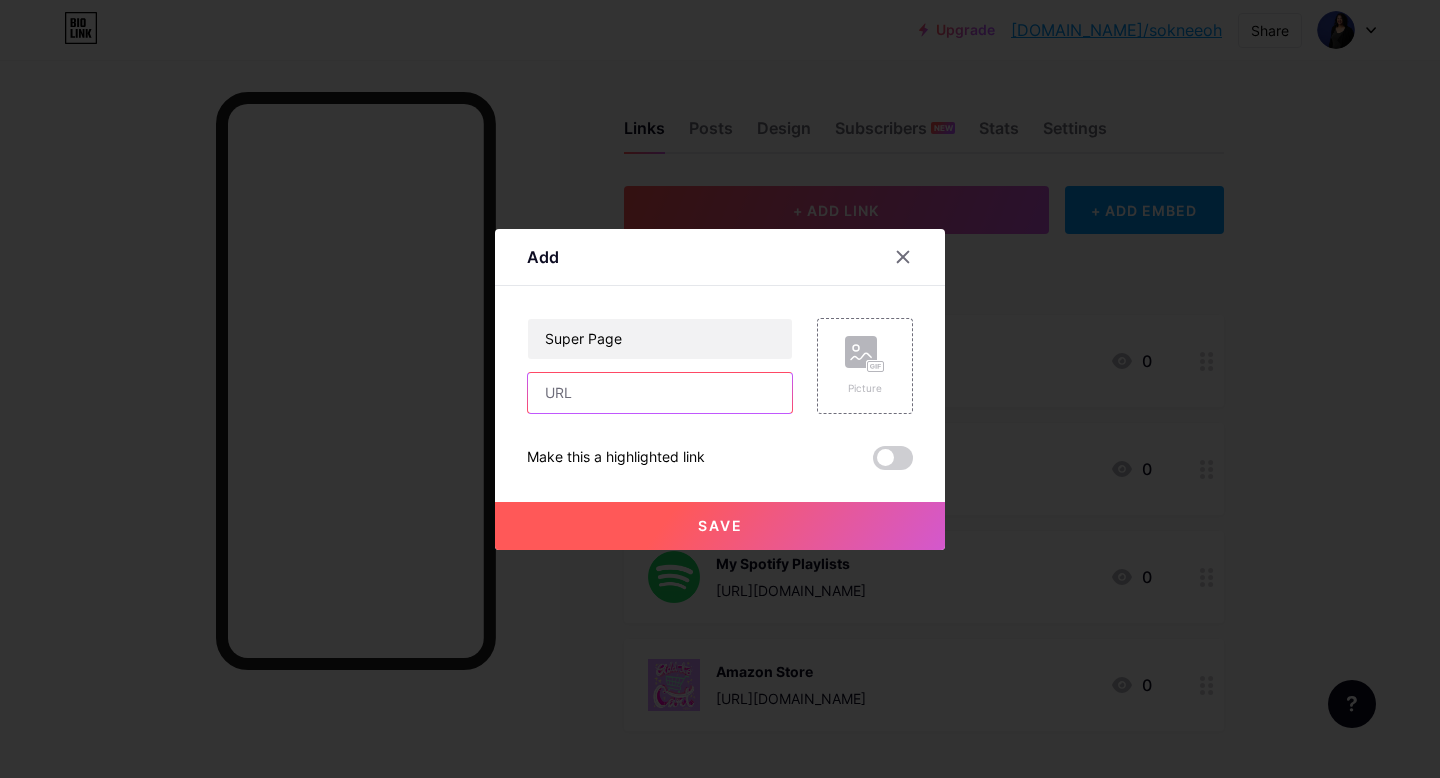 scroll, scrollTop: 0, scrollLeft: 0, axis: both 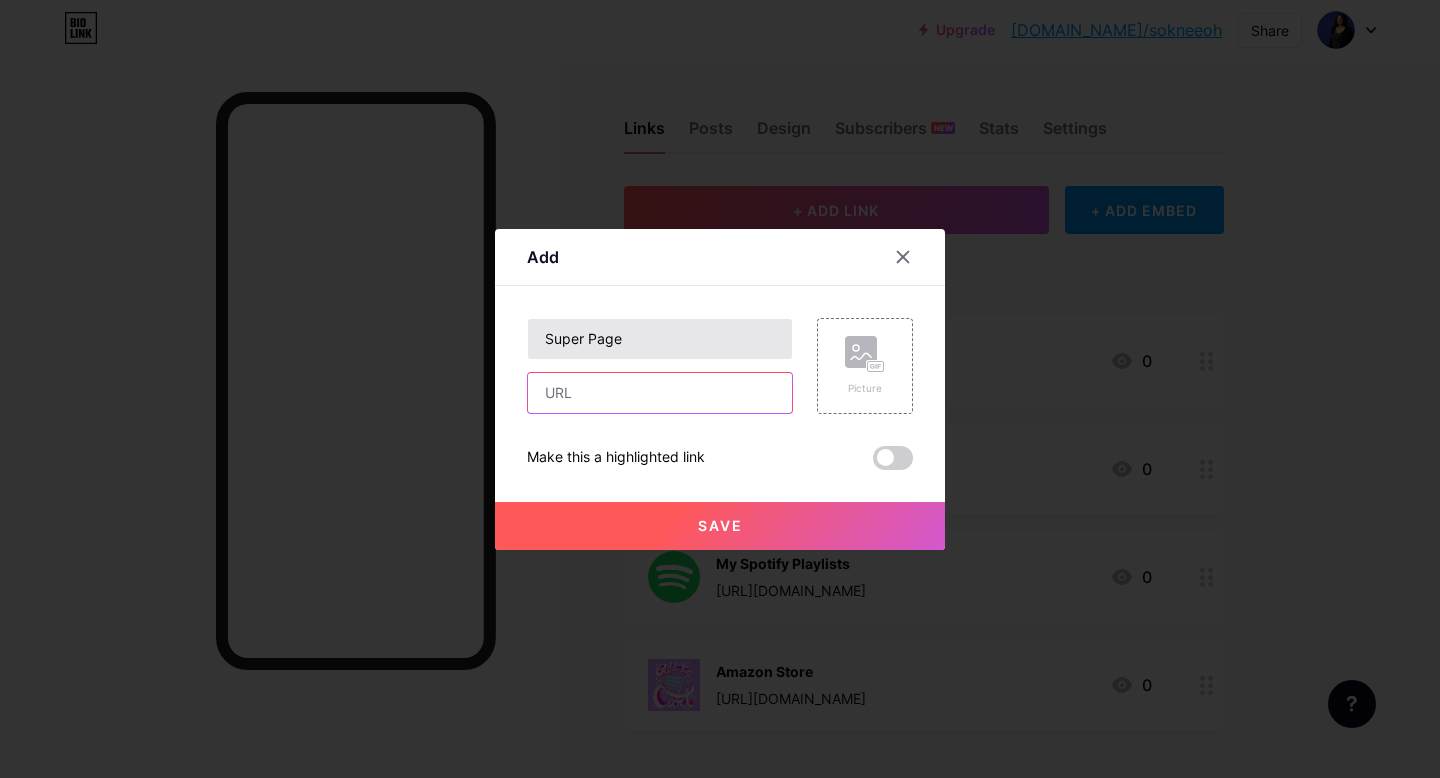 paste on "[URL][DOMAIN_NAME]" 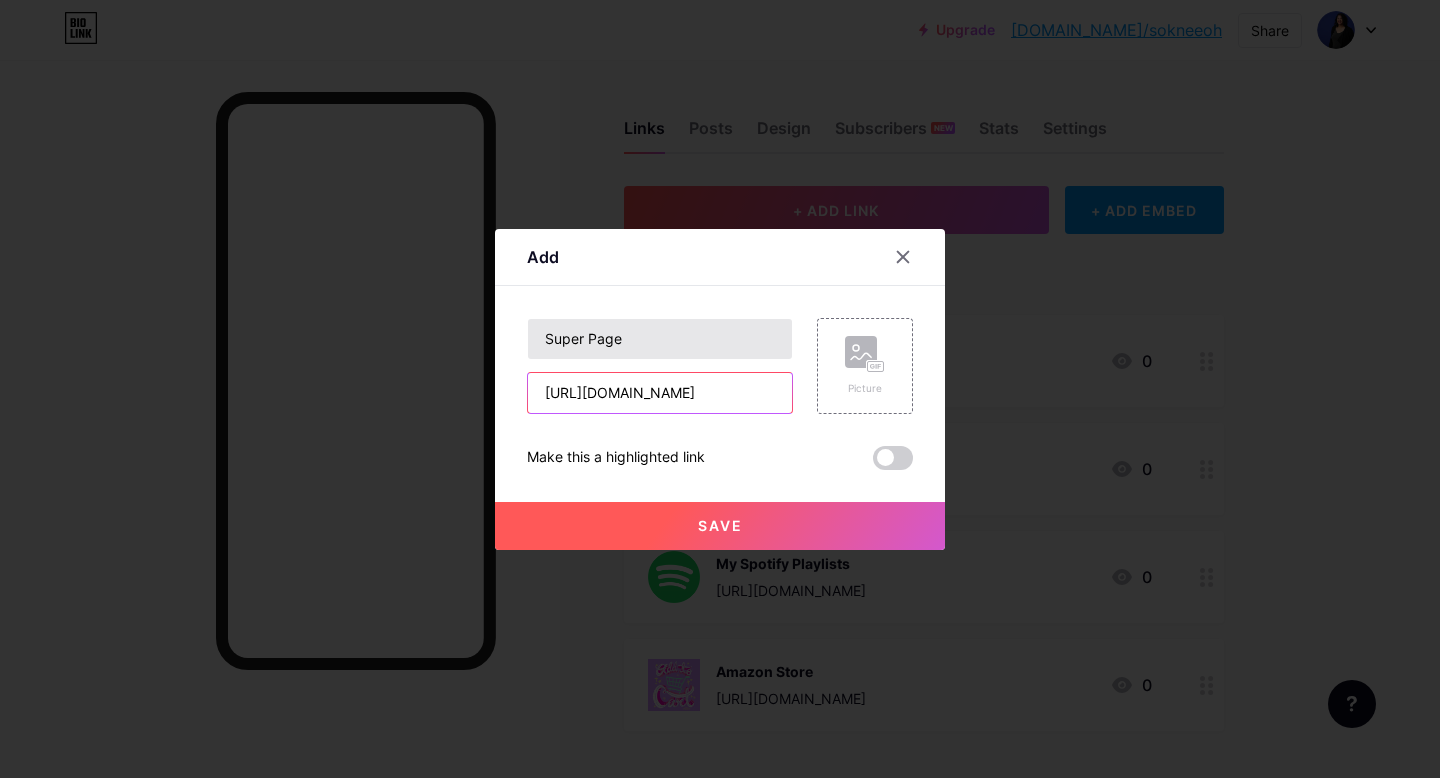 scroll, scrollTop: 0, scrollLeft: 29, axis: horizontal 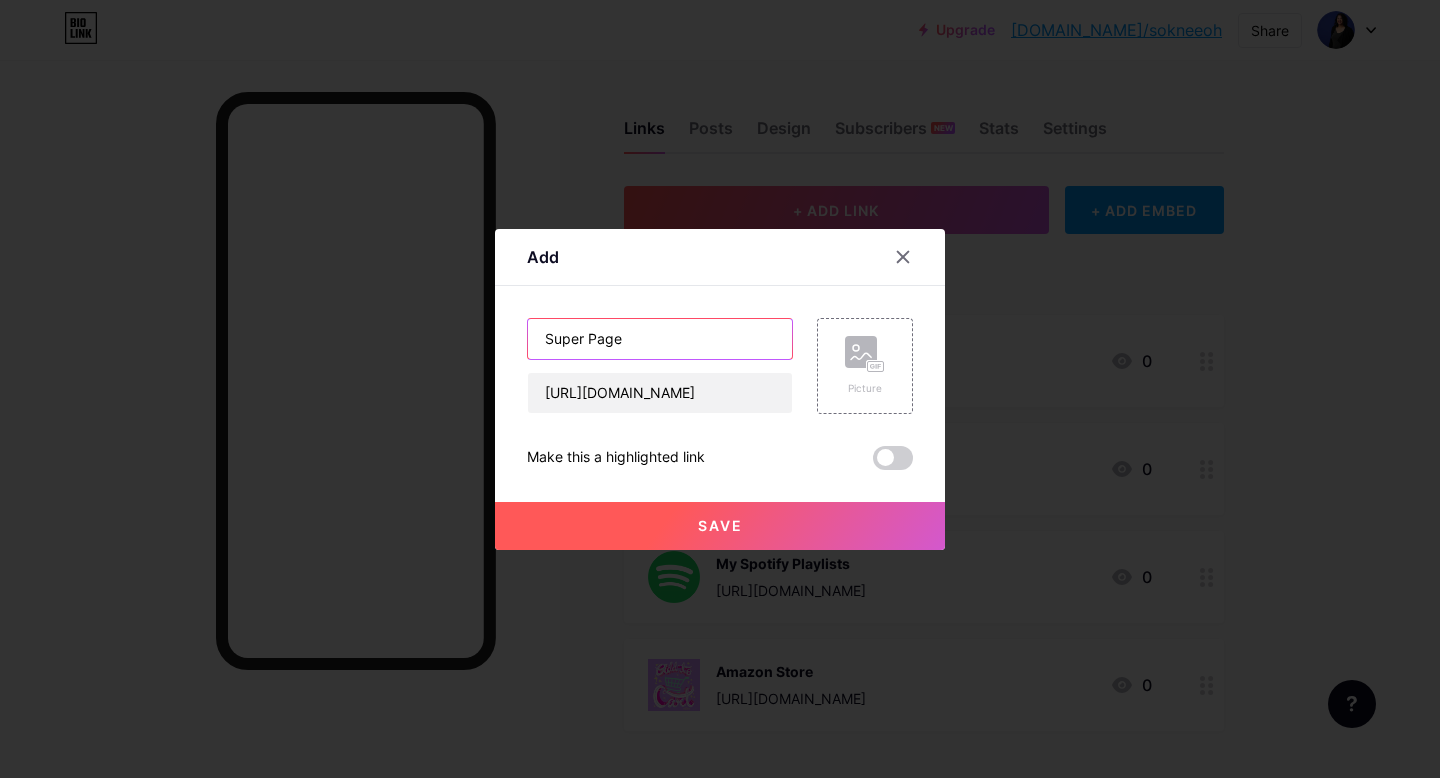 click on "Super Page" at bounding box center [660, 339] 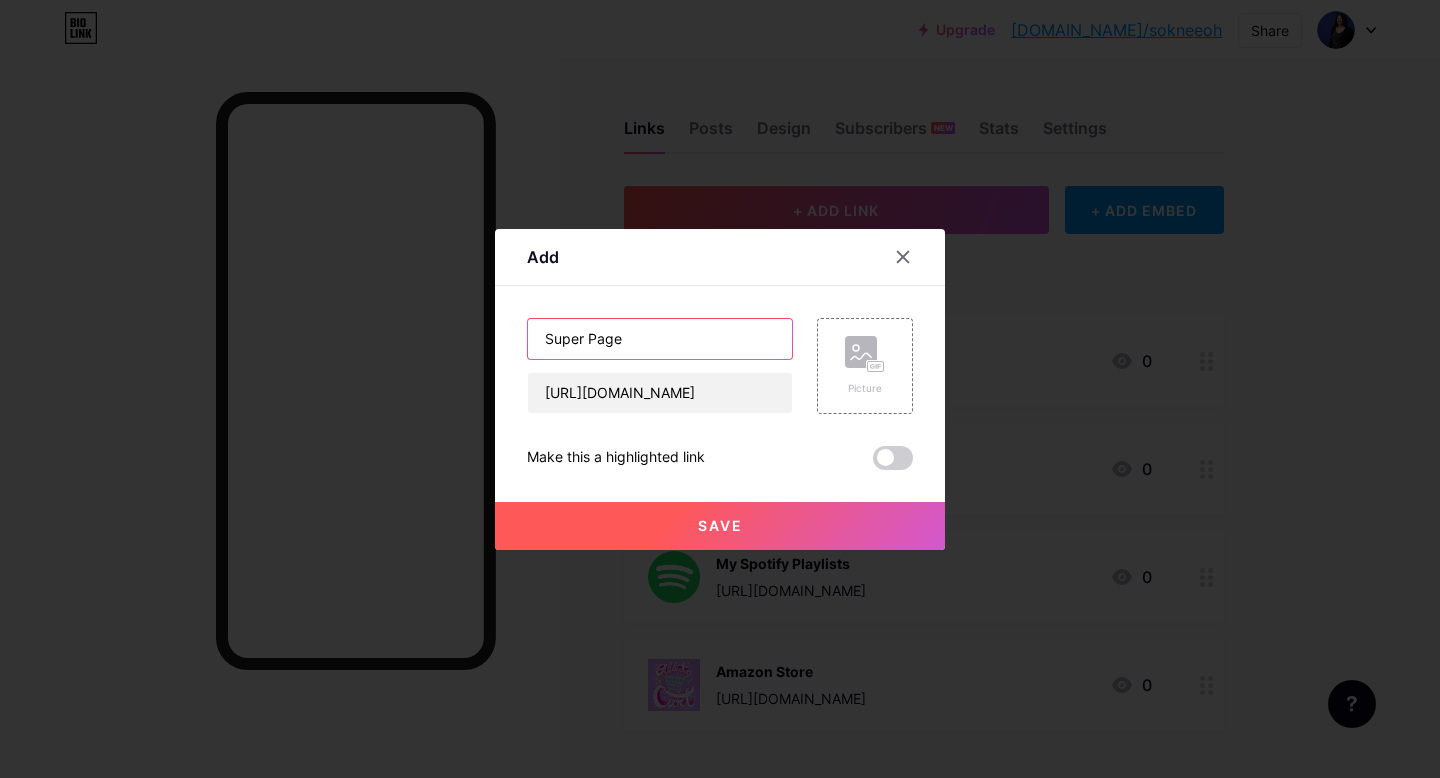click on "Super Page" at bounding box center [660, 339] 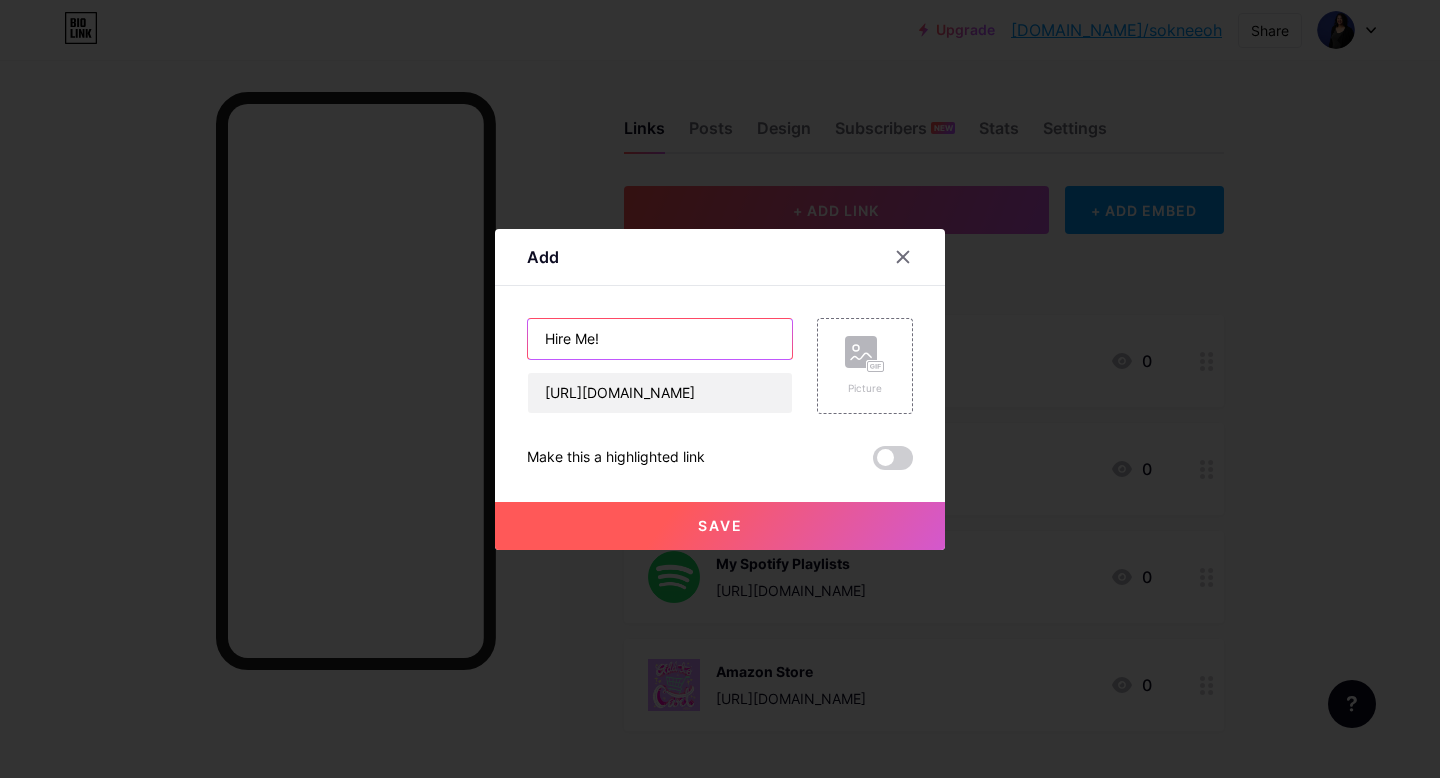 type on "Hire Me!" 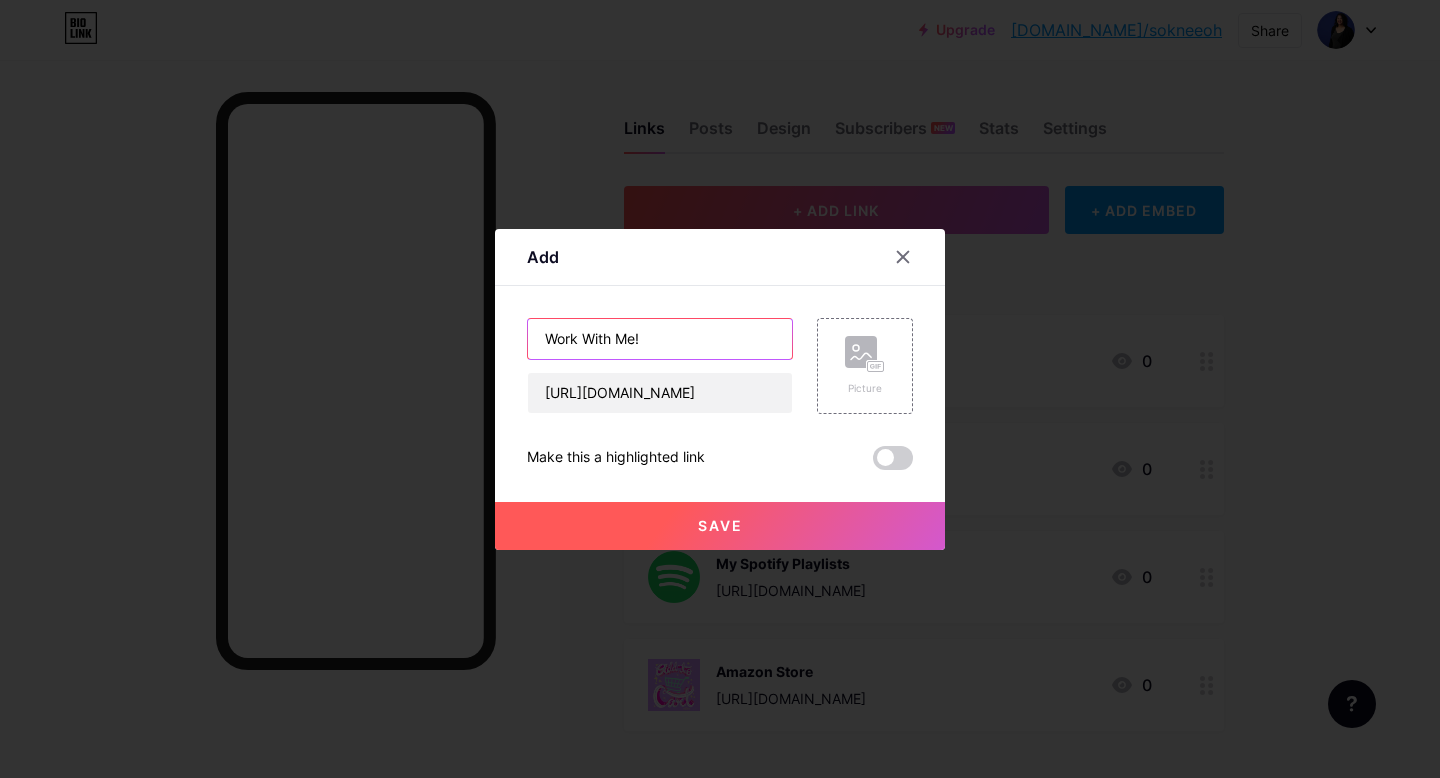 type on "Work With Me!" 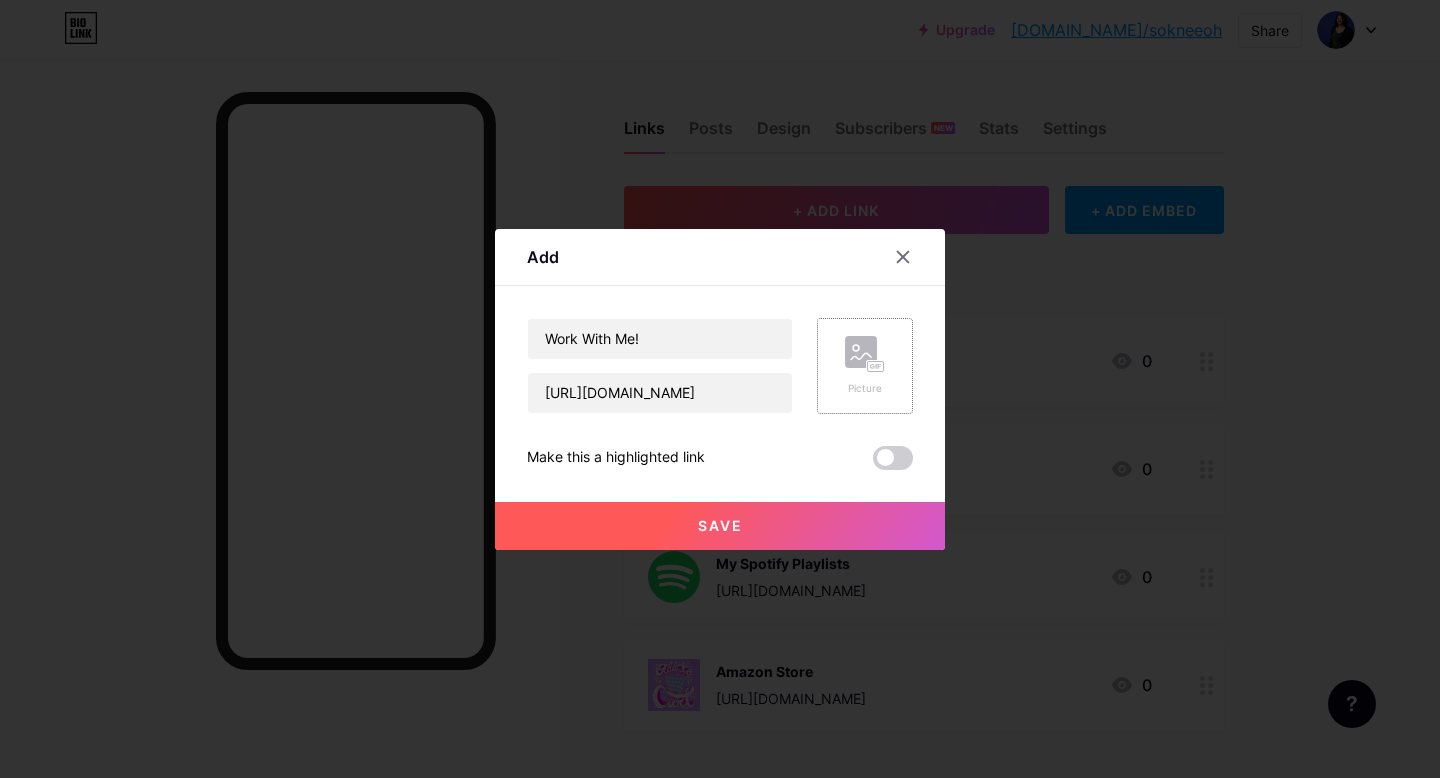 click 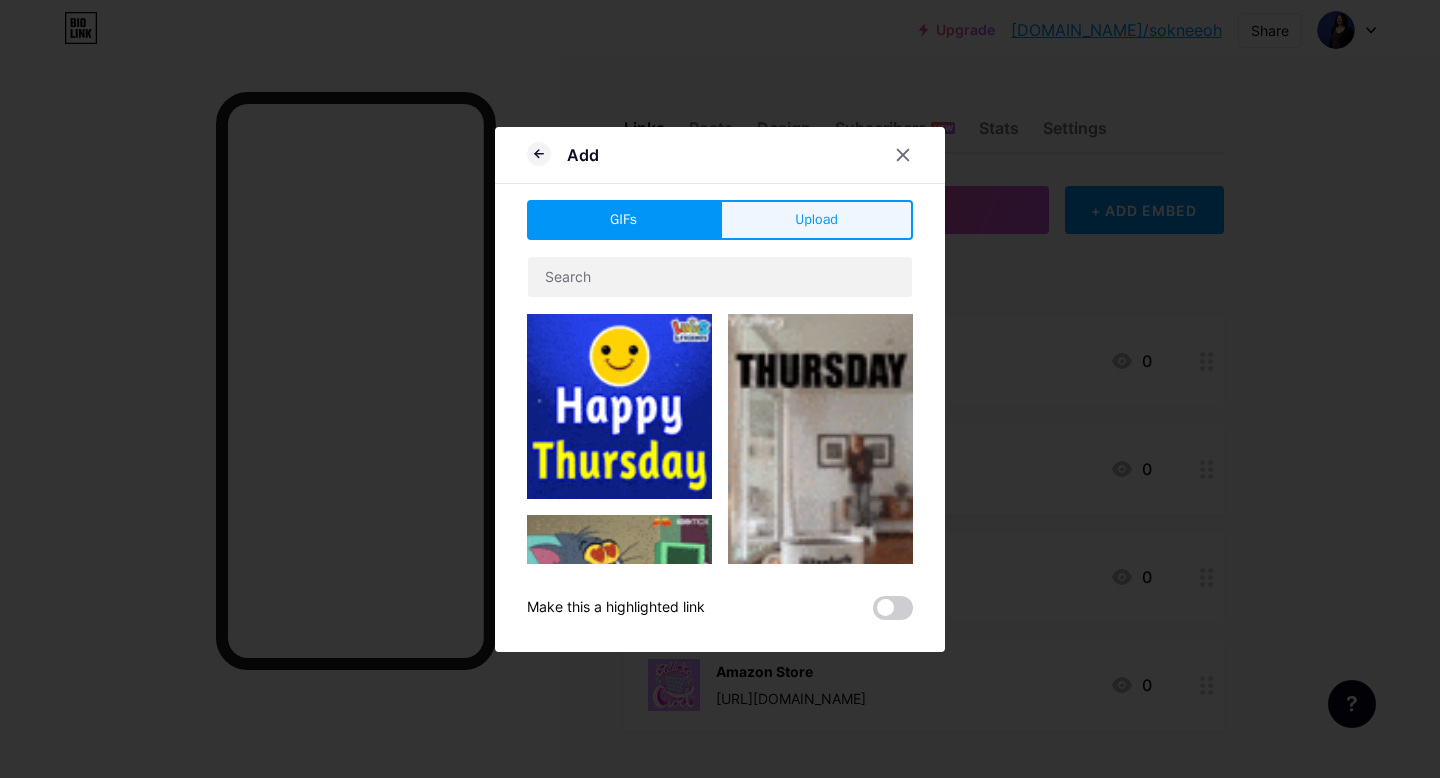 click on "Upload" at bounding box center (816, 220) 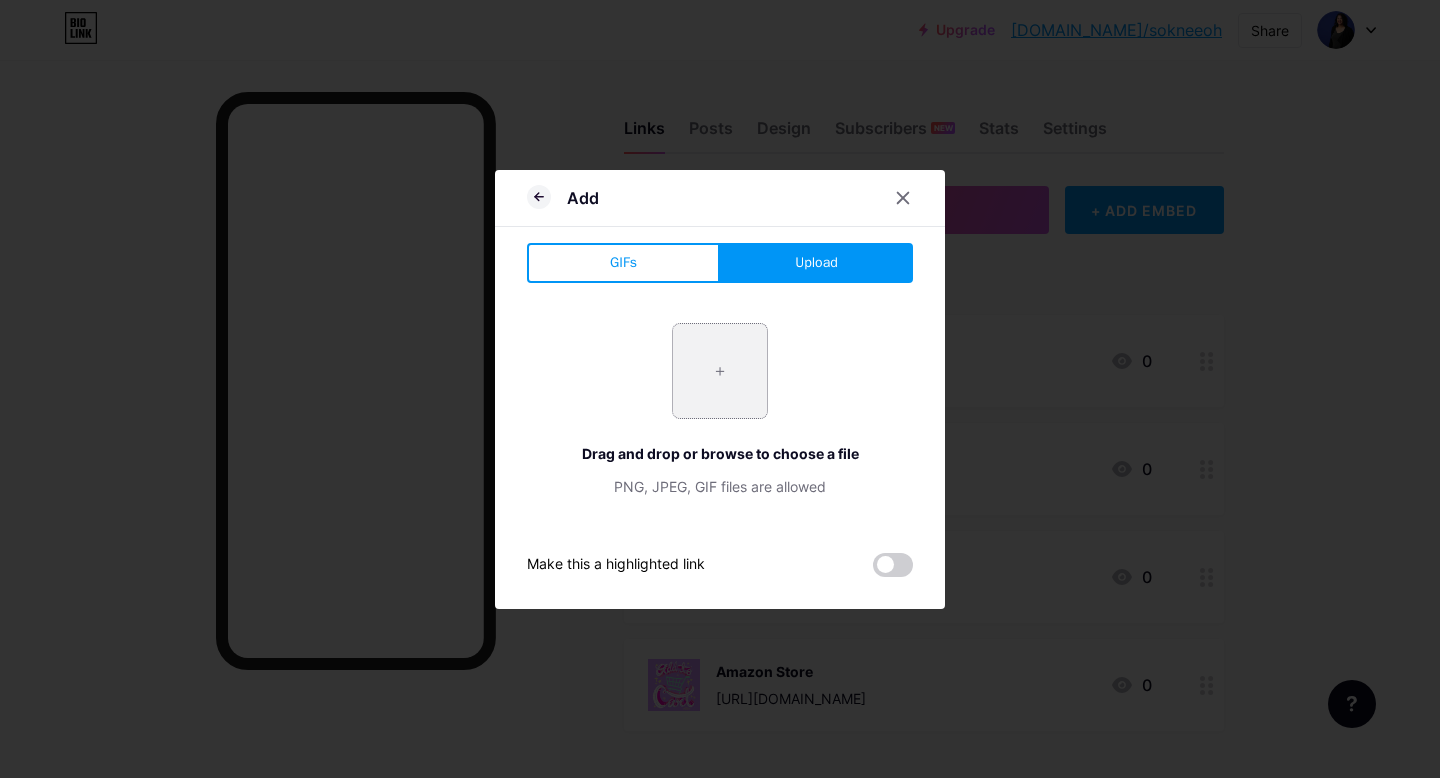 click at bounding box center (720, 371) 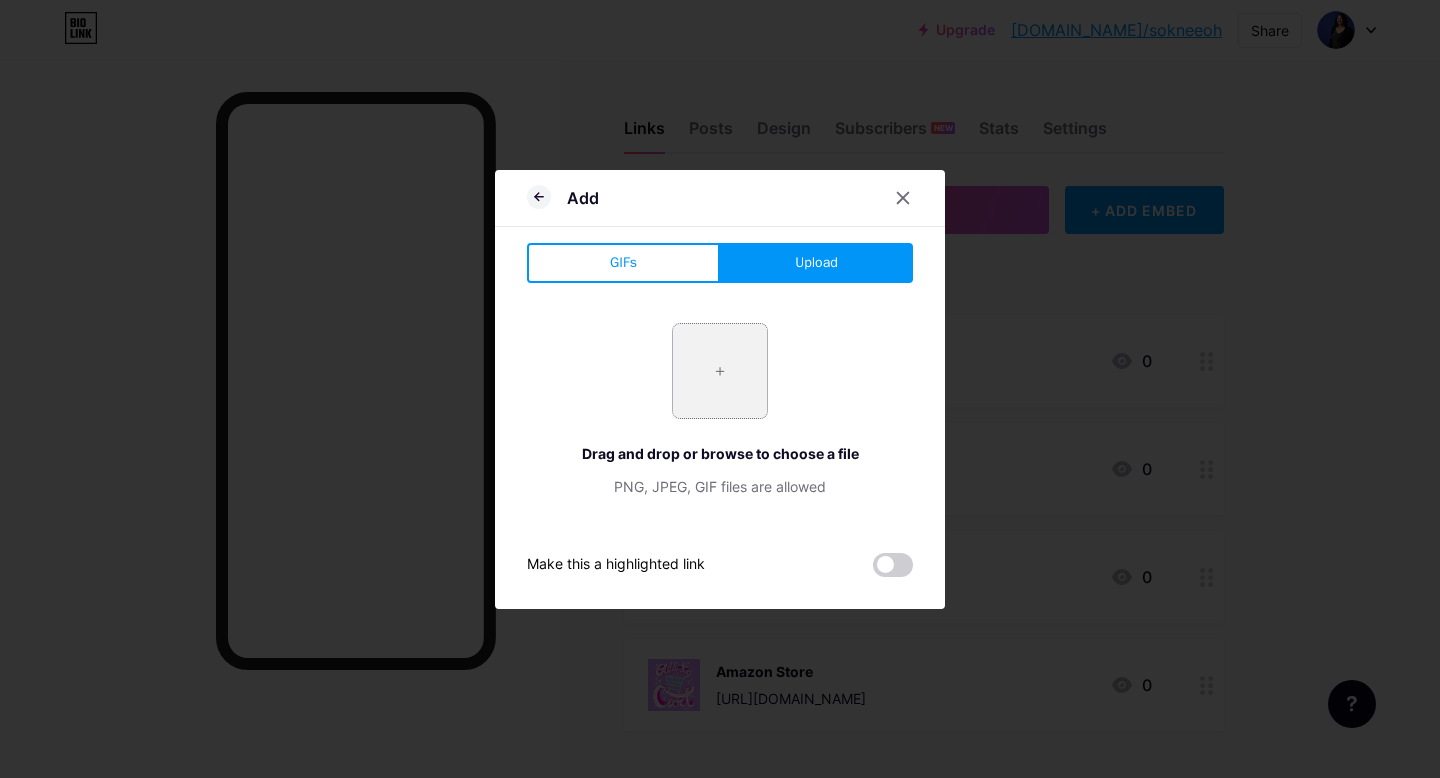 click at bounding box center (720, 371) 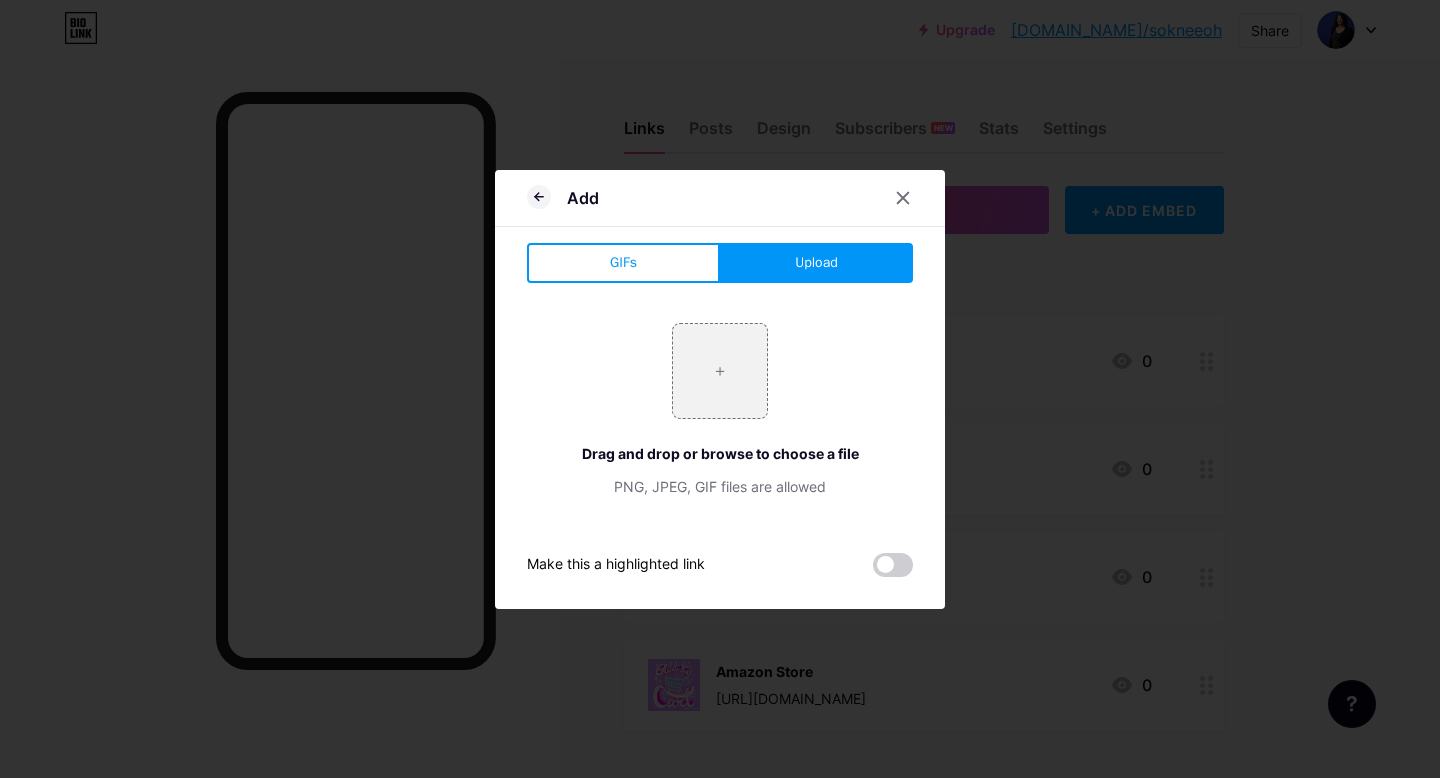 type on "C:\fakepath\pp0r2aaufvj3a6sm06d83eqfk4hd.jpeg" 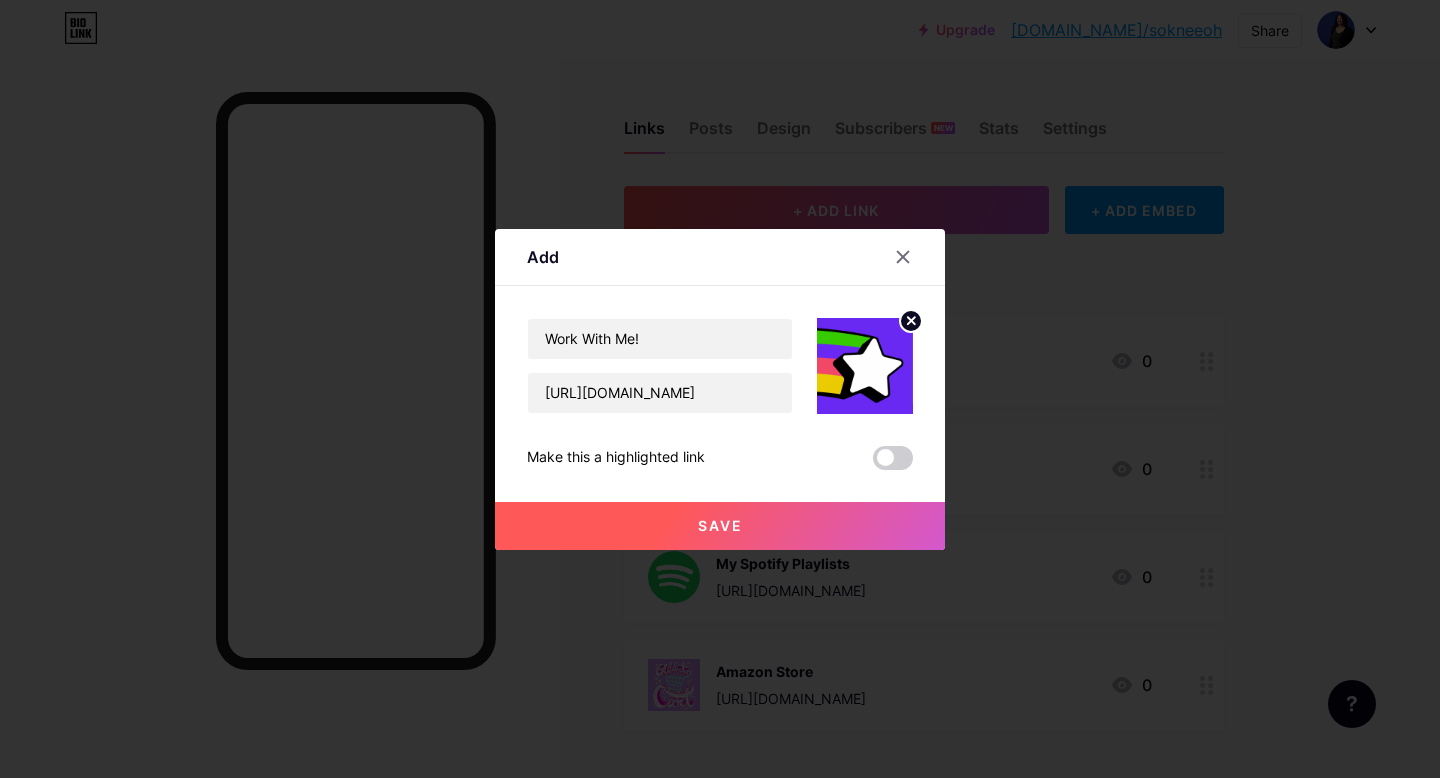 click on "Save" at bounding box center [720, 526] 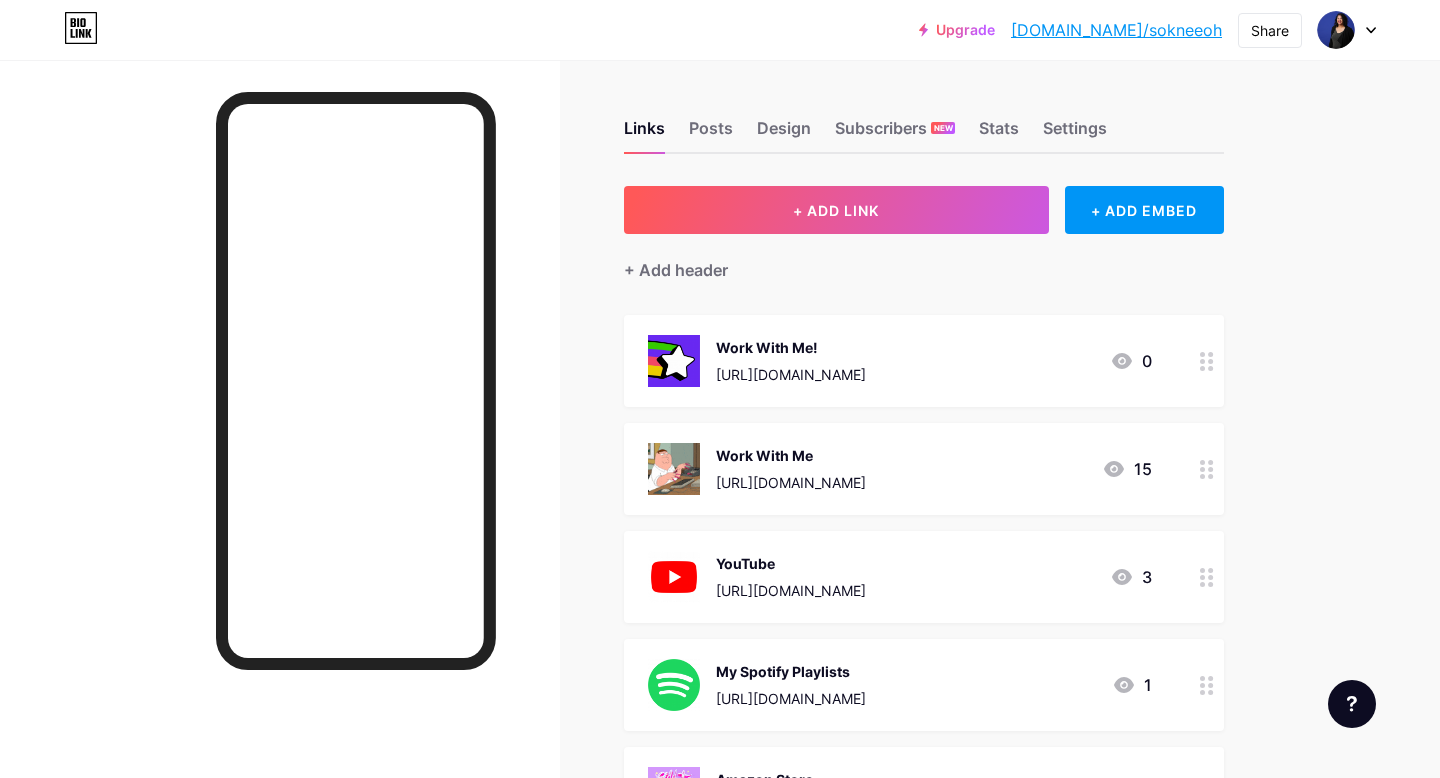 click at bounding box center [1207, 469] 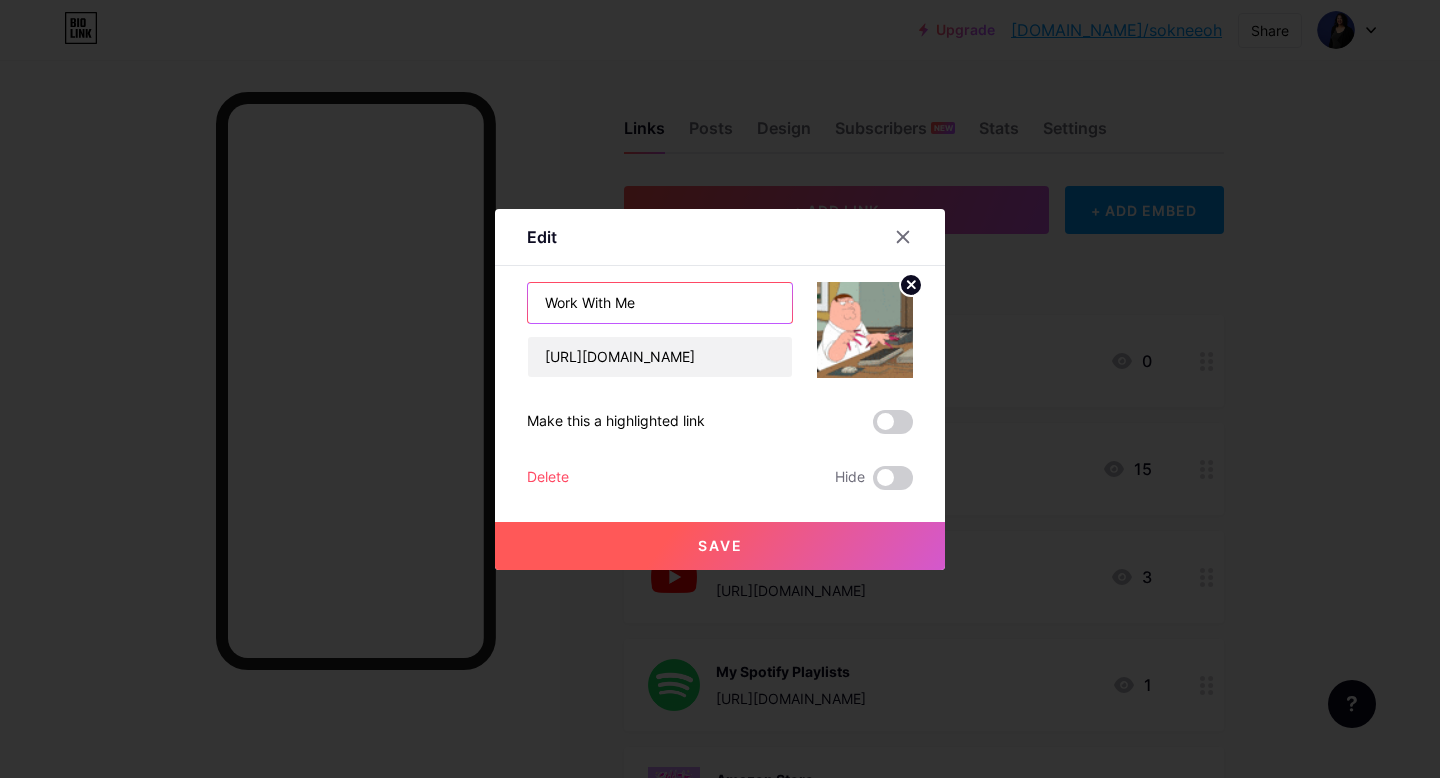 click on "Work With Me" at bounding box center (660, 303) 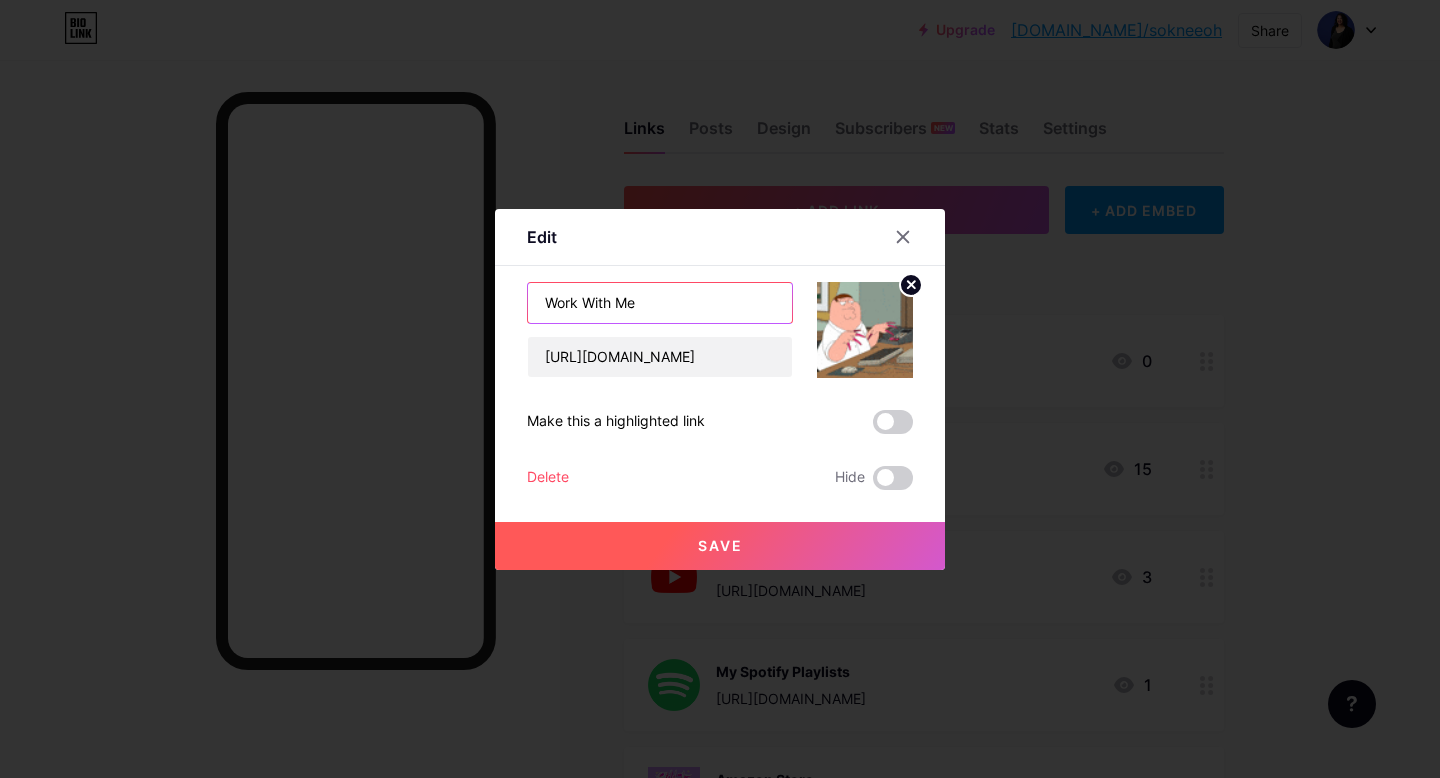 click on "Work With Me" at bounding box center [660, 303] 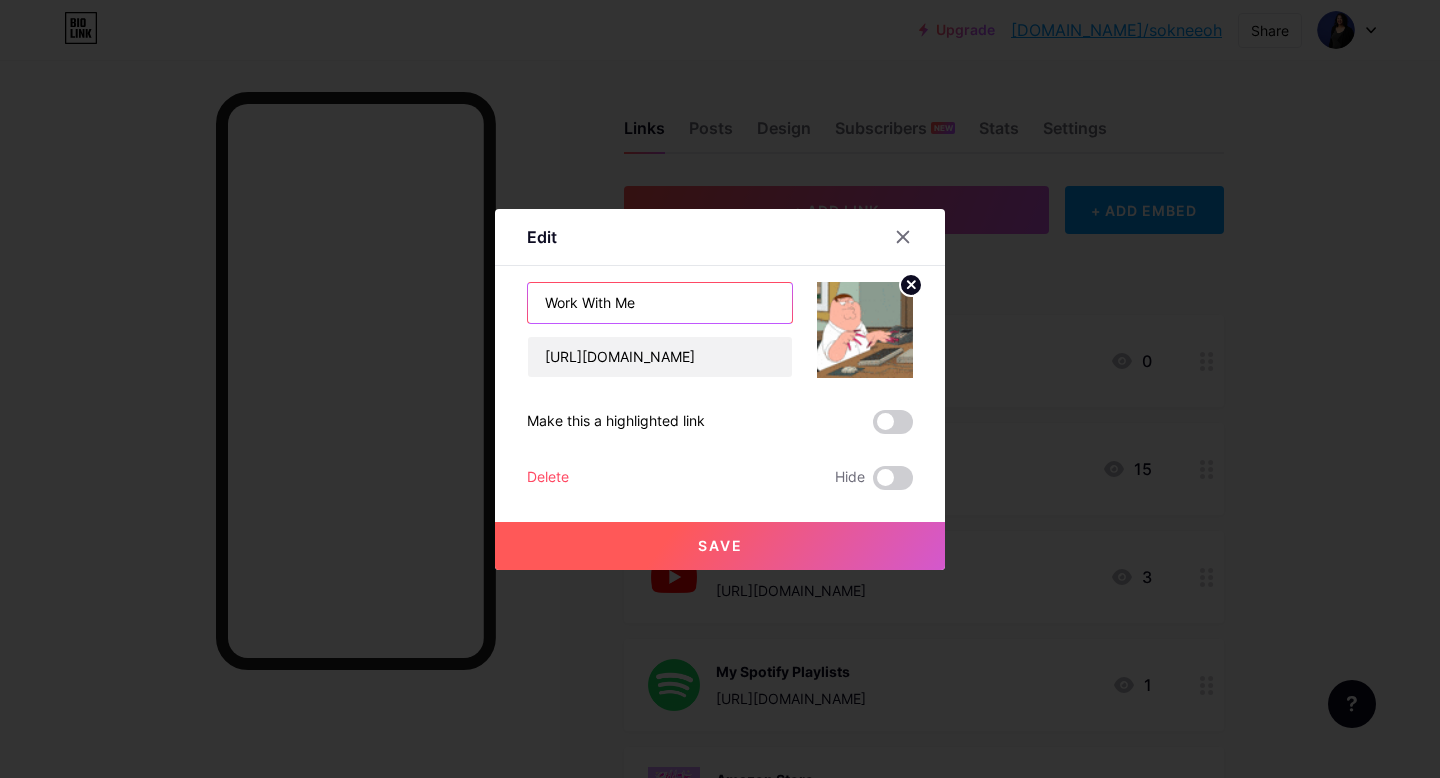 click on "Work With Me" at bounding box center [660, 303] 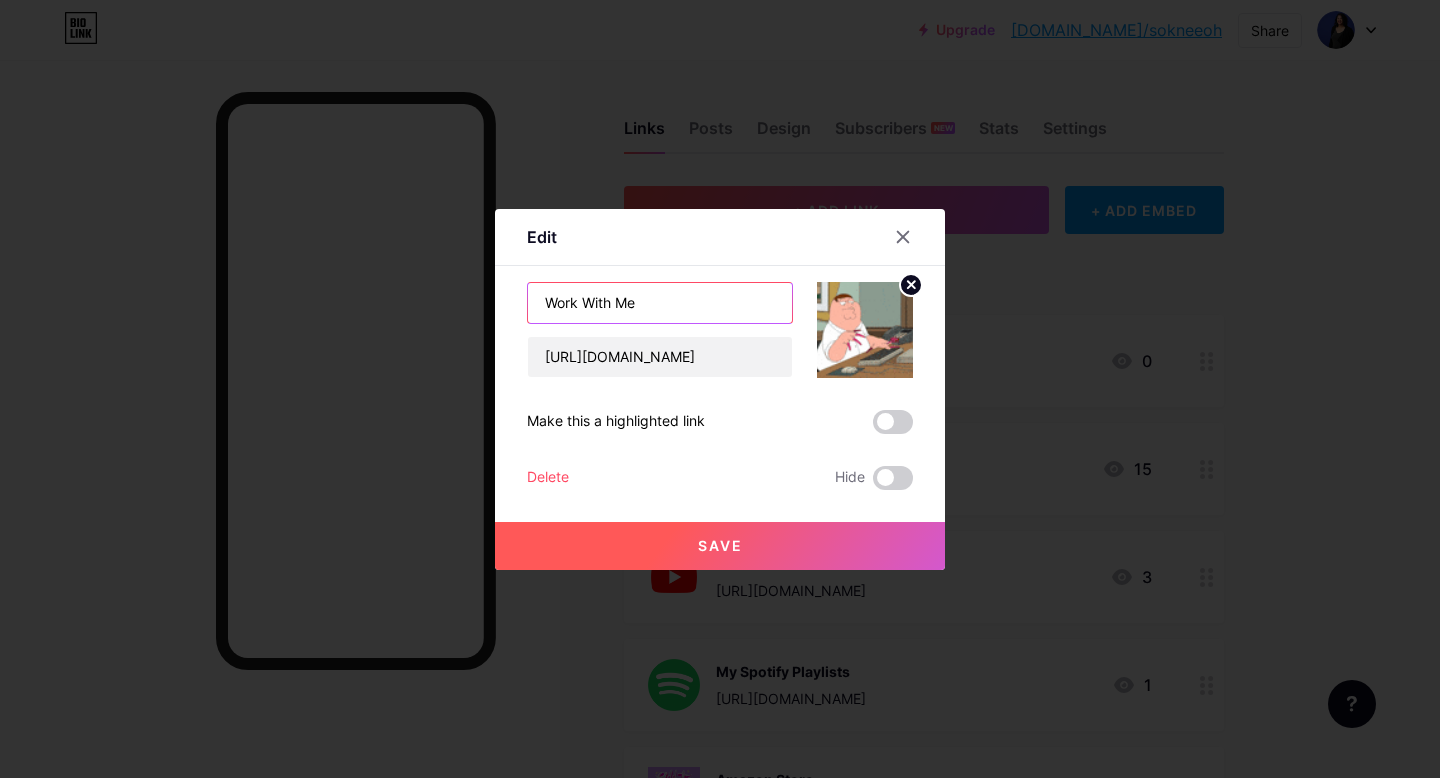 click on "Work With Me" at bounding box center (660, 303) 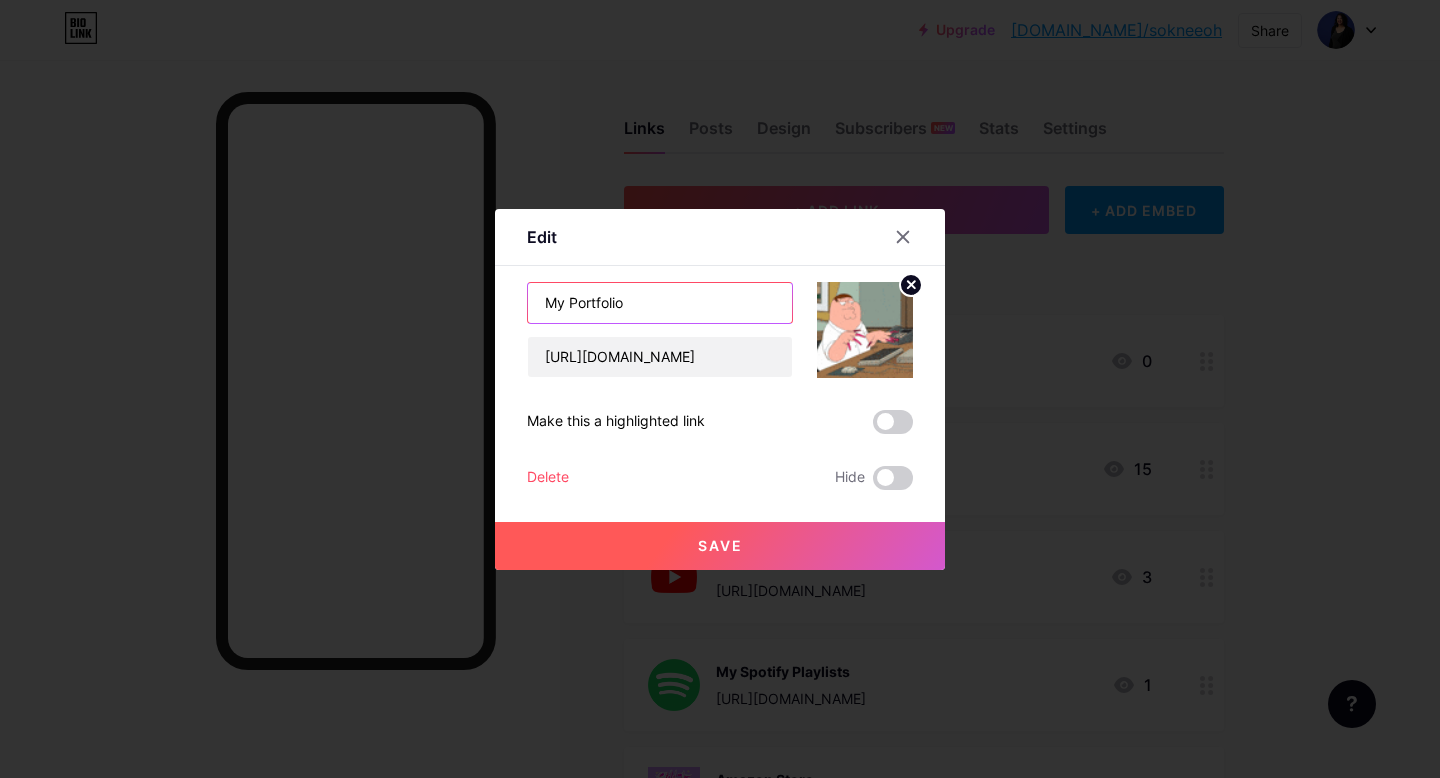 drag, startPoint x: 572, startPoint y: 307, endPoint x: 526, endPoint y: 307, distance: 46 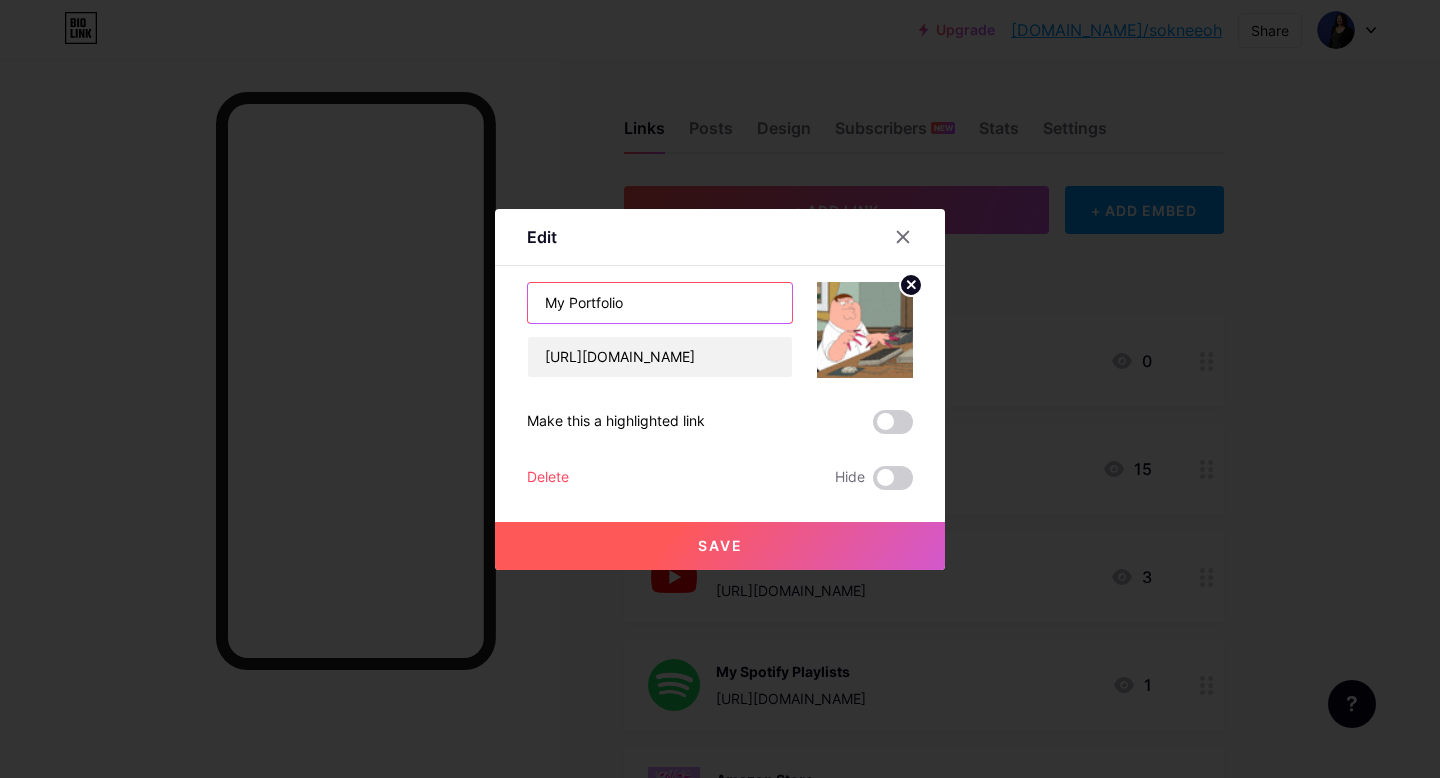 click on "Edit           Content
YouTube
Play YouTube video without leaving your page.
ADD
Vimeo
Play Vimeo video without leaving your page.
ADD
Tiktok
Grow your TikTok following
ADD
Tweet
Embed a tweet.
ADD
Reddit
Showcase your Reddit profile
ADD
Spotify
Embed Spotify to play the preview of a track.
ADD
Twitch
Play Twitch video without leaving your page.
ADD
SoundCloud" at bounding box center (720, 389) 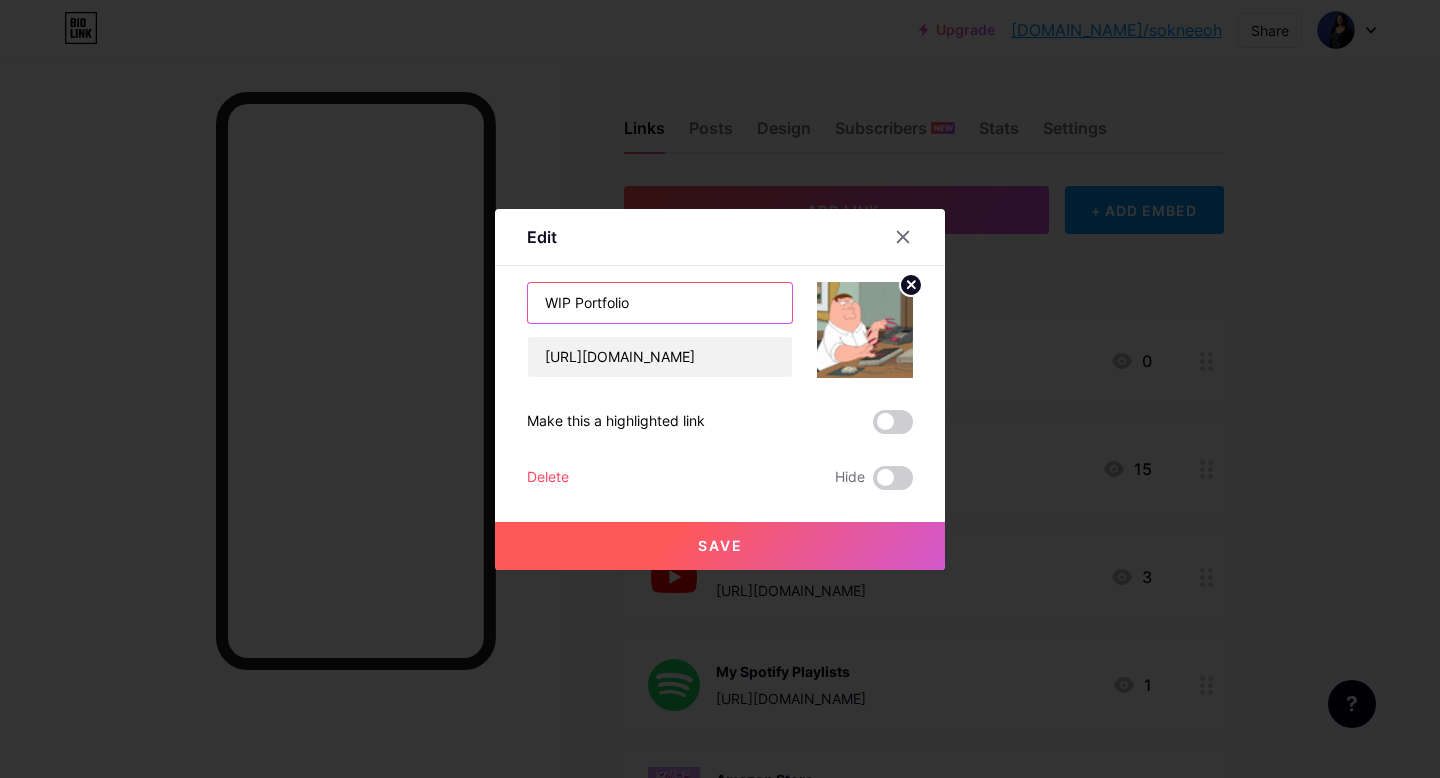 type on "WIP Portfolio" 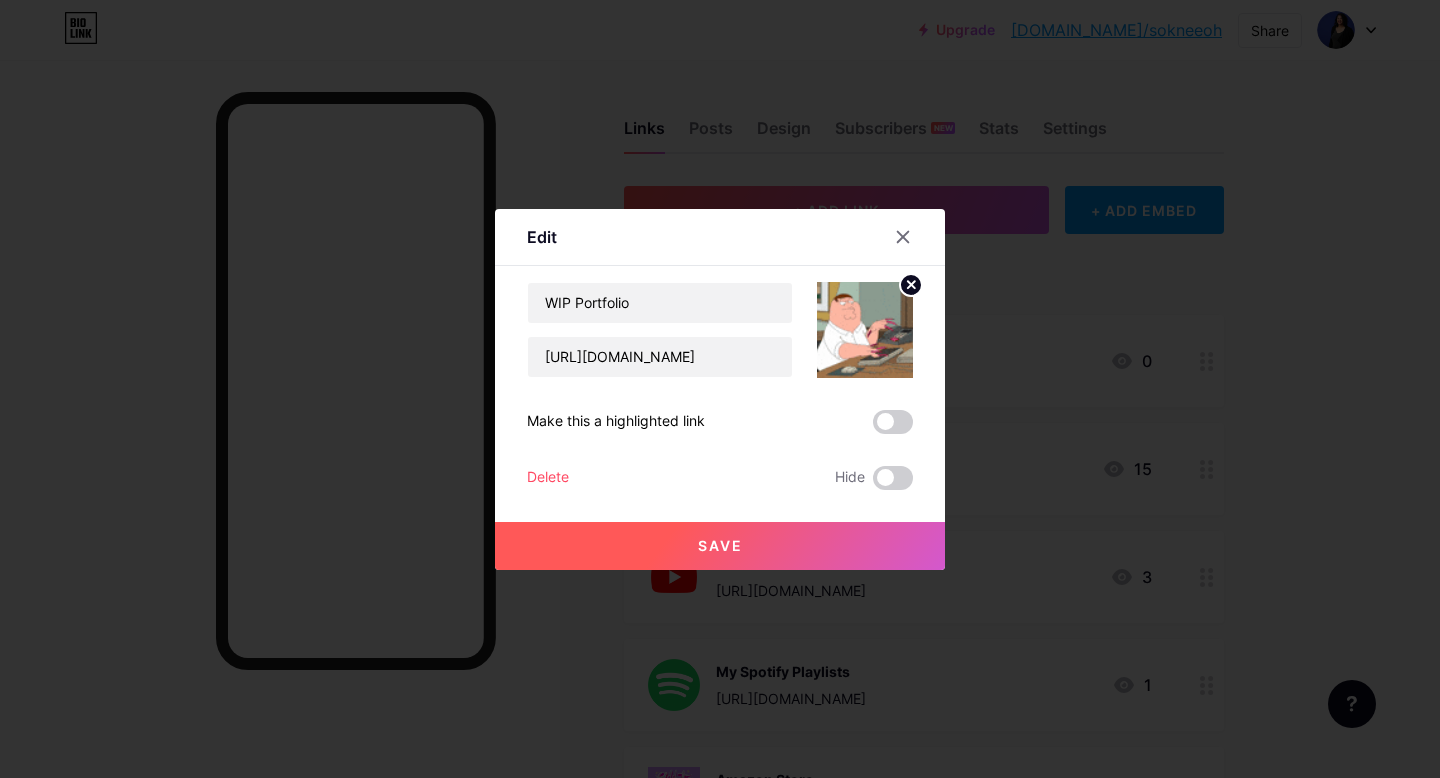 click on "Save" at bounding box center (720, 546) 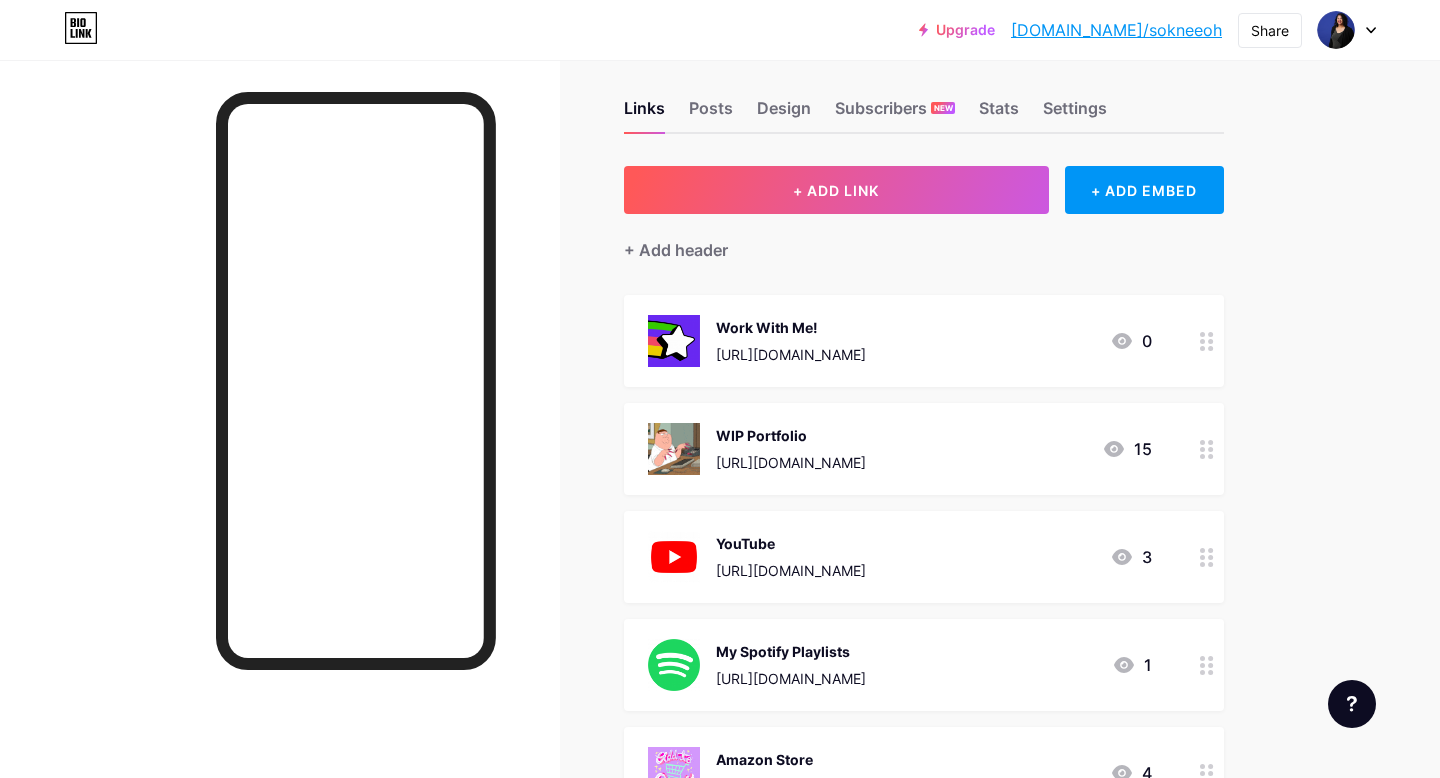 scroll, scrollTop: 0, scrollLeft: 0, axis: both 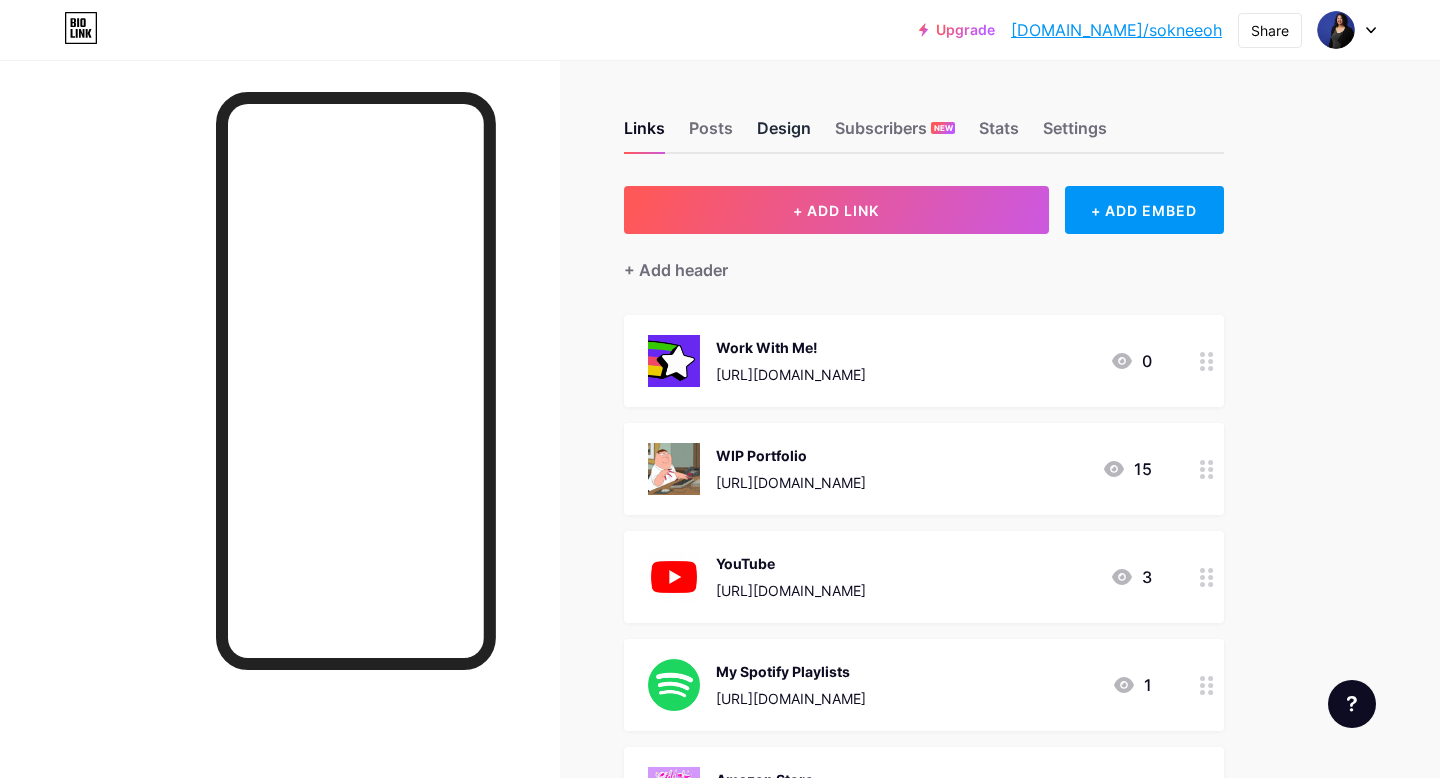 click on "Design" at bounding box center (784, 134) 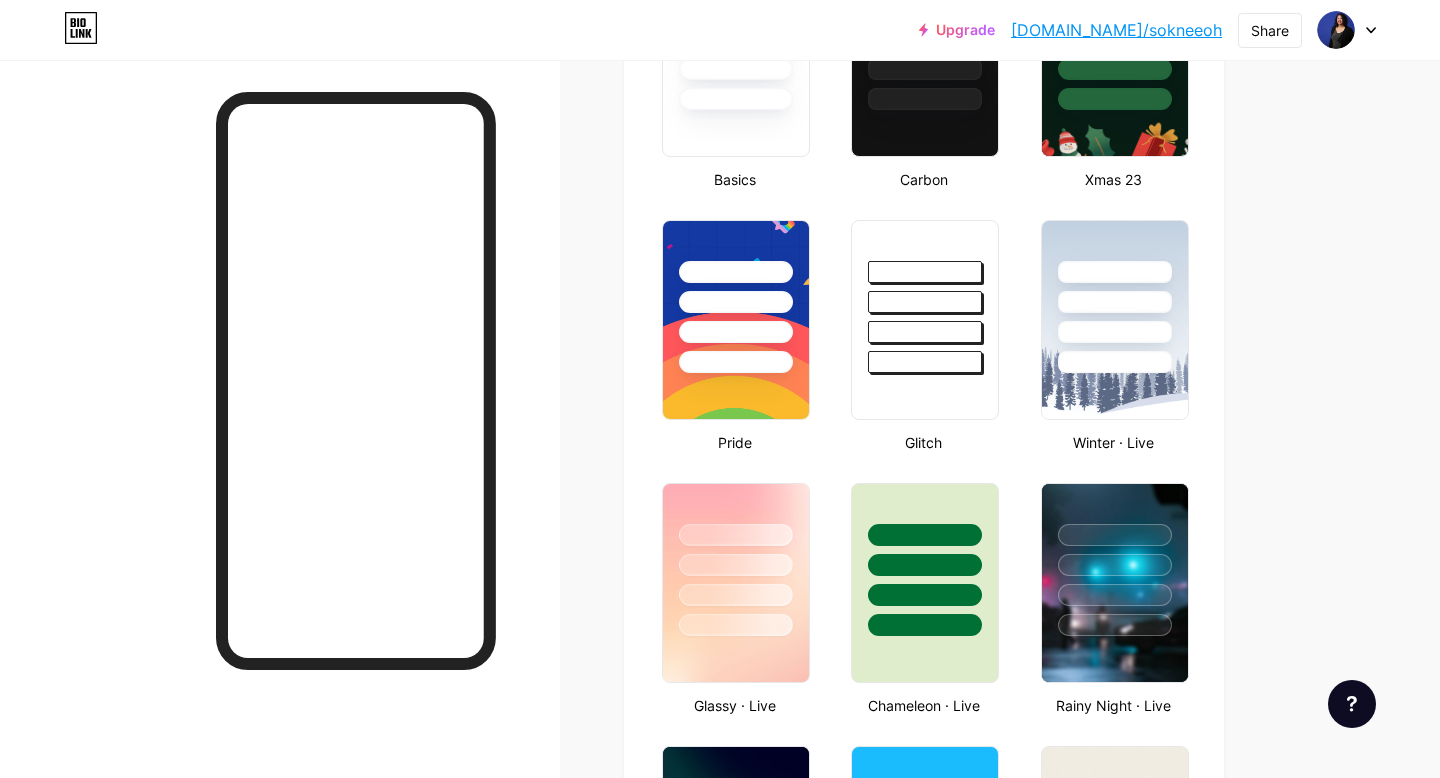 scroll, scrollTop: 620, scrollLeft: 0, axis: vertical 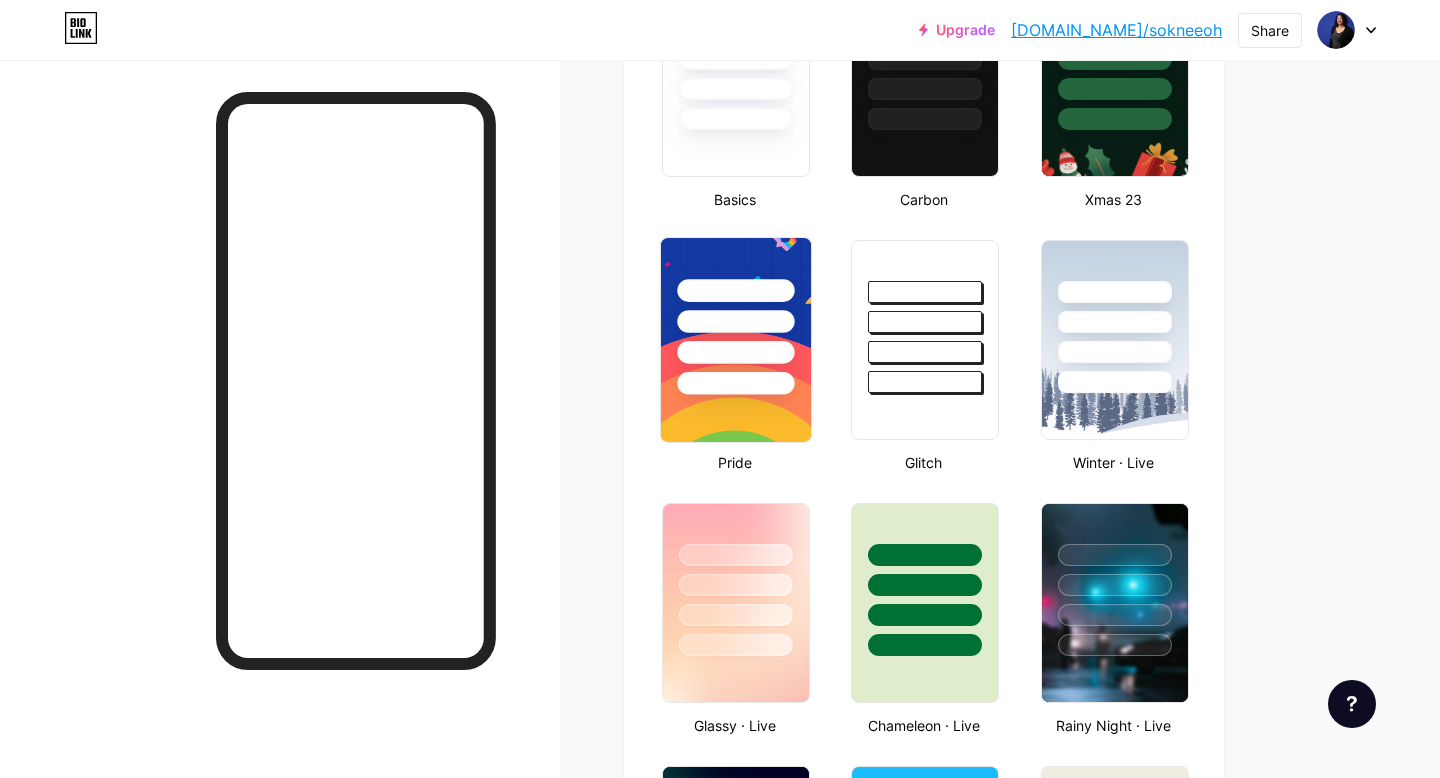 click at bounding box center (736, 340) 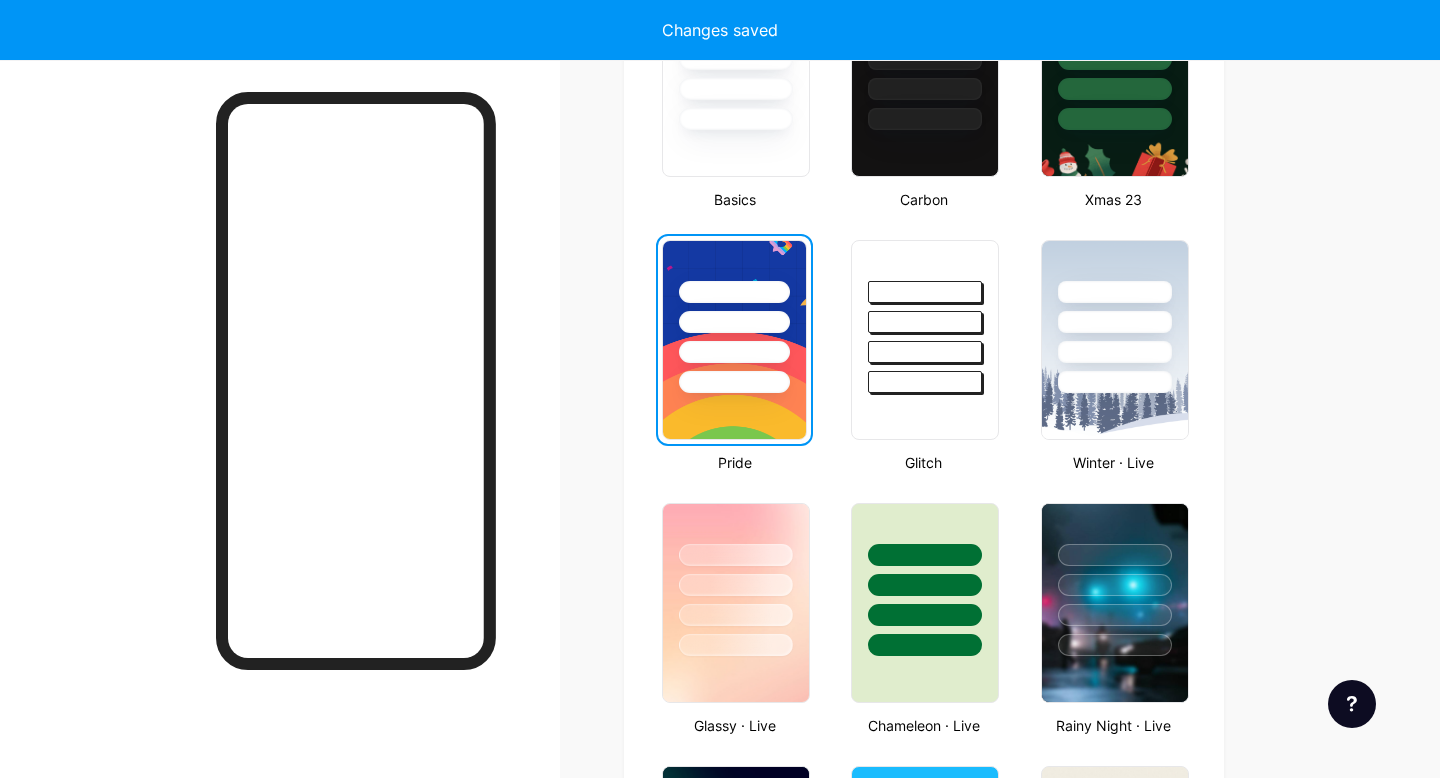 click at bounding box center (734, 340) 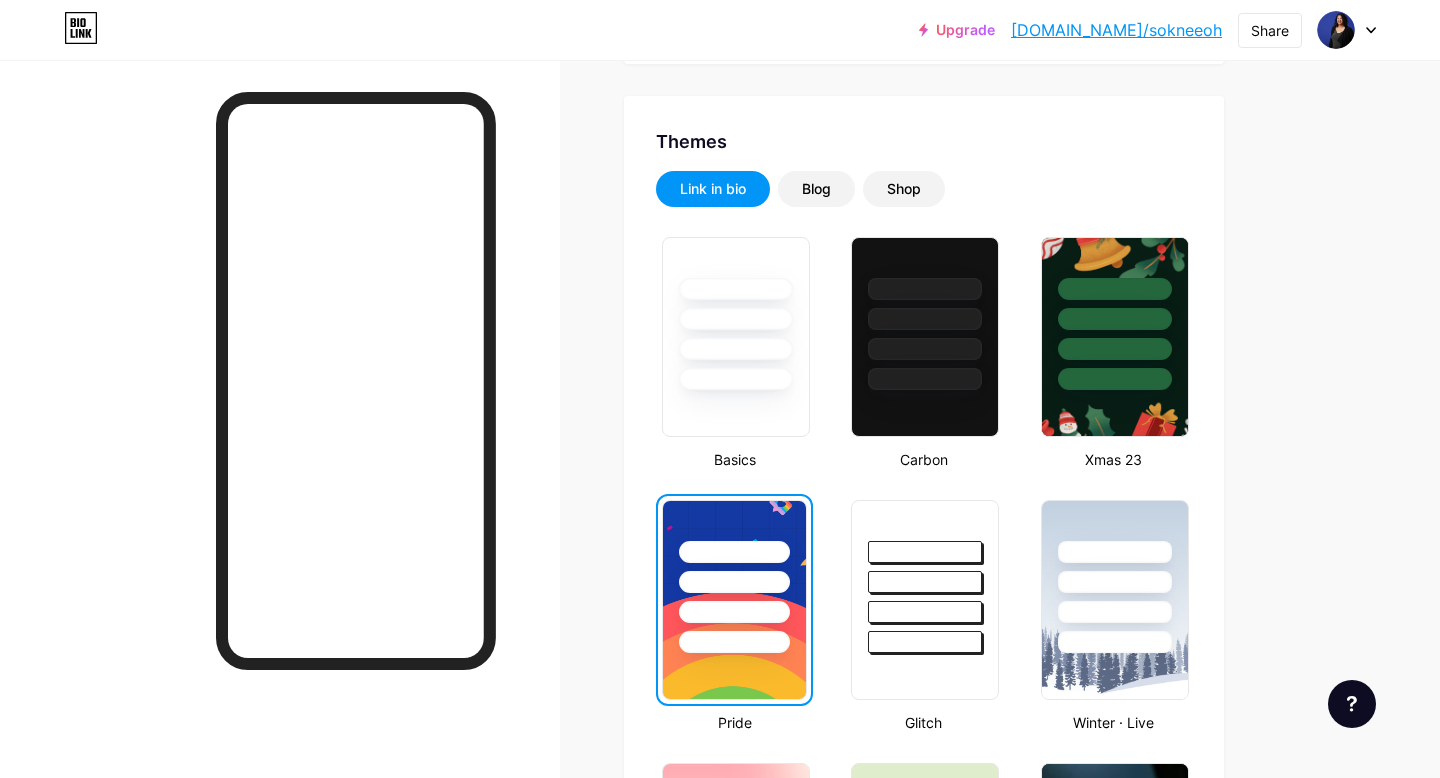 scroll, scrollTop: 359, scrollLeft: 0, axis: vertical 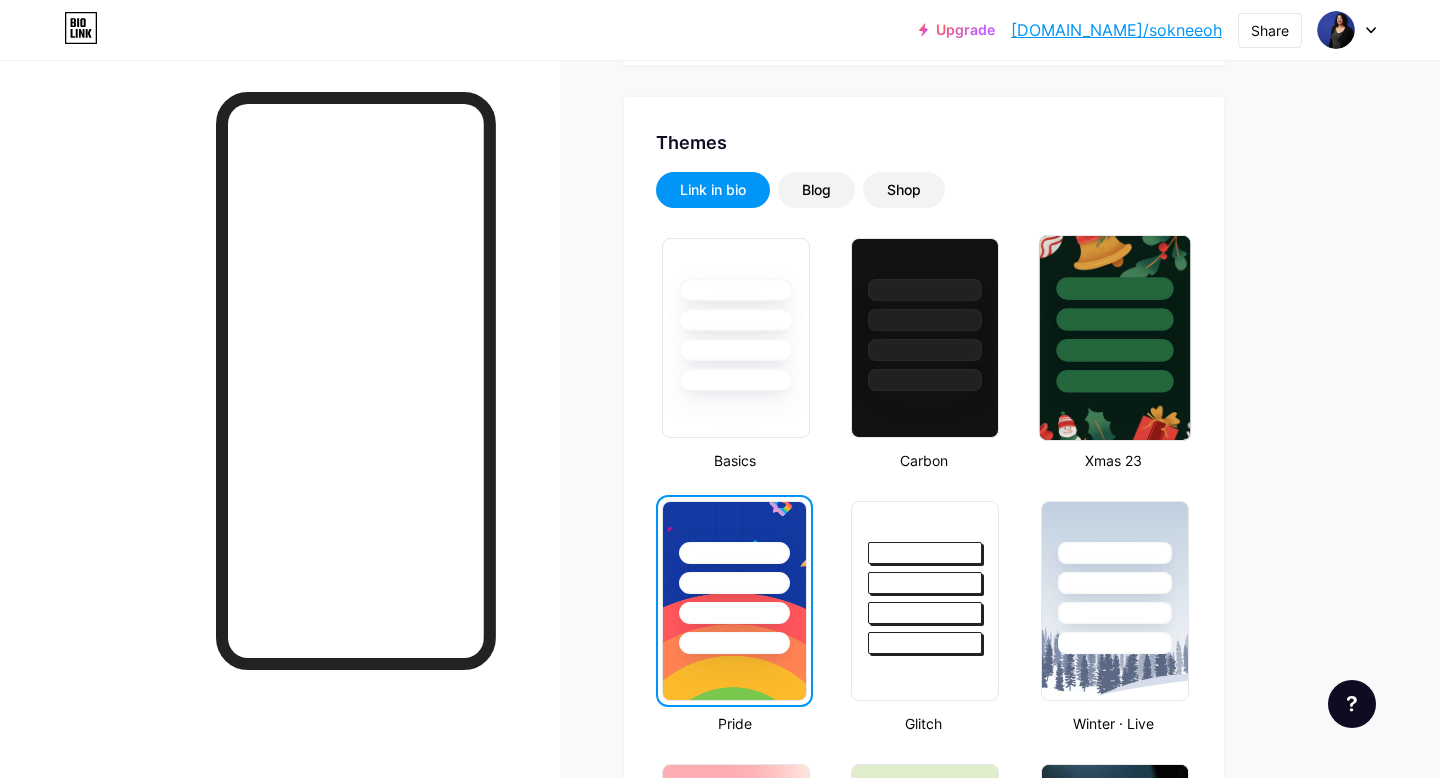 click at bounding box center [1114, 381] 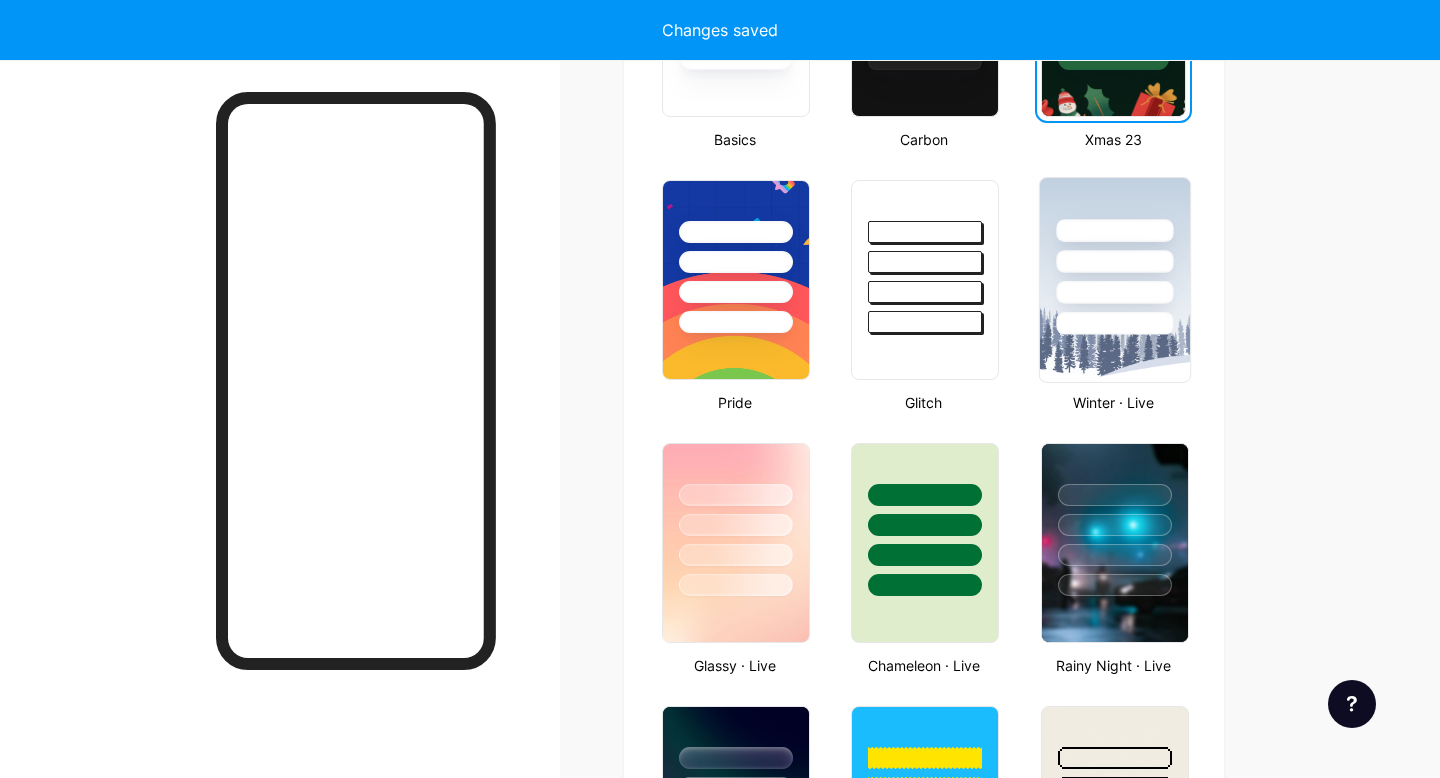 scroll, scrollTop: 853, scrollLeft: 0, axis: vertical 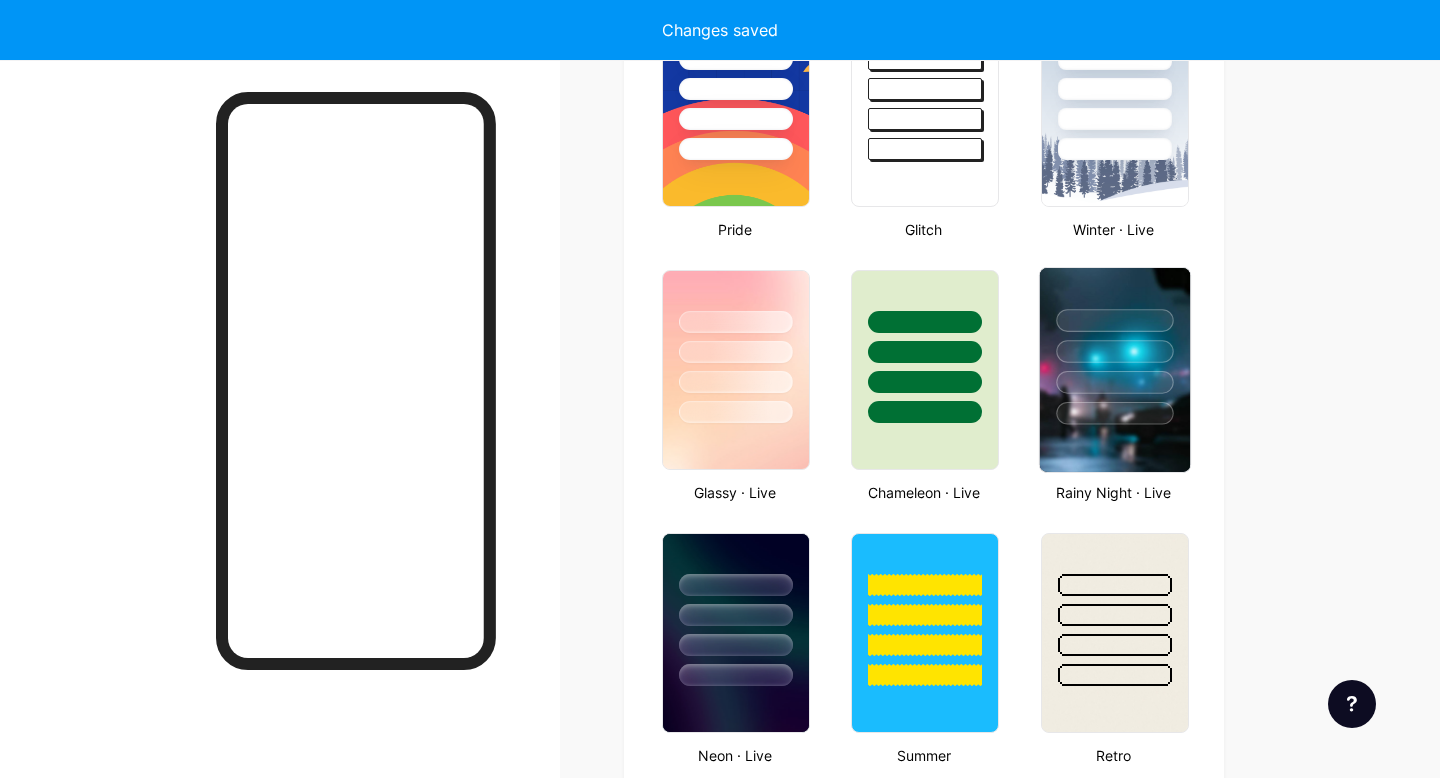 click at bounding box center [1114, 370] 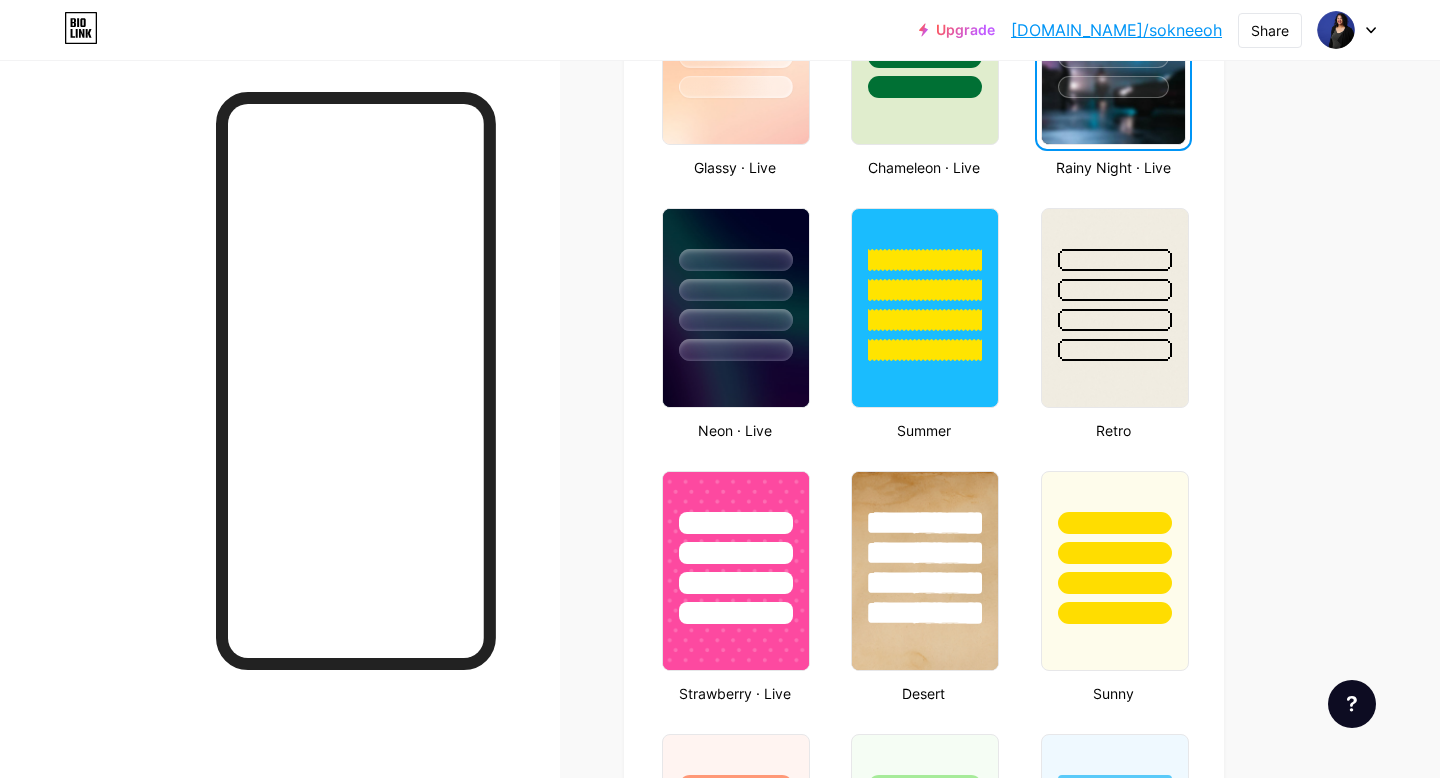 scroll, scrollTop: 1180, scrollLeft: 0, axis: vertical 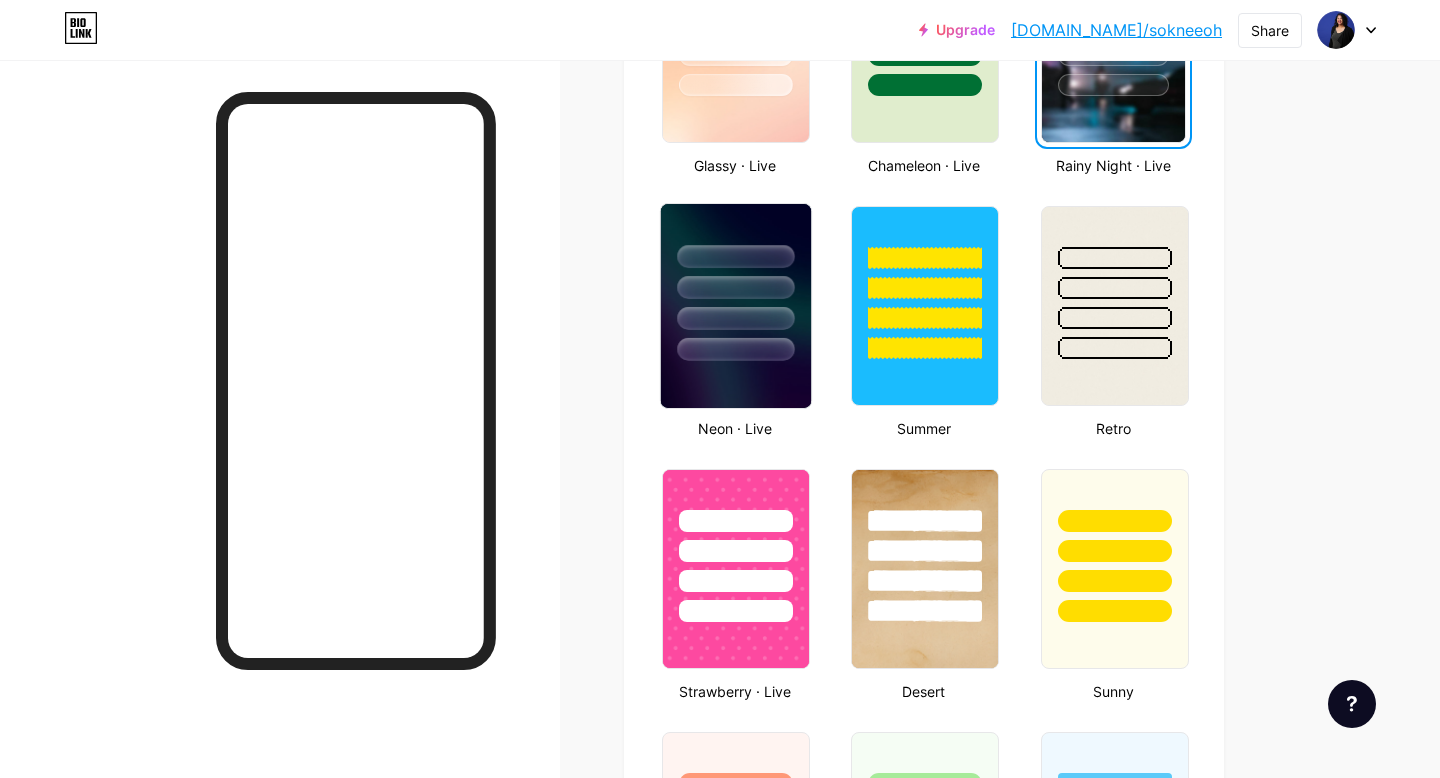click at bounding box center [736, 306] 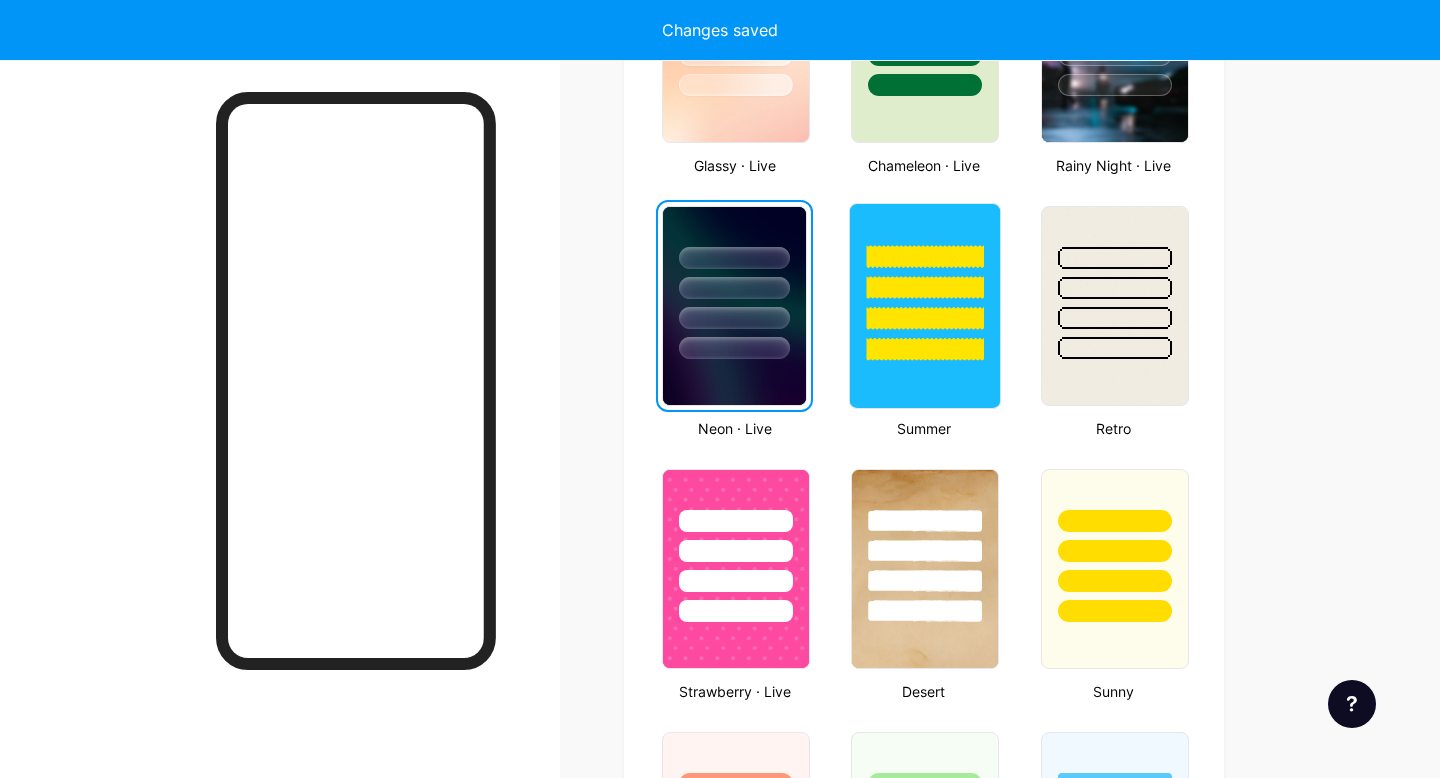 click at bounding box center (925, 306) 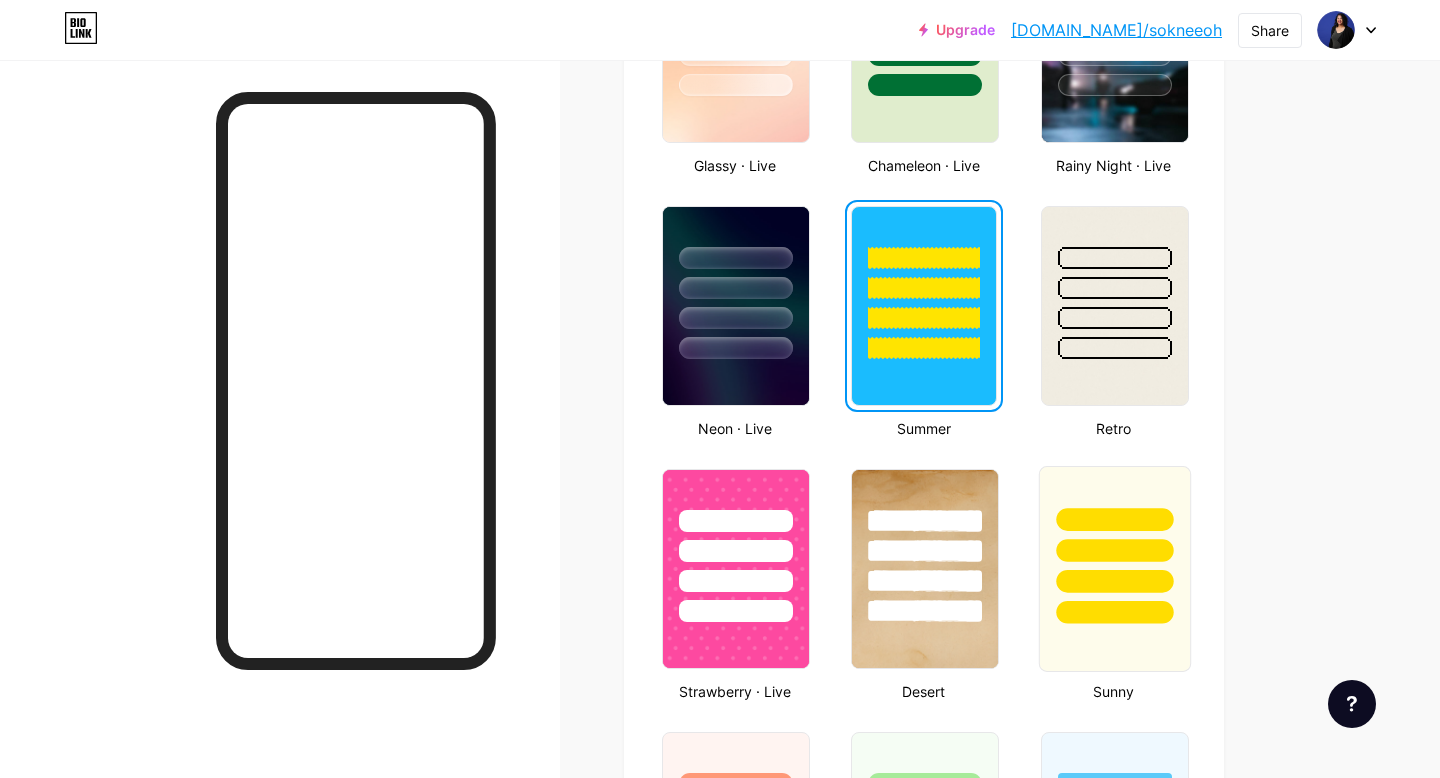click at bounding box center [1114, 581] 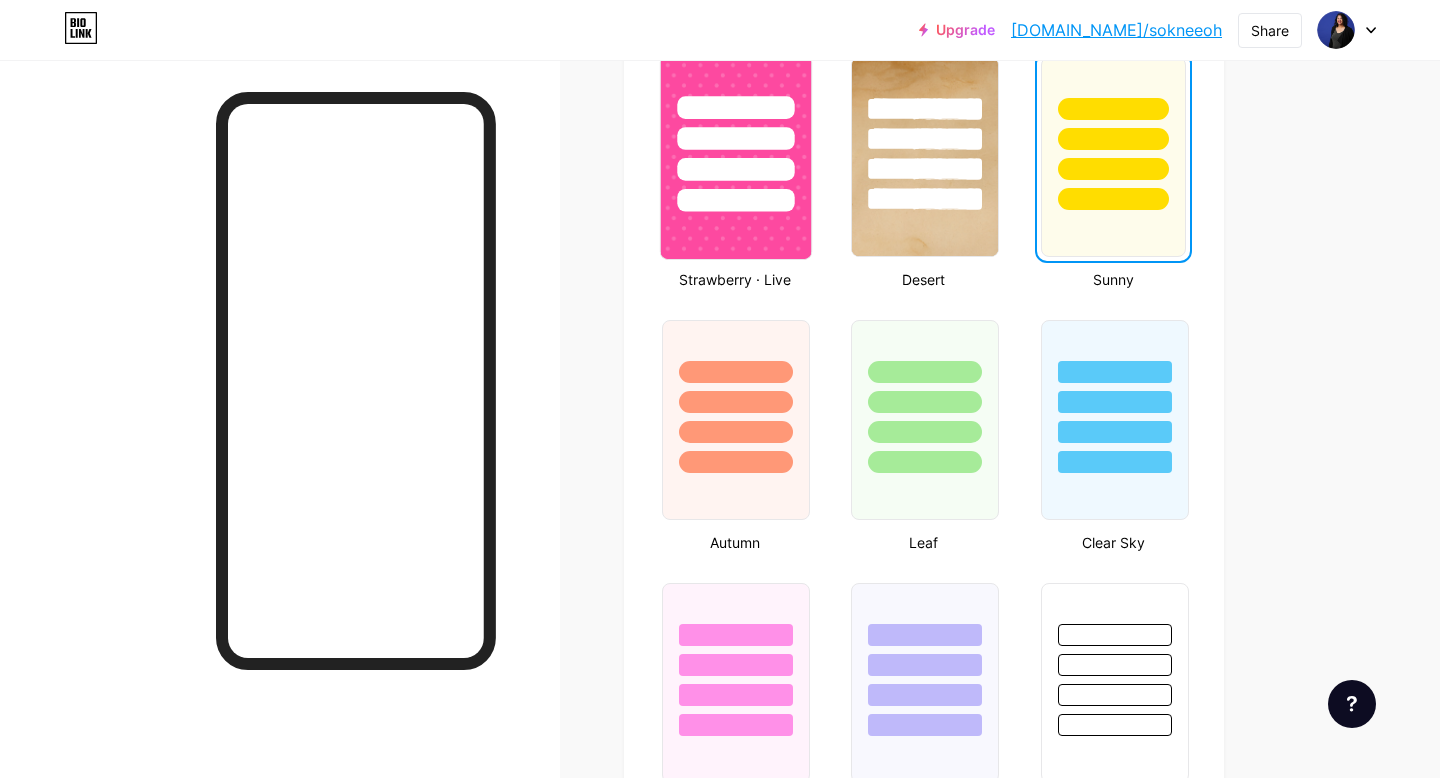 scroll, scrollTop: 1637, scrollLeft: 0, axis: vertical 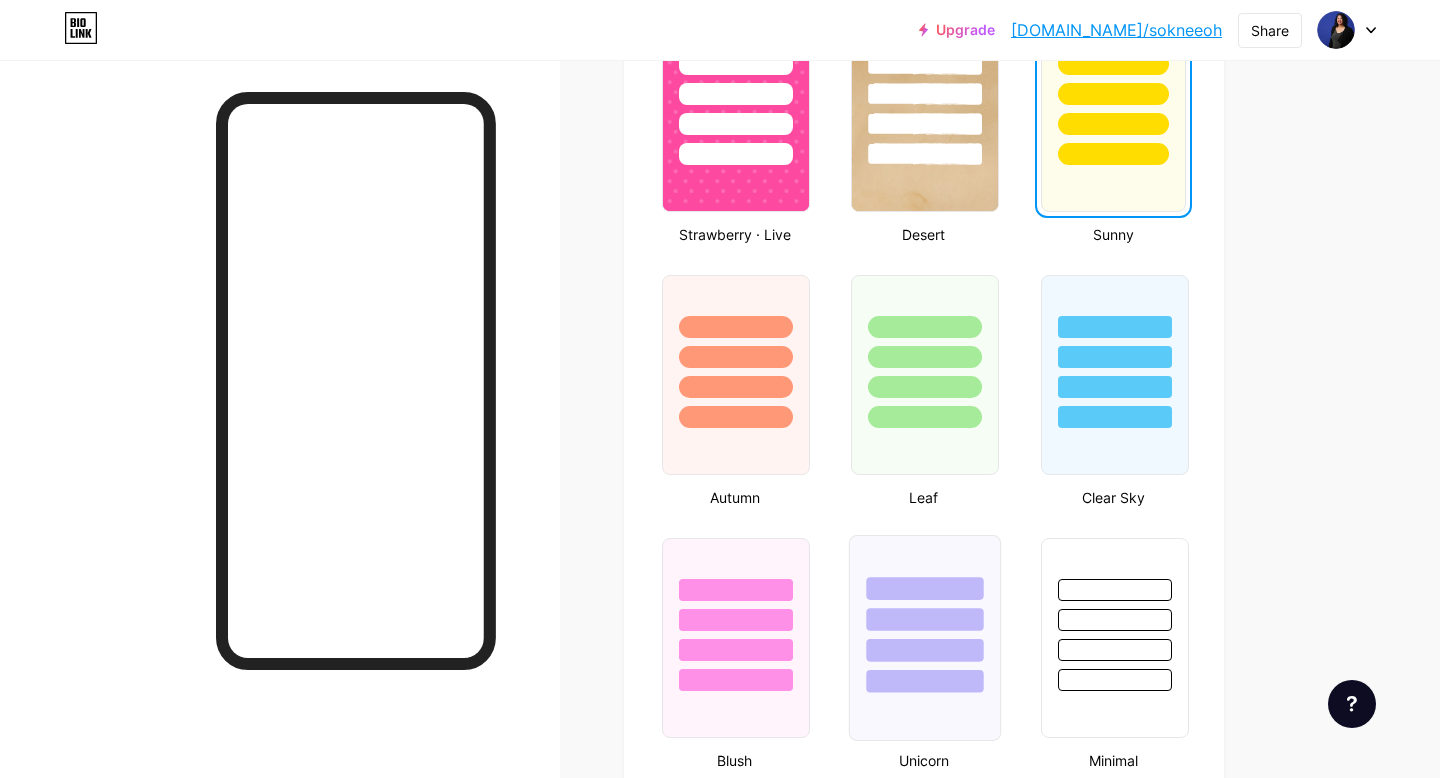 click at bounding box center (925, 588) 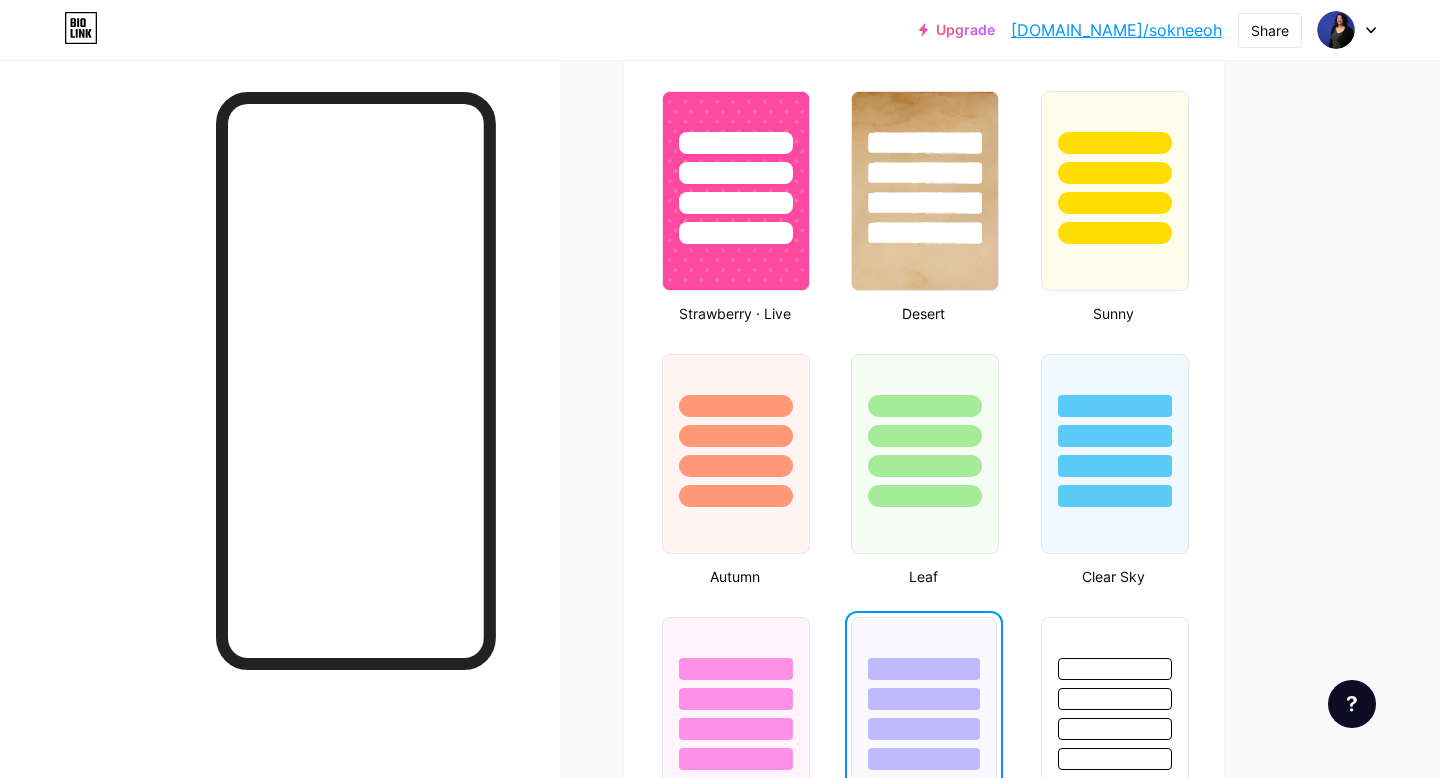scroll, scrollTop: 1513, scrollLeft: 0, axis: vertical 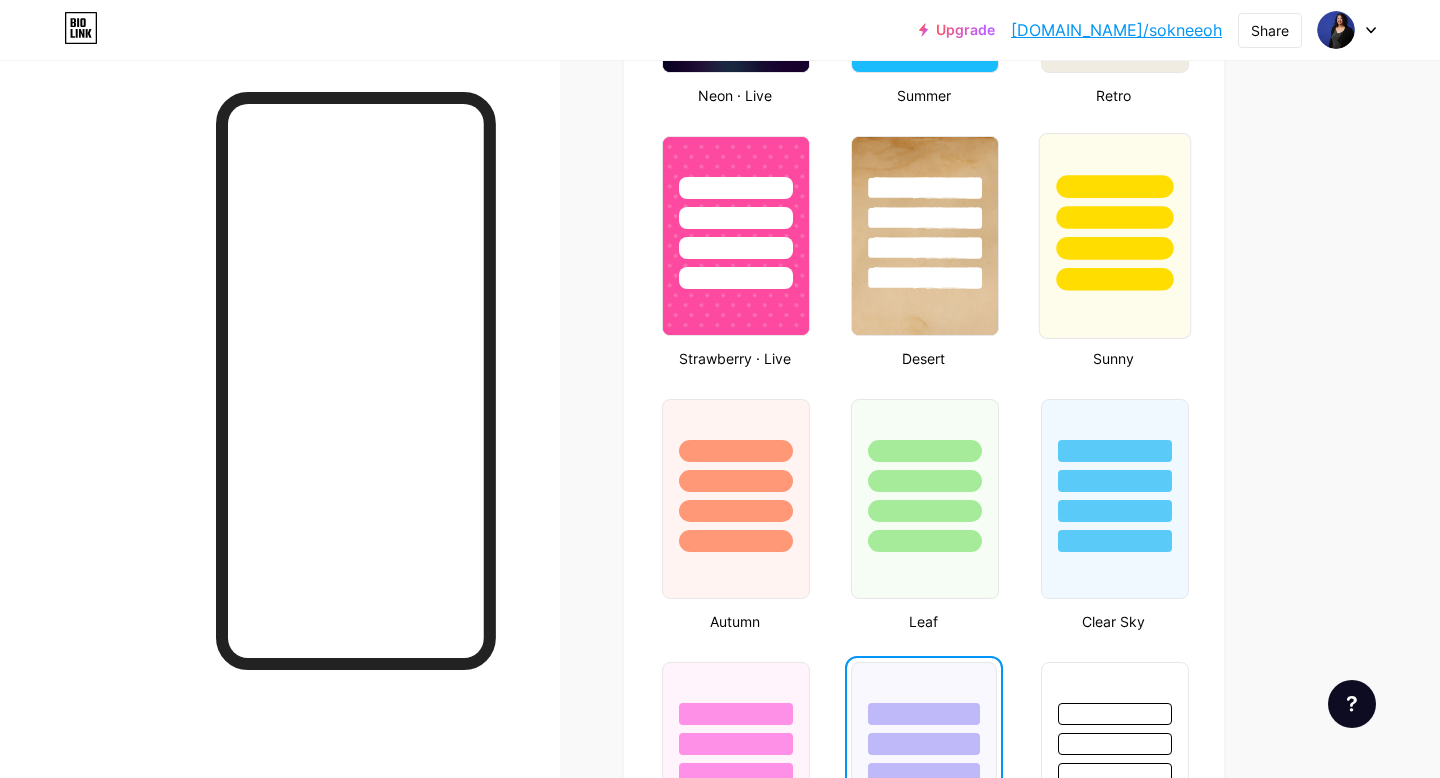 click at bounding box center [1114, 236] 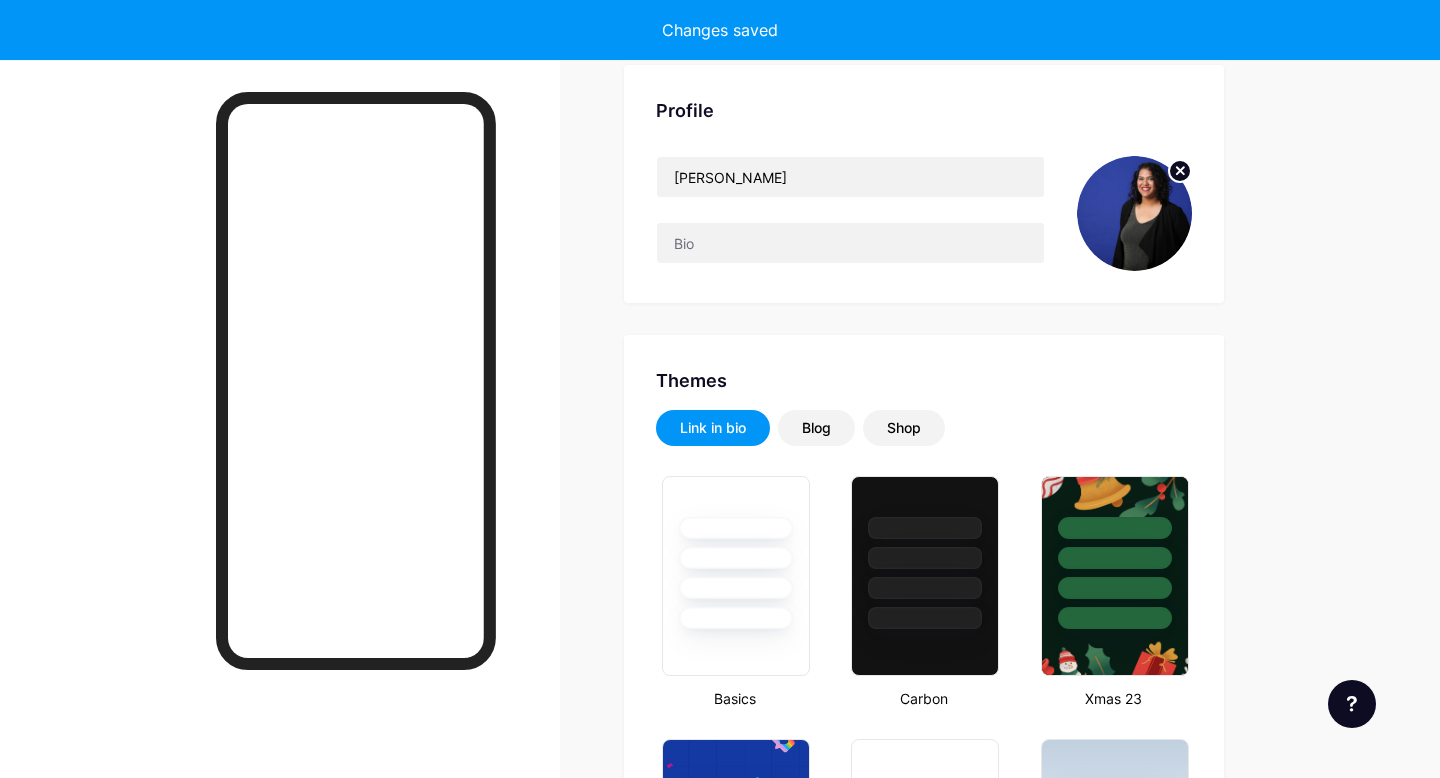 scroll, scrollTop: 0, scrollLeft: 0, axis: both 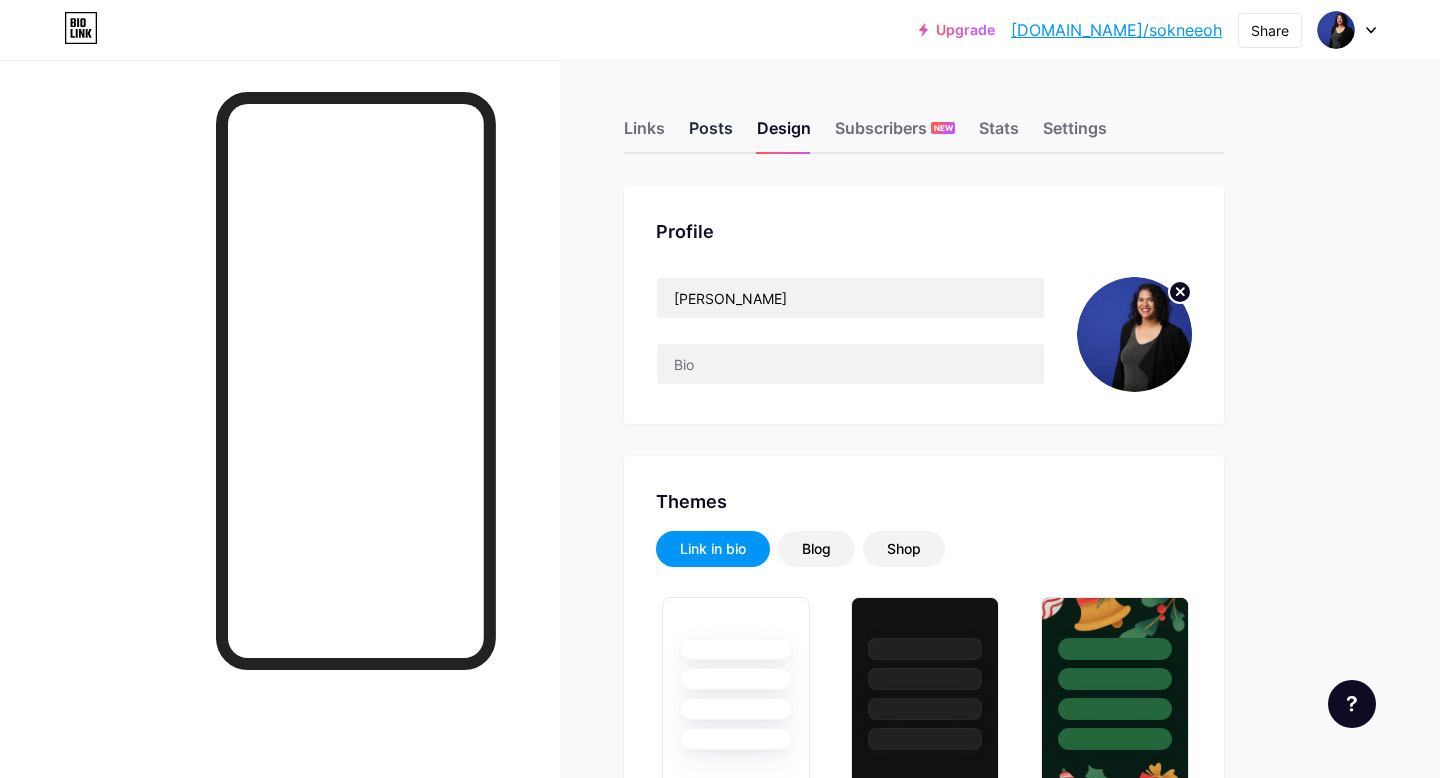 click on "Posts" at bounding box center [711, 134] 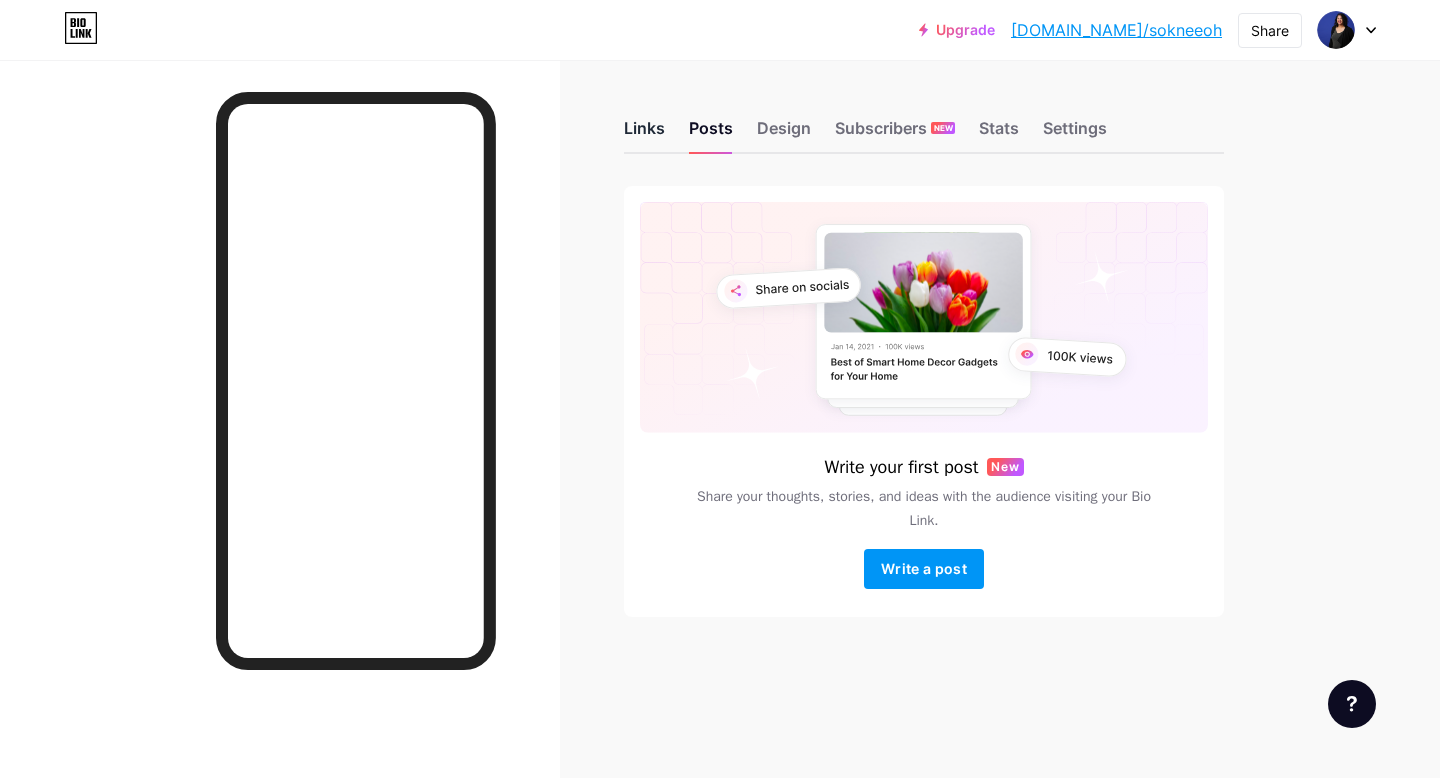 click on "Links" at bounding box center [644, 134] 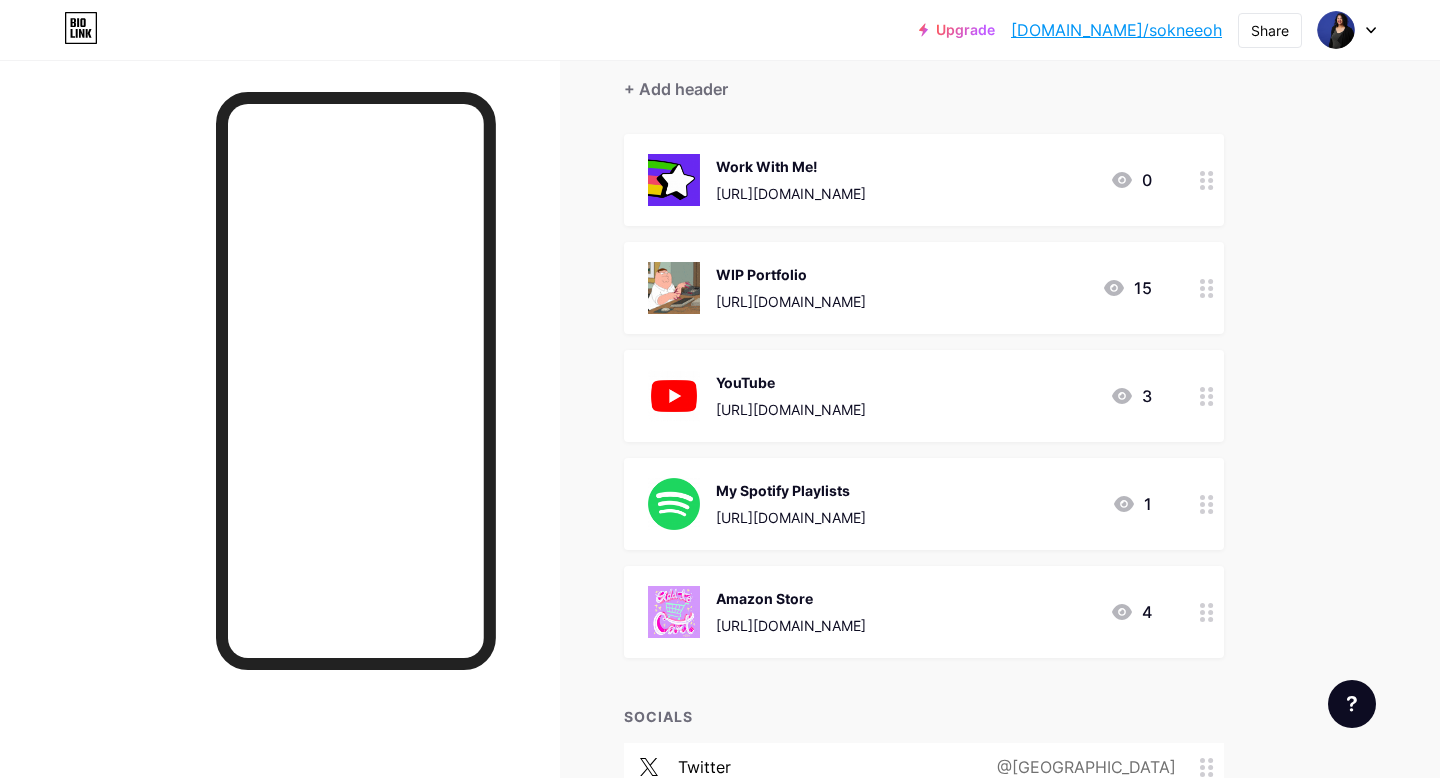 scroll, scrollTop: 215, scrollLeft: 0, axis: vertical 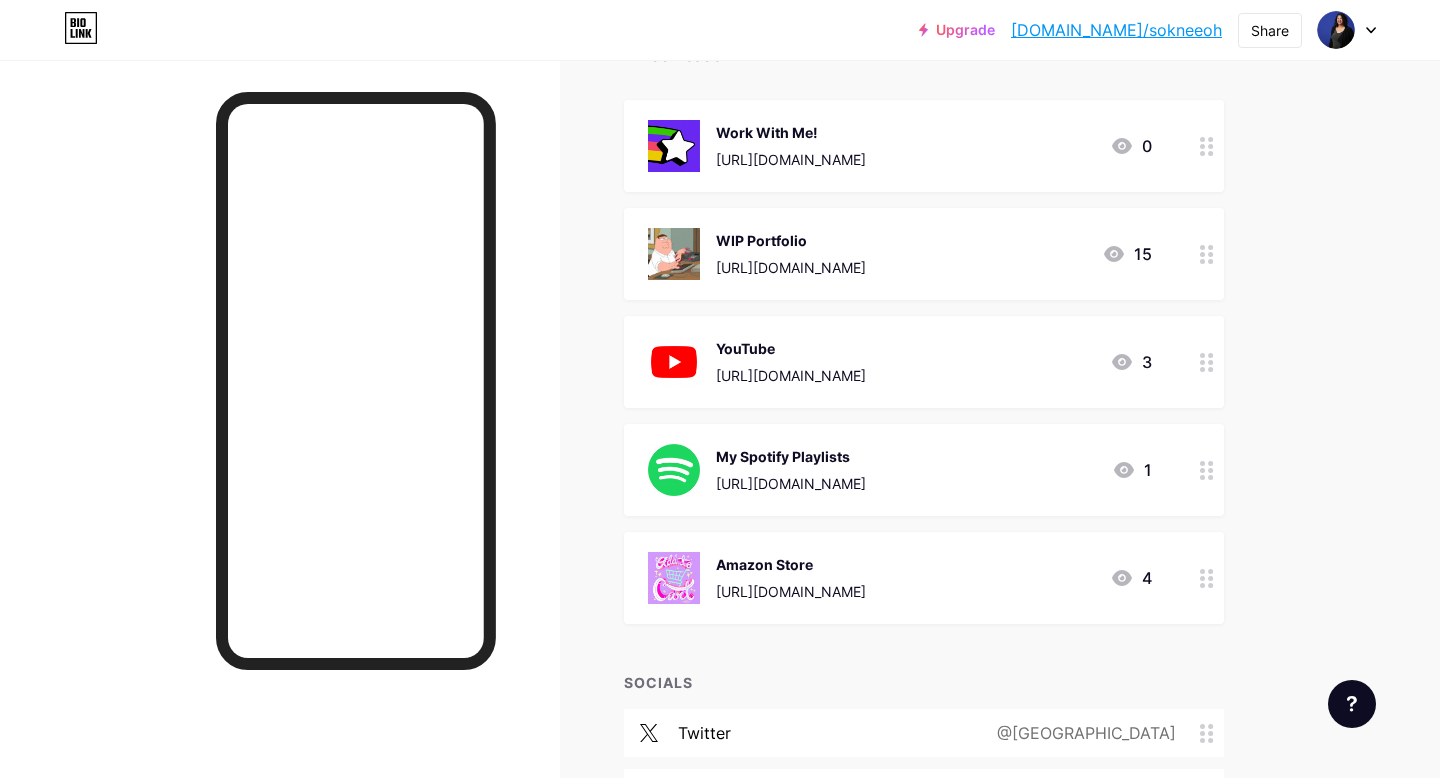 click on "15" at bounding box center [1127, 254] 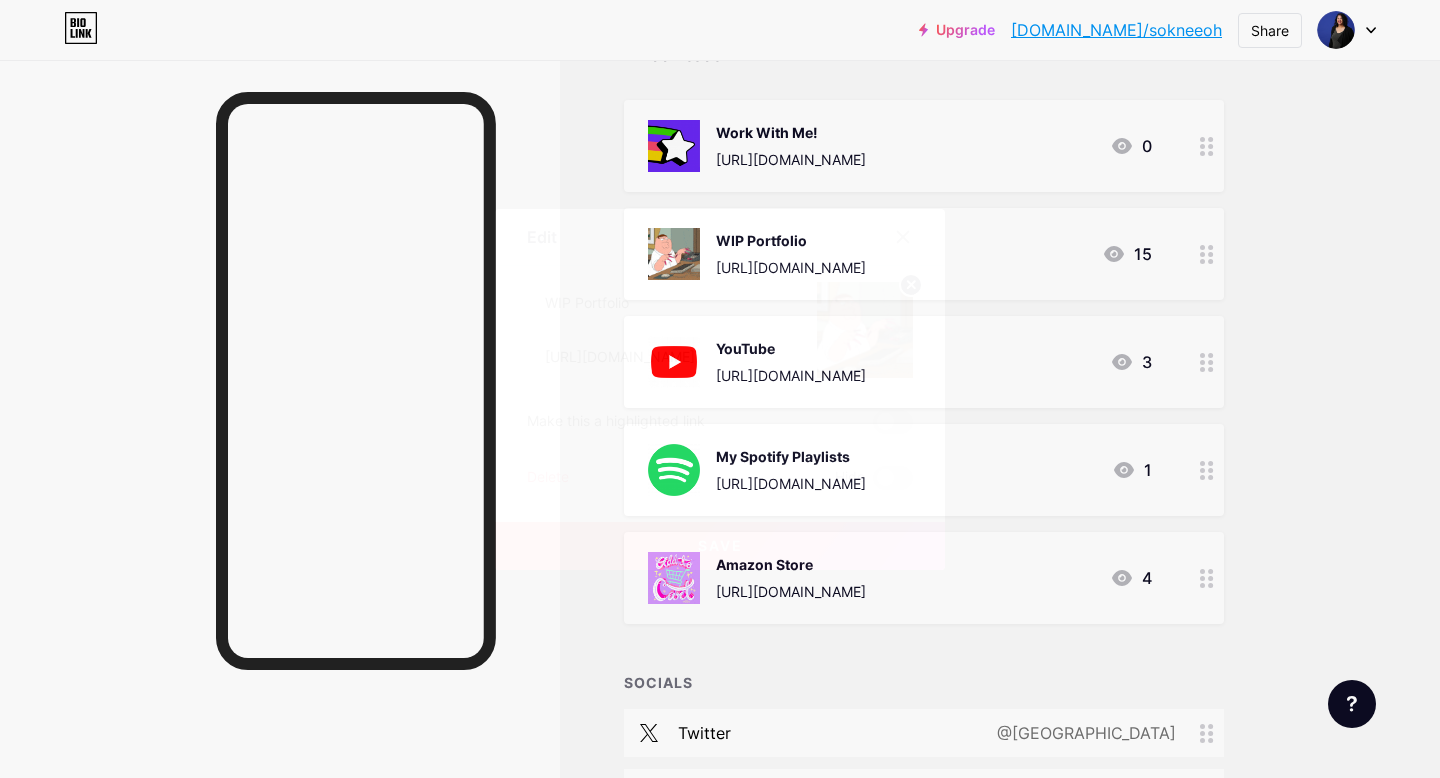 click 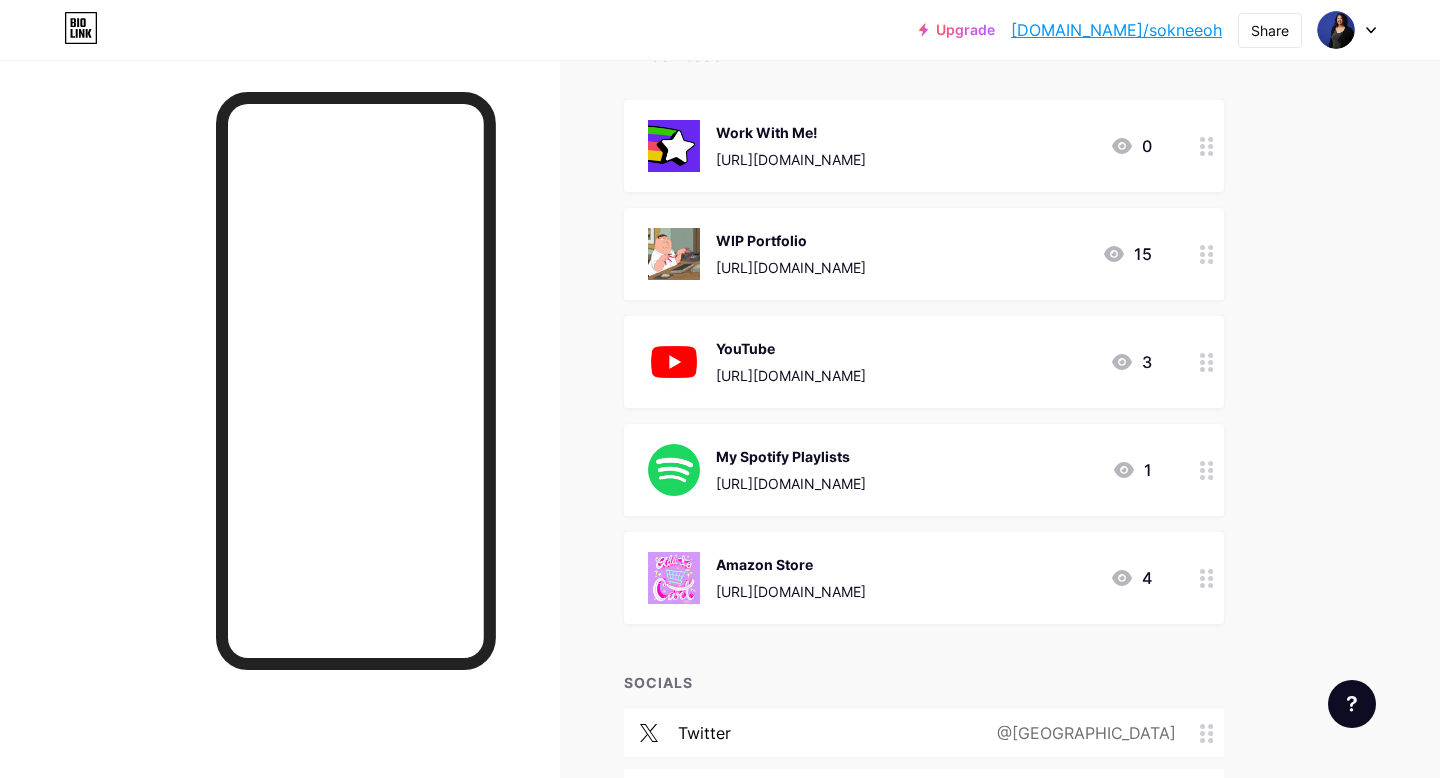 click 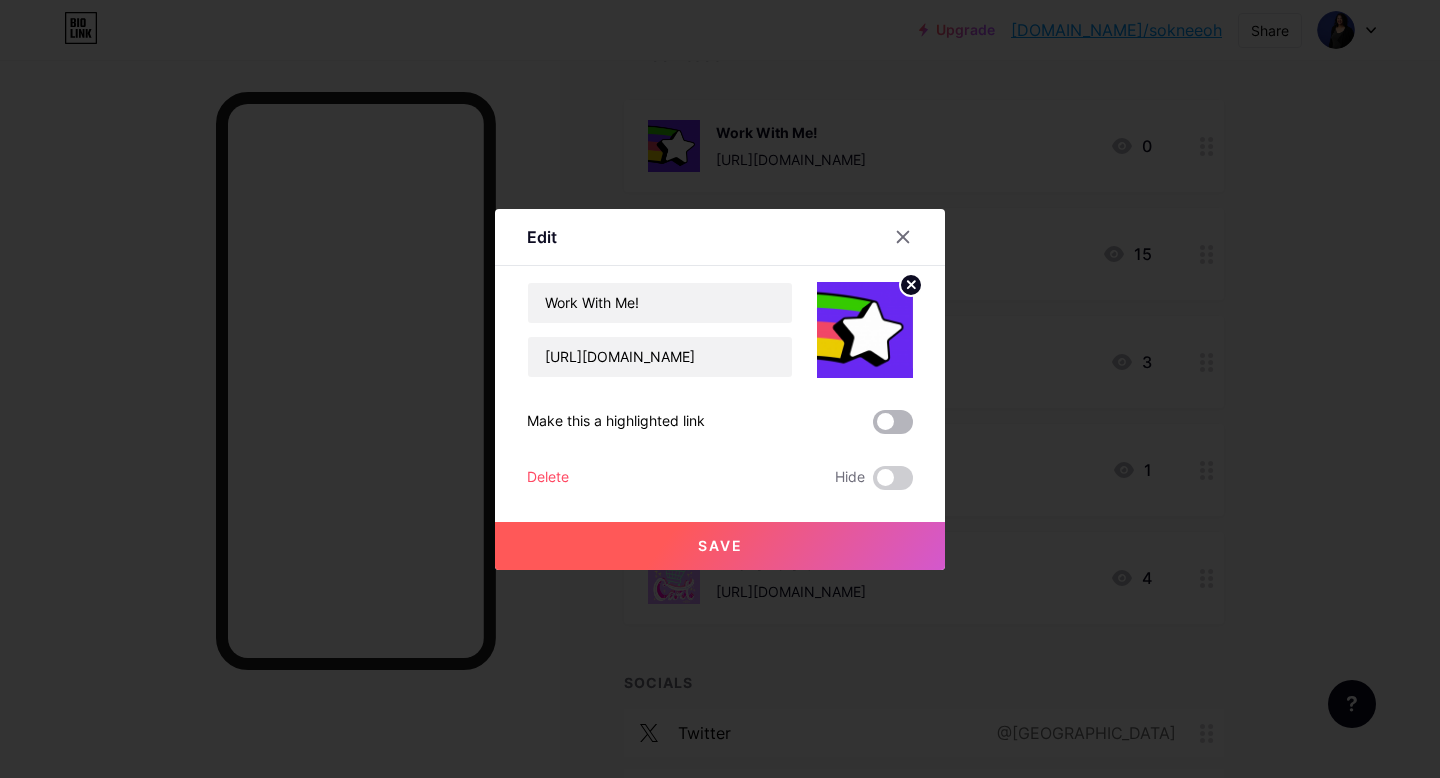 click at bounding box center [893, 422] 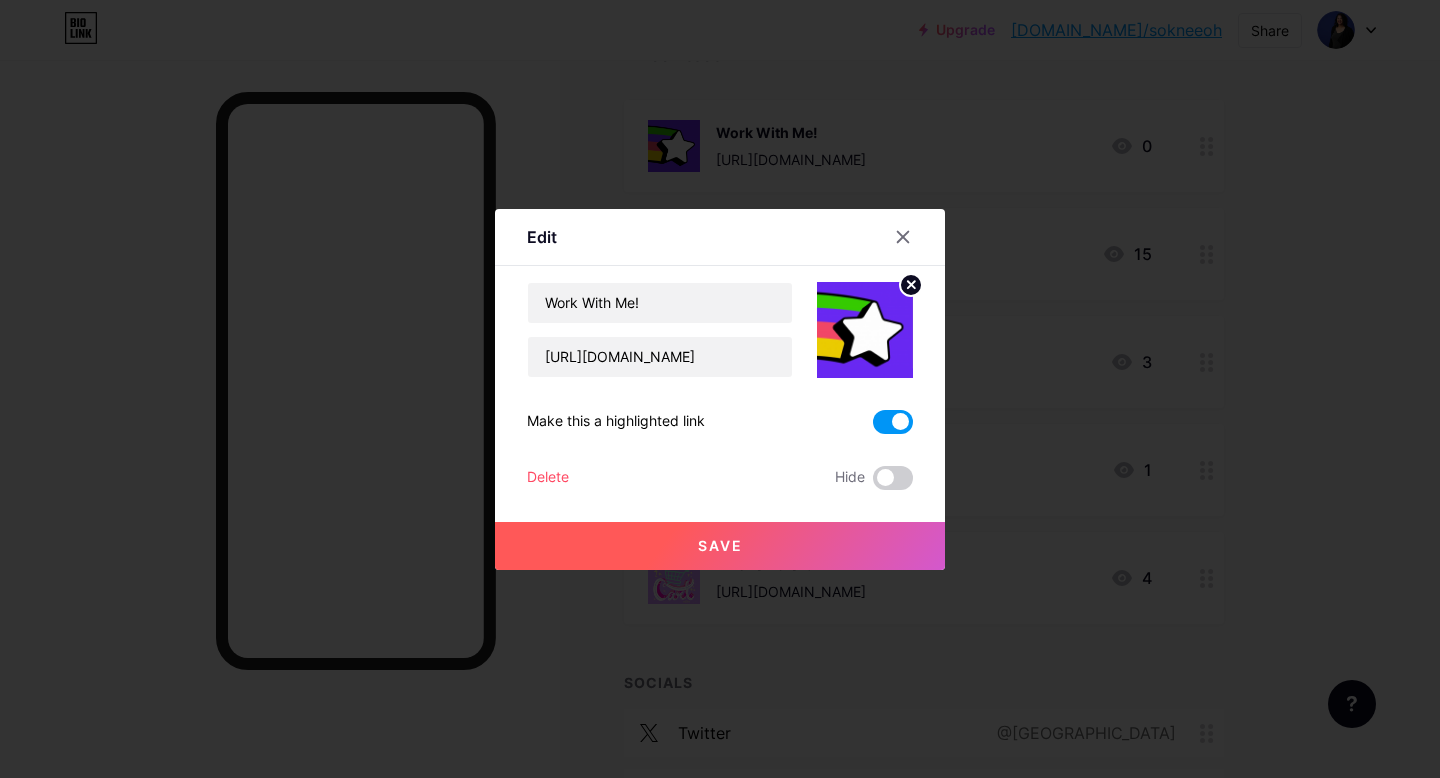 click on "Save" at bounding box center [720, 546] 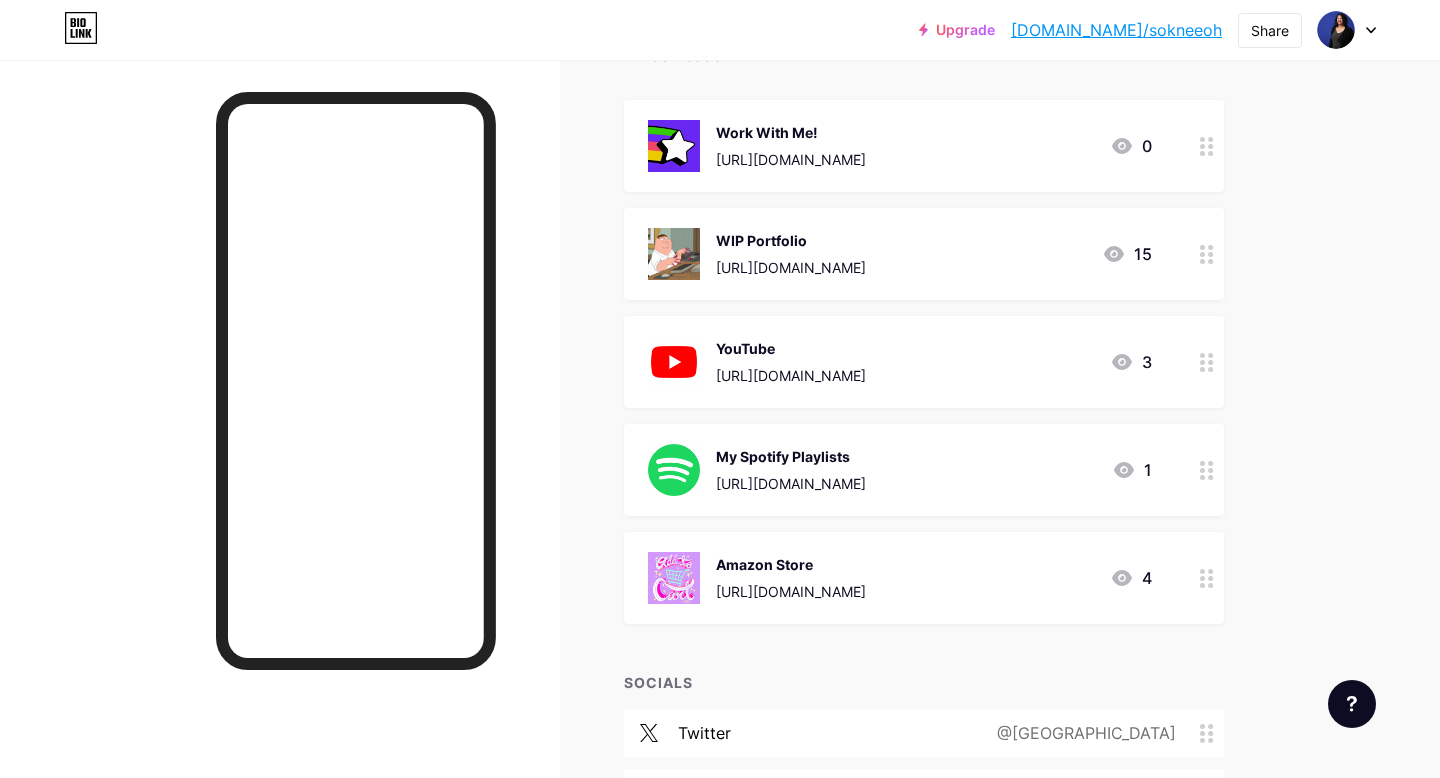click on "Links
Posts
Design
Subscribers
NEW
Stats
Settings       + ADD LINK     + ADD EMBED
+ Add header
Work With Me!
[URL][DOMAIN_NAME]
0
WIP Portfolio
[URL][DOMAIN_NAME]
15
YouTube
[URL][DOMAIN_NAME]
3
My Spotify Playlists
[URL][DOMAIN_NAME]
1
Amazon Store
[URL][DOMAIN_NAME]
4
SOCIALS         twitter
@sokneeoh
instagram                 + Add socials" at bounding box center [654, 411] 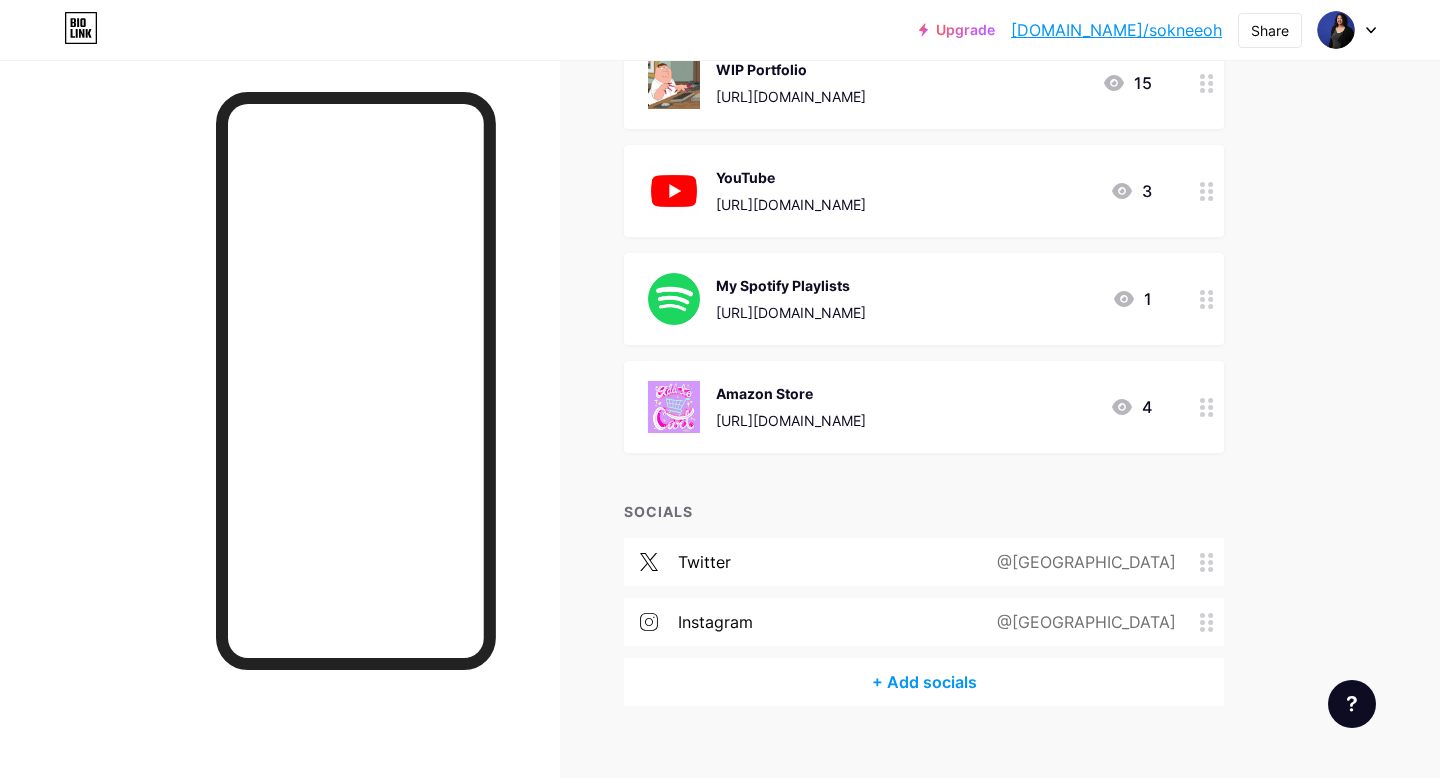 scroll, scrollTop: 413, scrollLeft: 0, axis: vertical 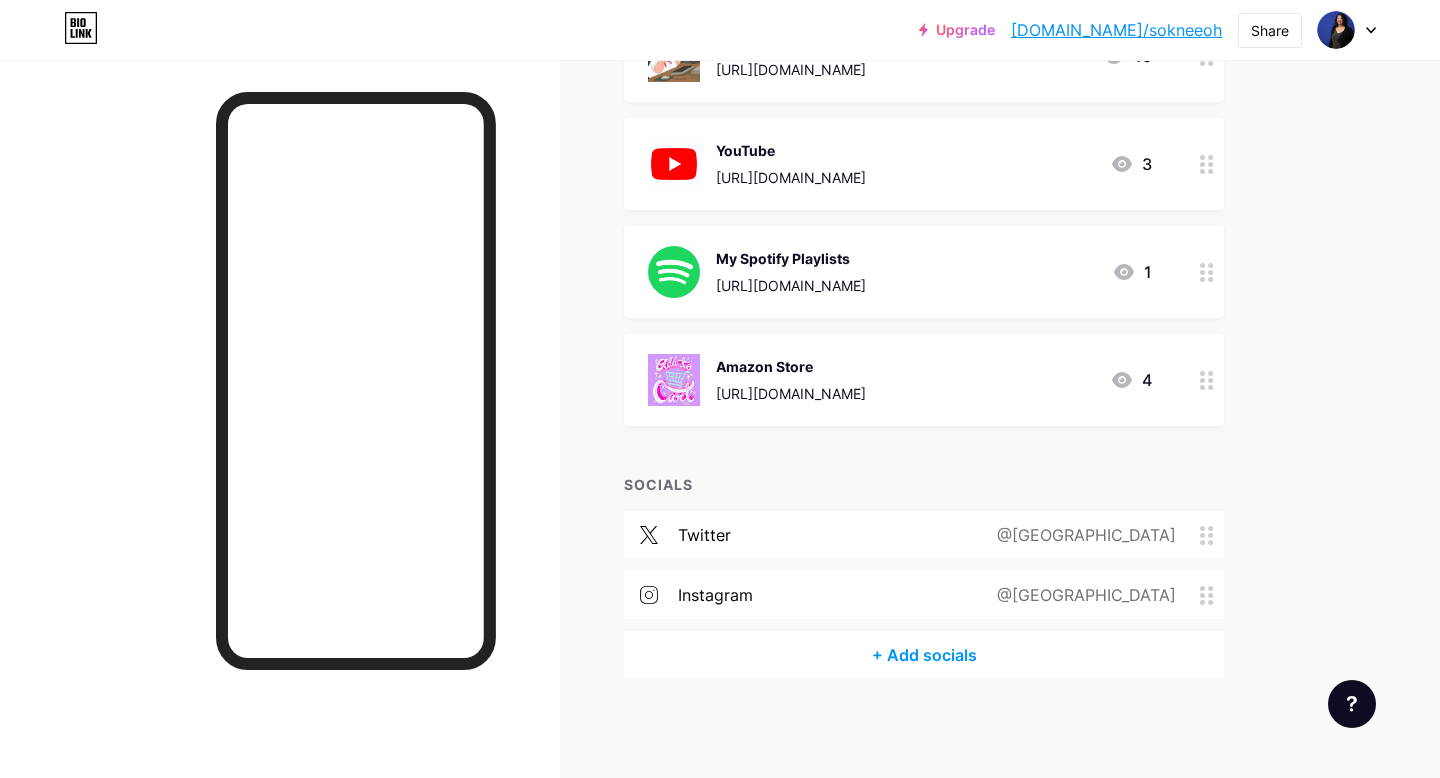 click 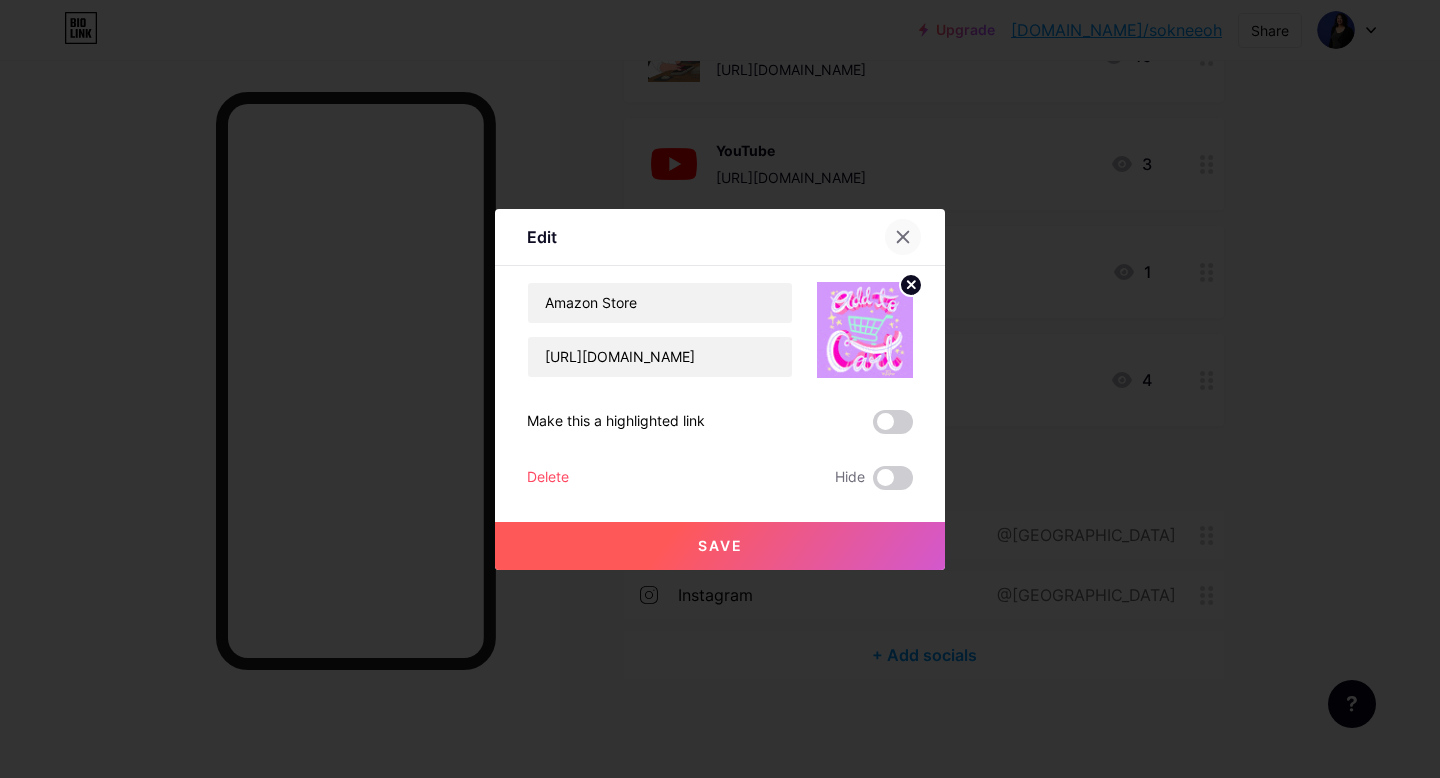 click at bounding box center [903, 237] 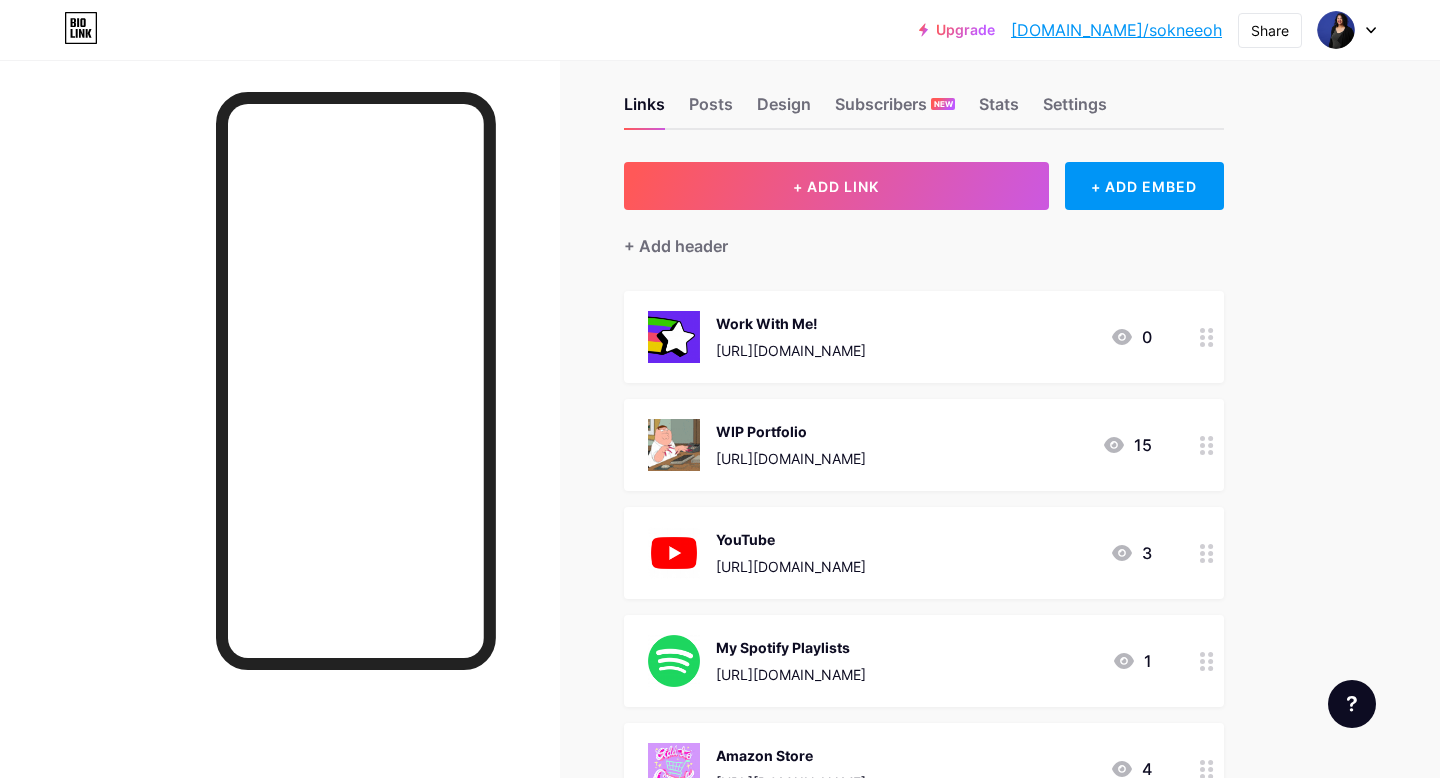 scroll, scrollTop: 12, scrollLeft: 0, axis: vertical 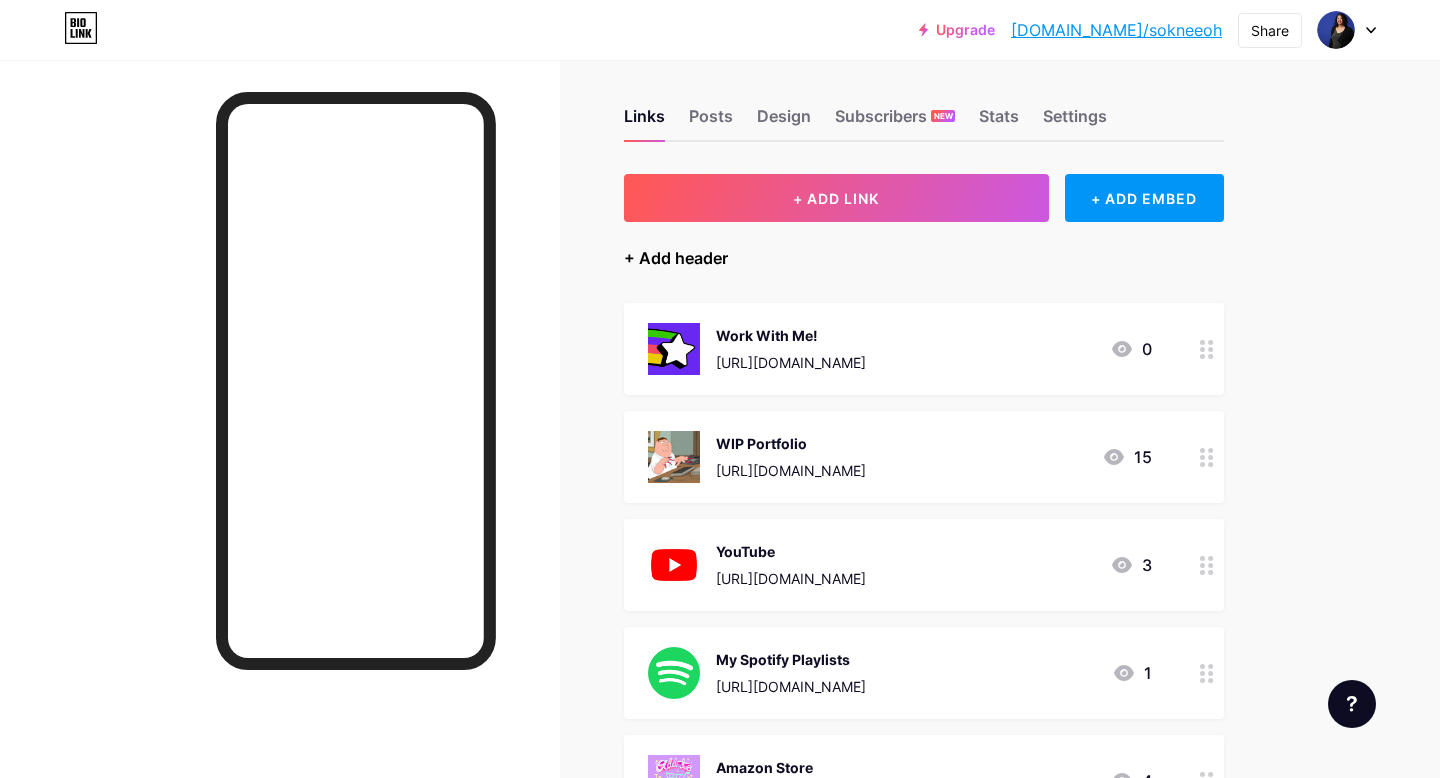 click on "+ Add header" at bounding box center [676, 258] 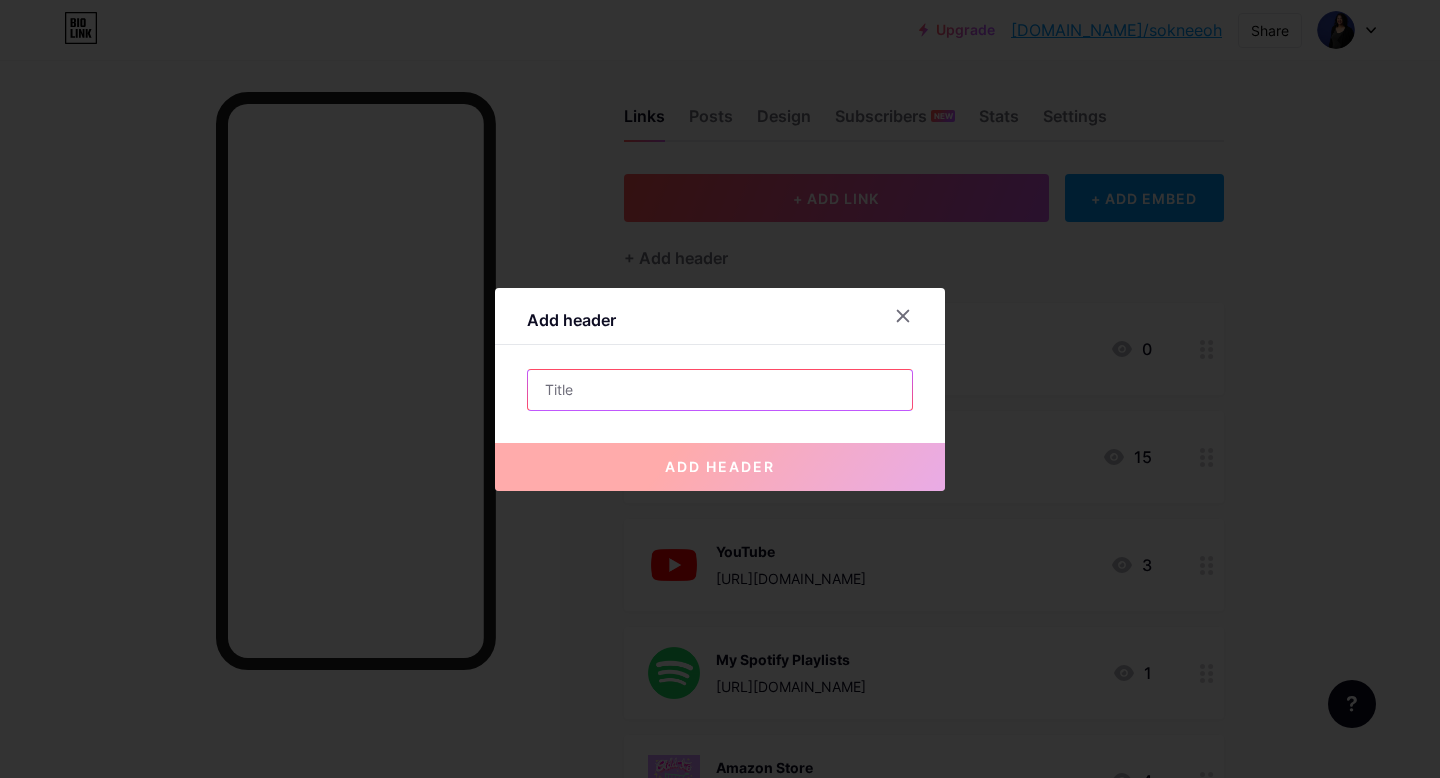 click at bounding box center [720, 390] 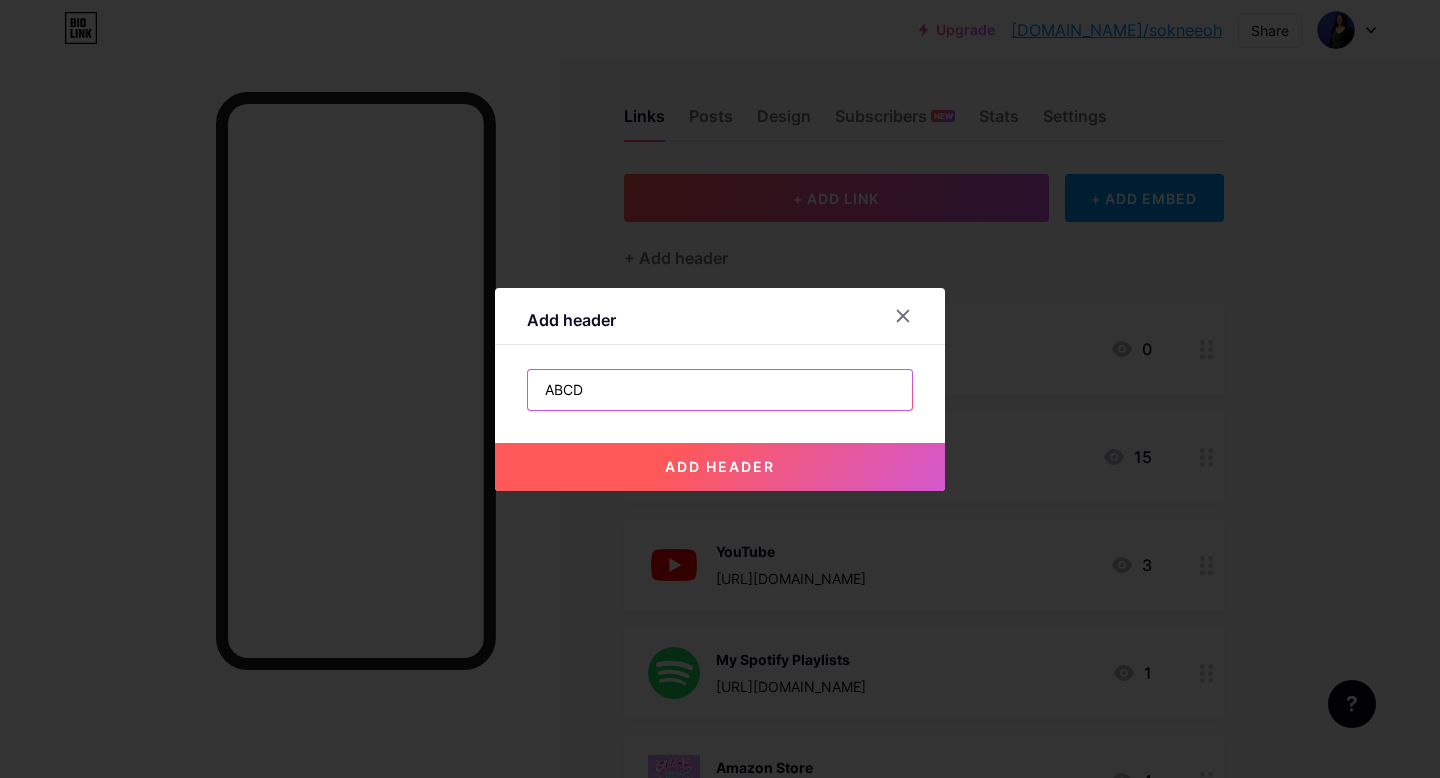 type on "ABCD" 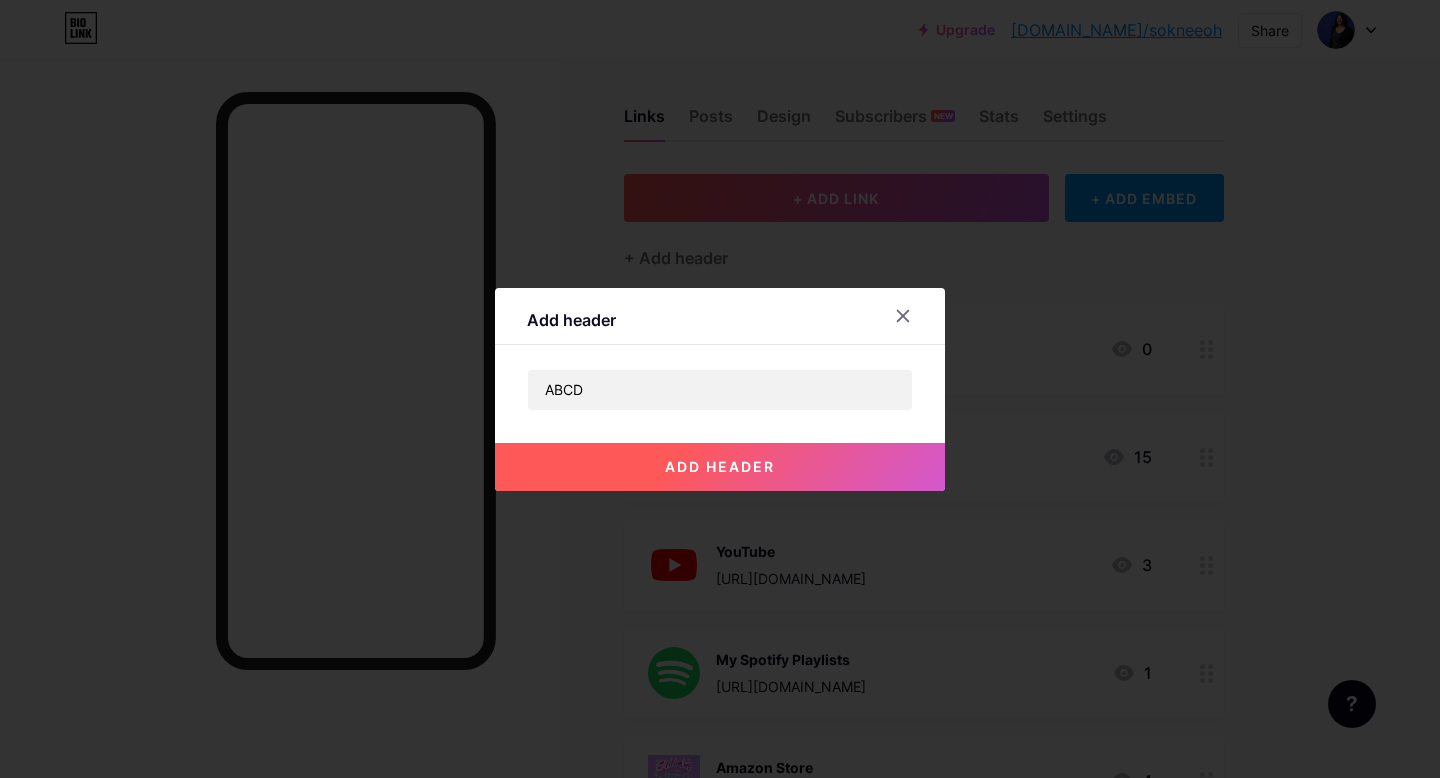 click on "add header" at bounding box center (720, 466) 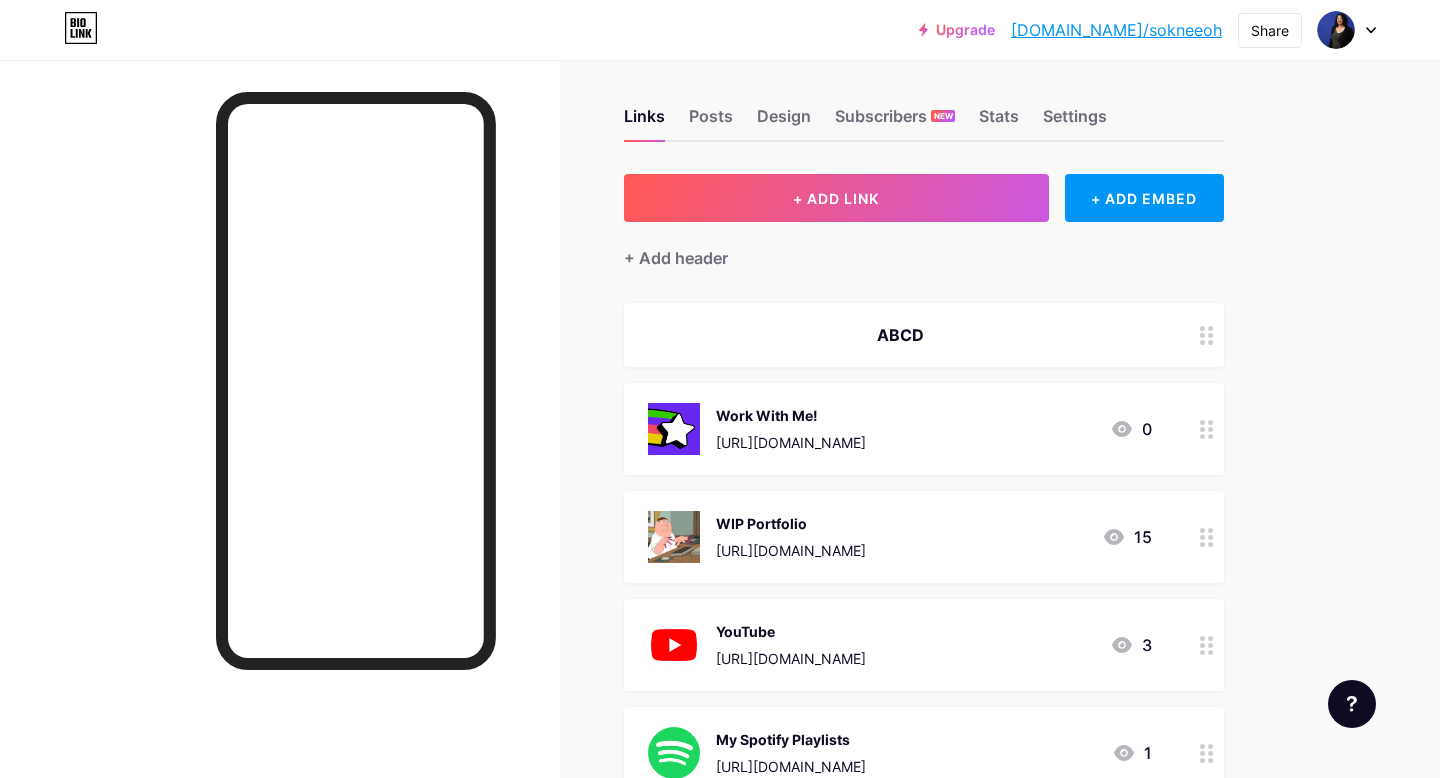 click 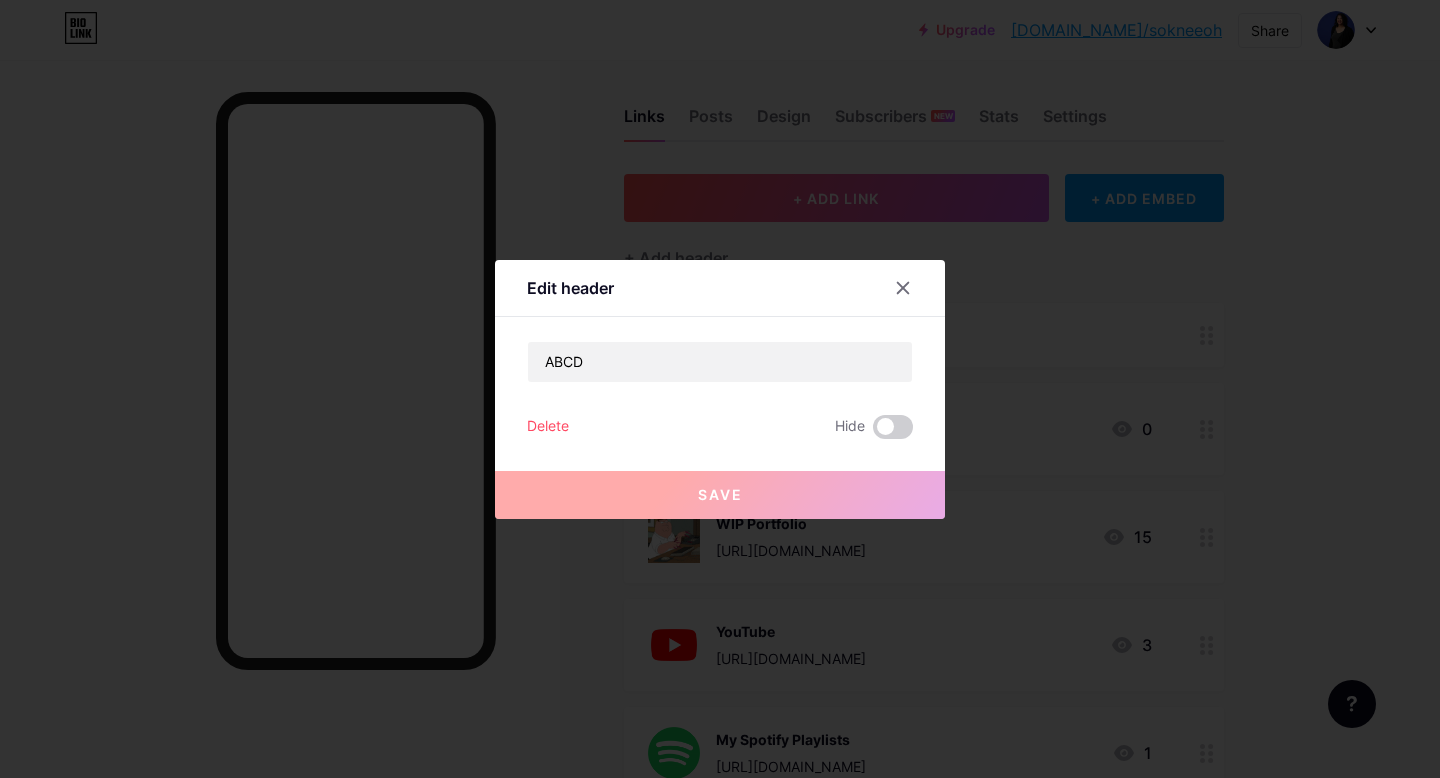 click on "Delete" at bounding box center (548, 427) 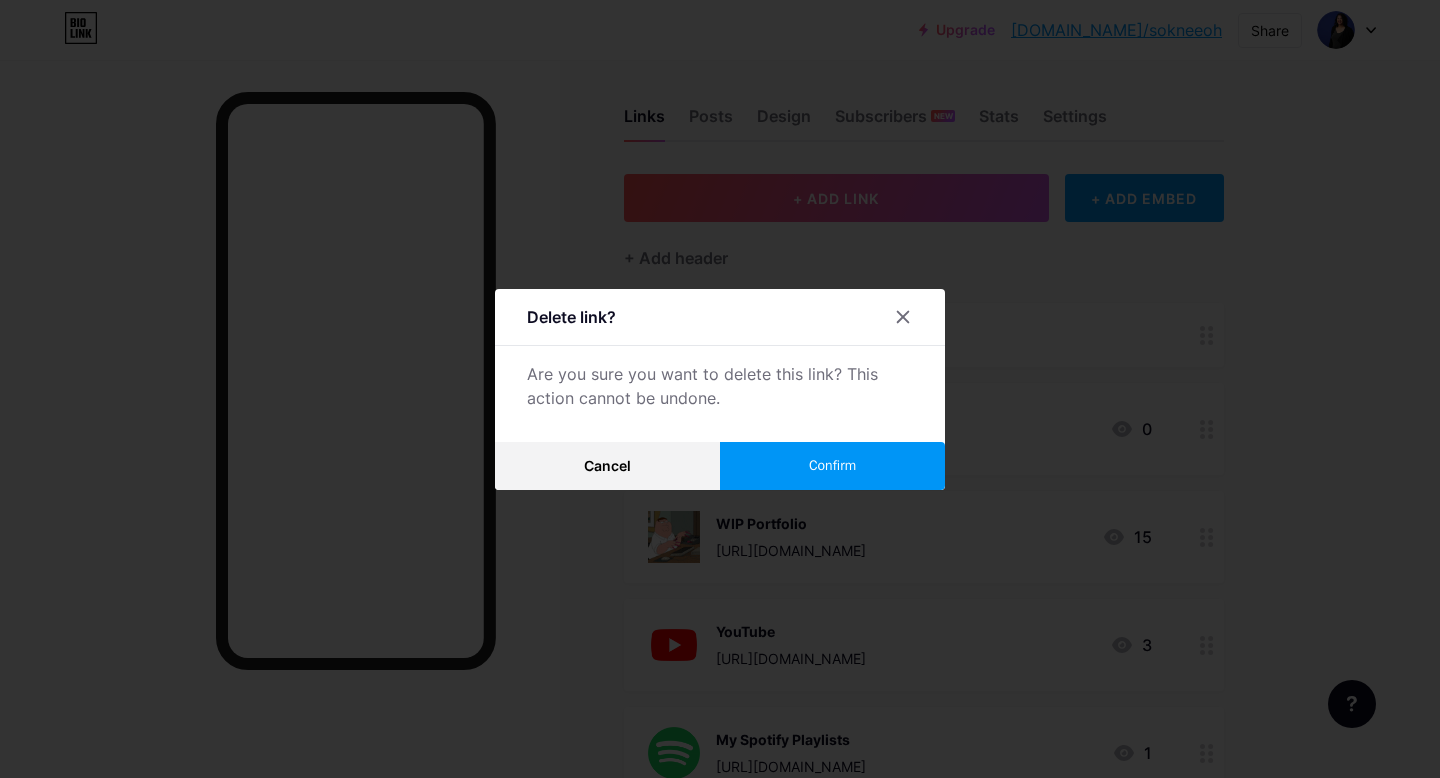 click on "Confirm" at bounding box center [832, 466] 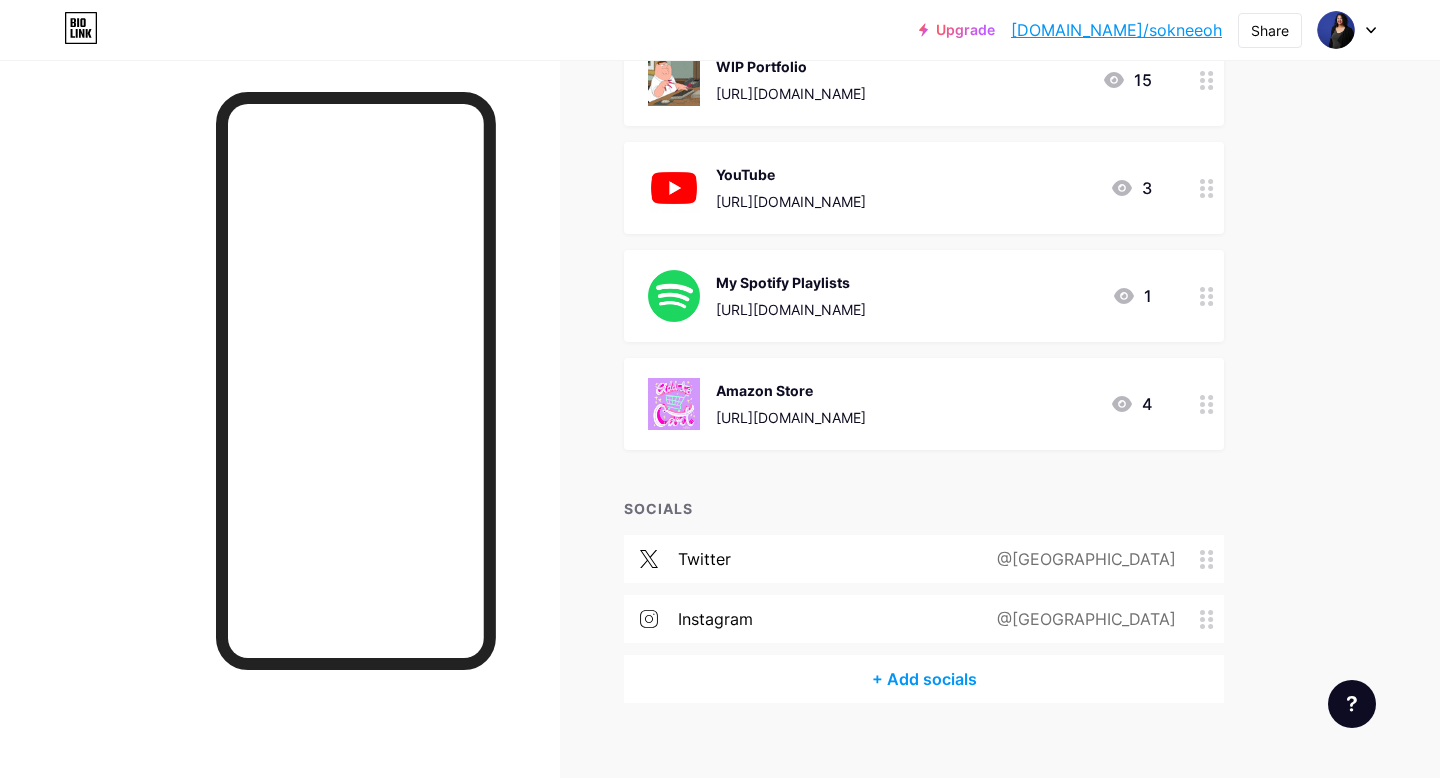 scroll, scrollTop: 0, scrollLeft: 0, axis: both 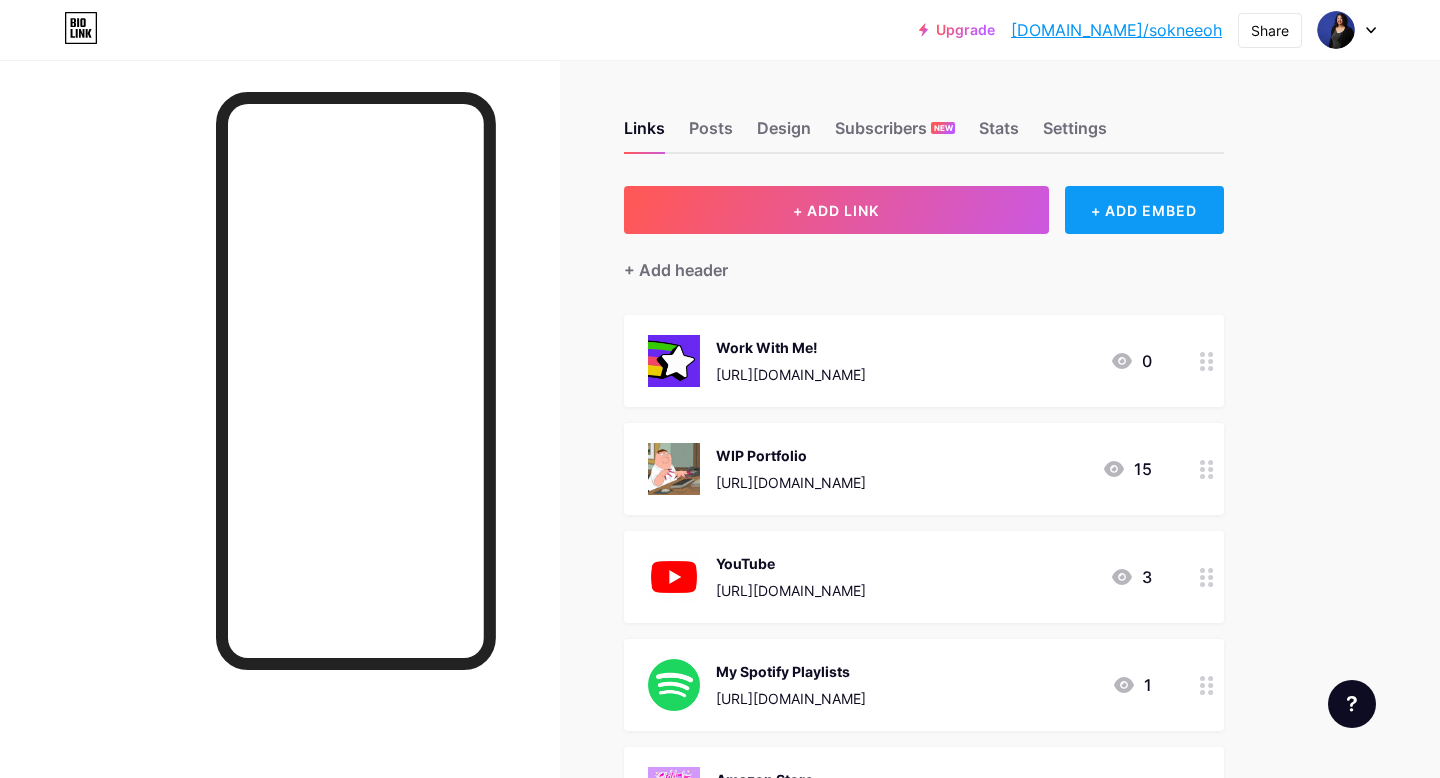 click on "+ ADD EMBED" at bounding box center [1144, 210] 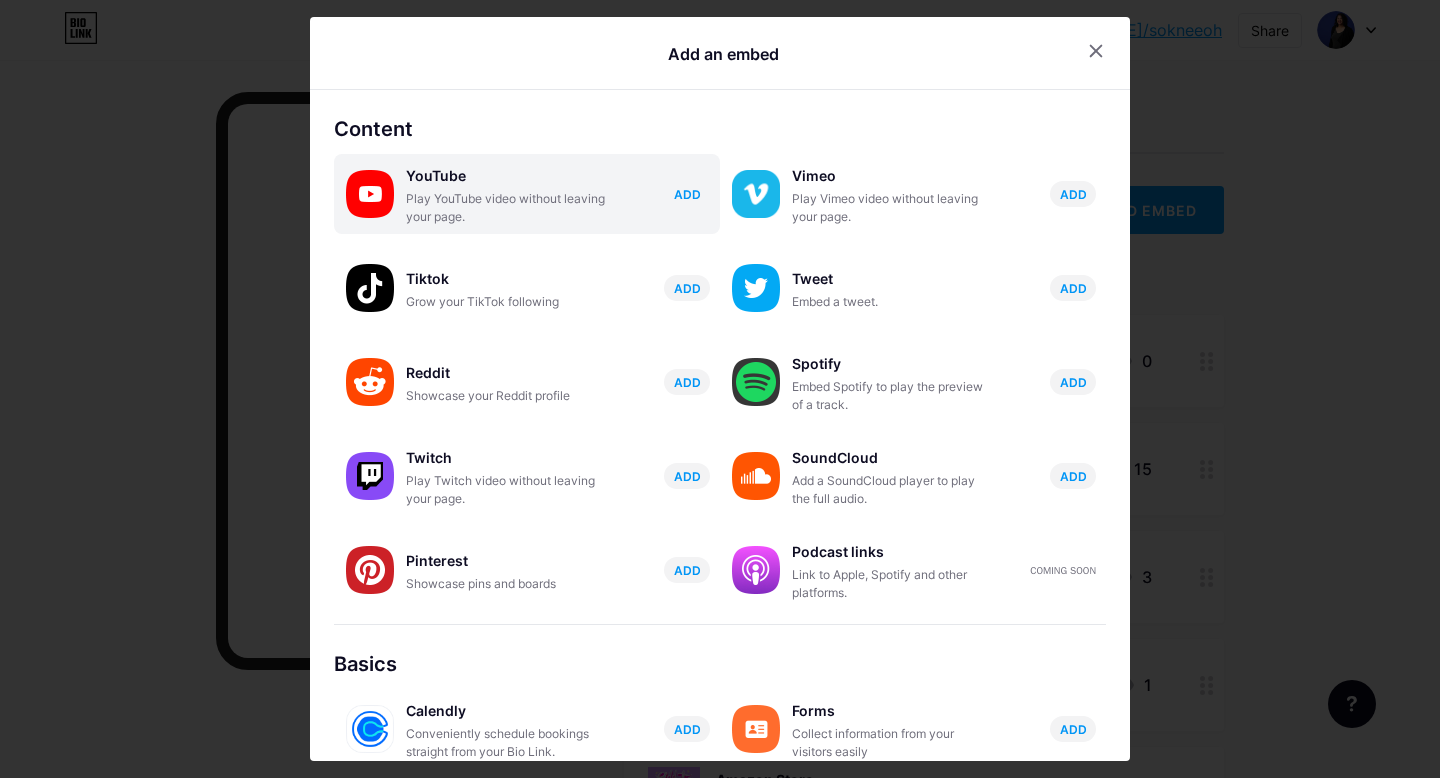 click on "ADD" at bounding box center [687, 194] 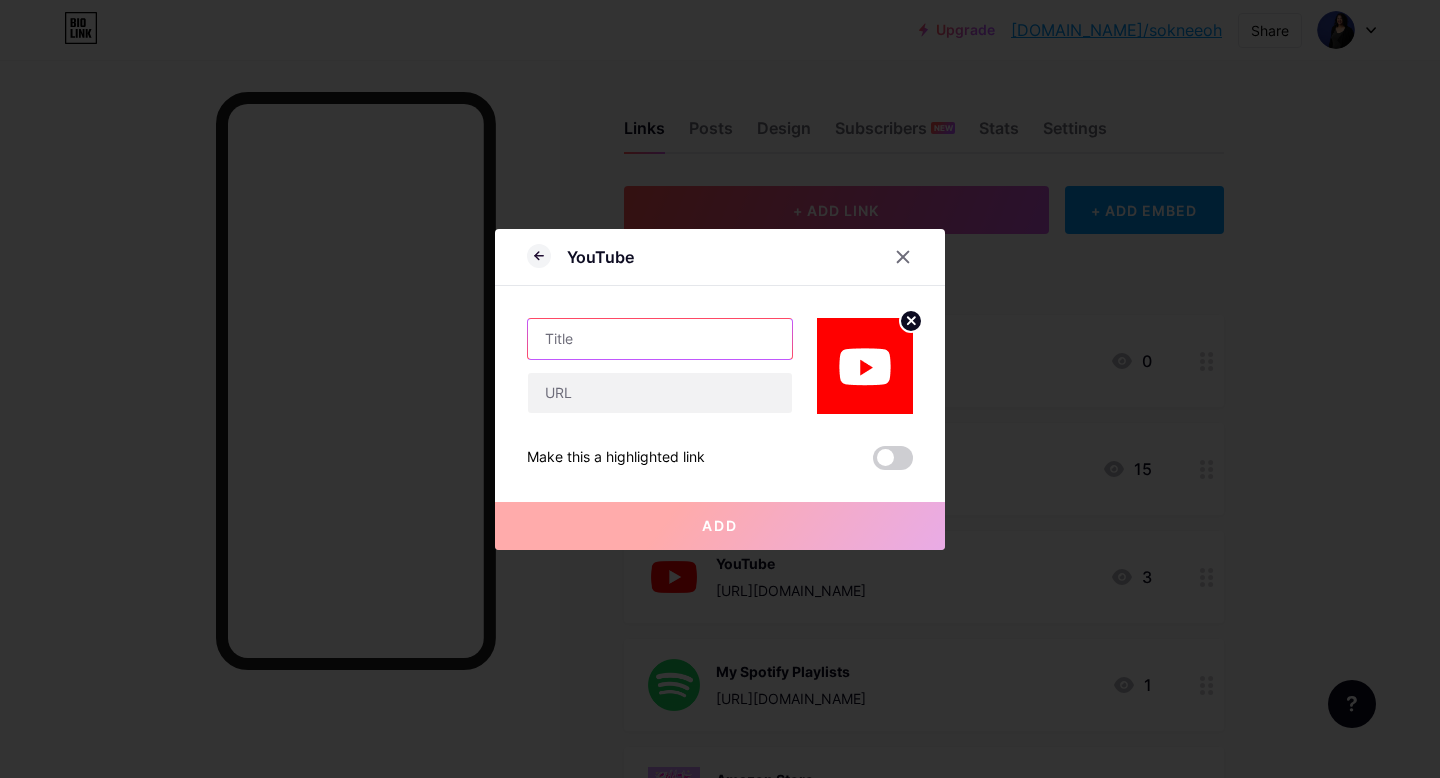 click at bounding box center (660, 339) 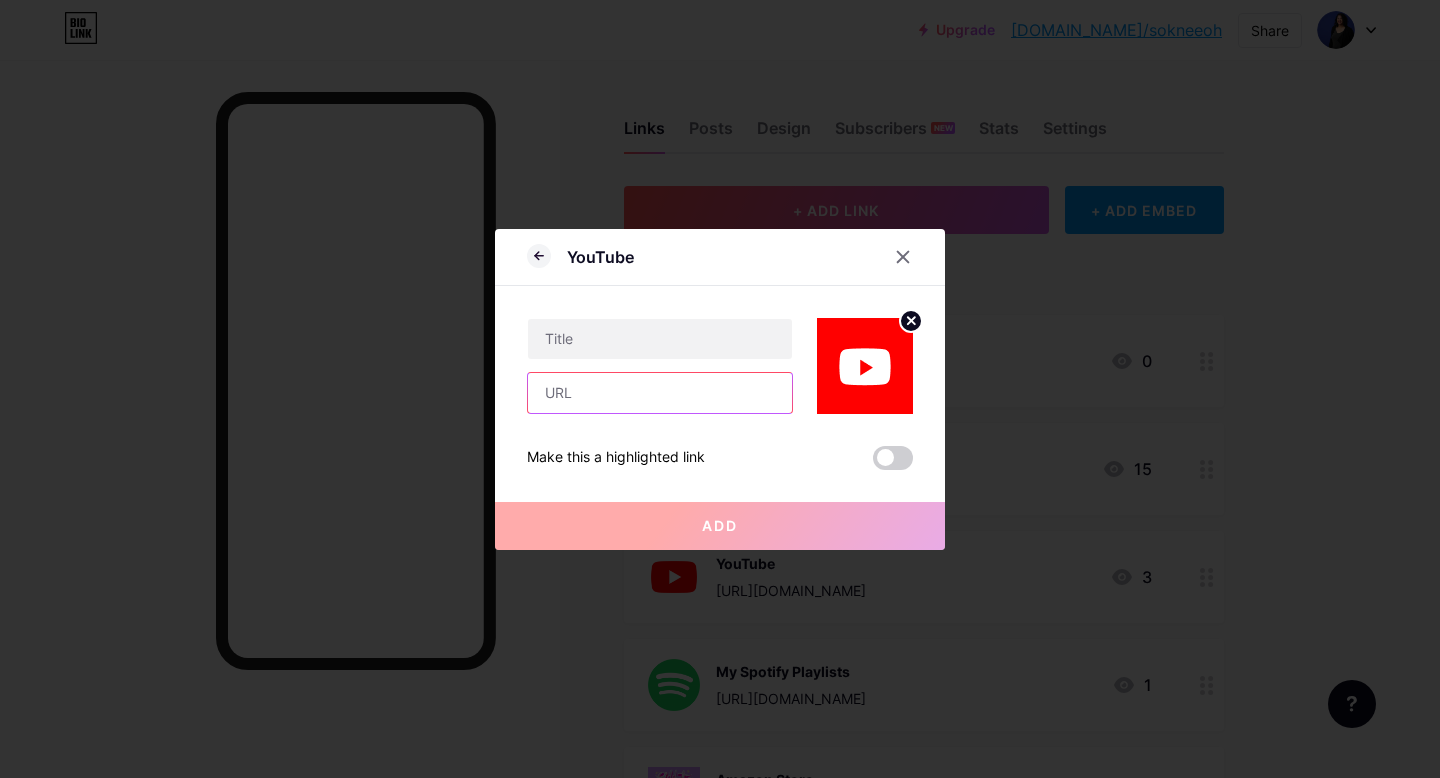 click at bounding box center (660, 393) 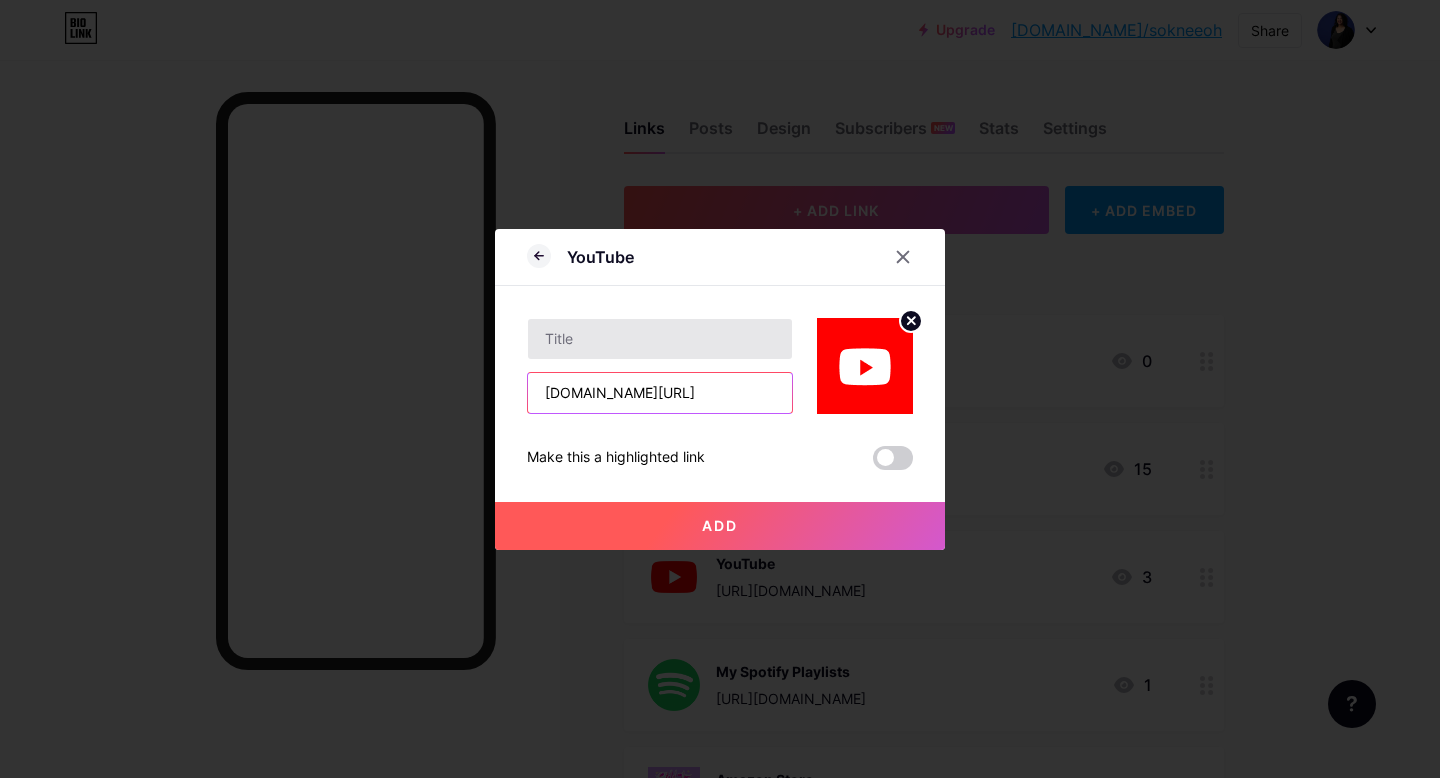 type on "[DOMAIN_NAME][URL]" 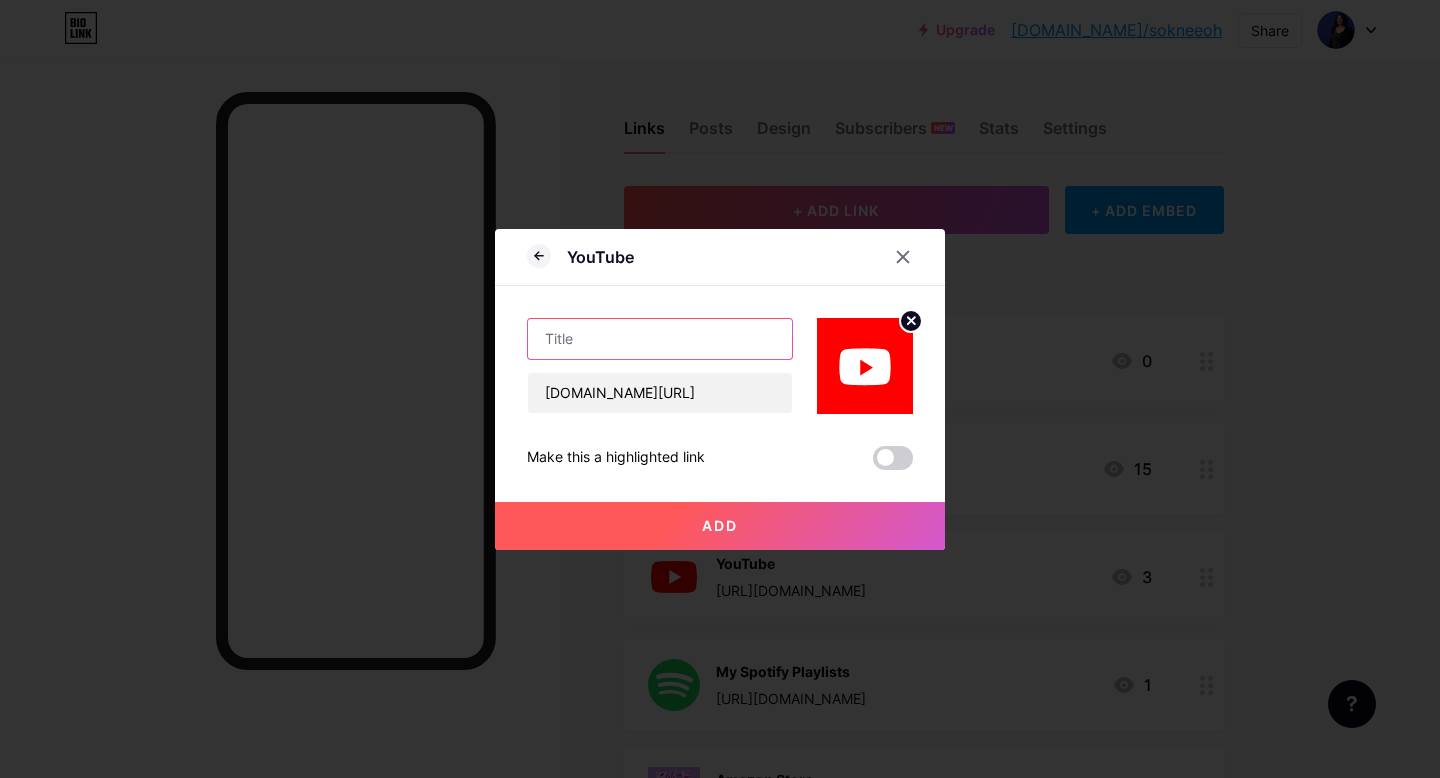 click at bounding box center (660, 339) 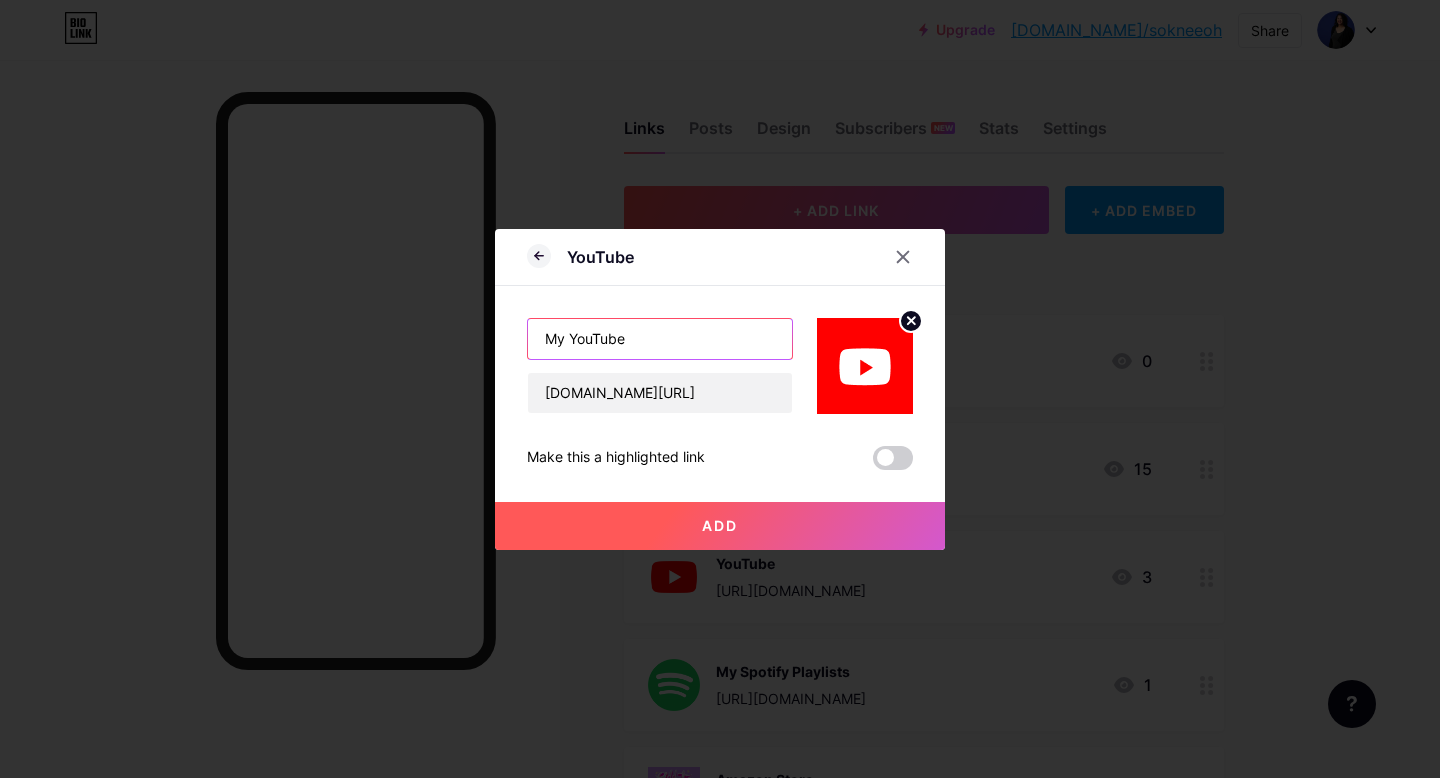 type on "My YouTube" 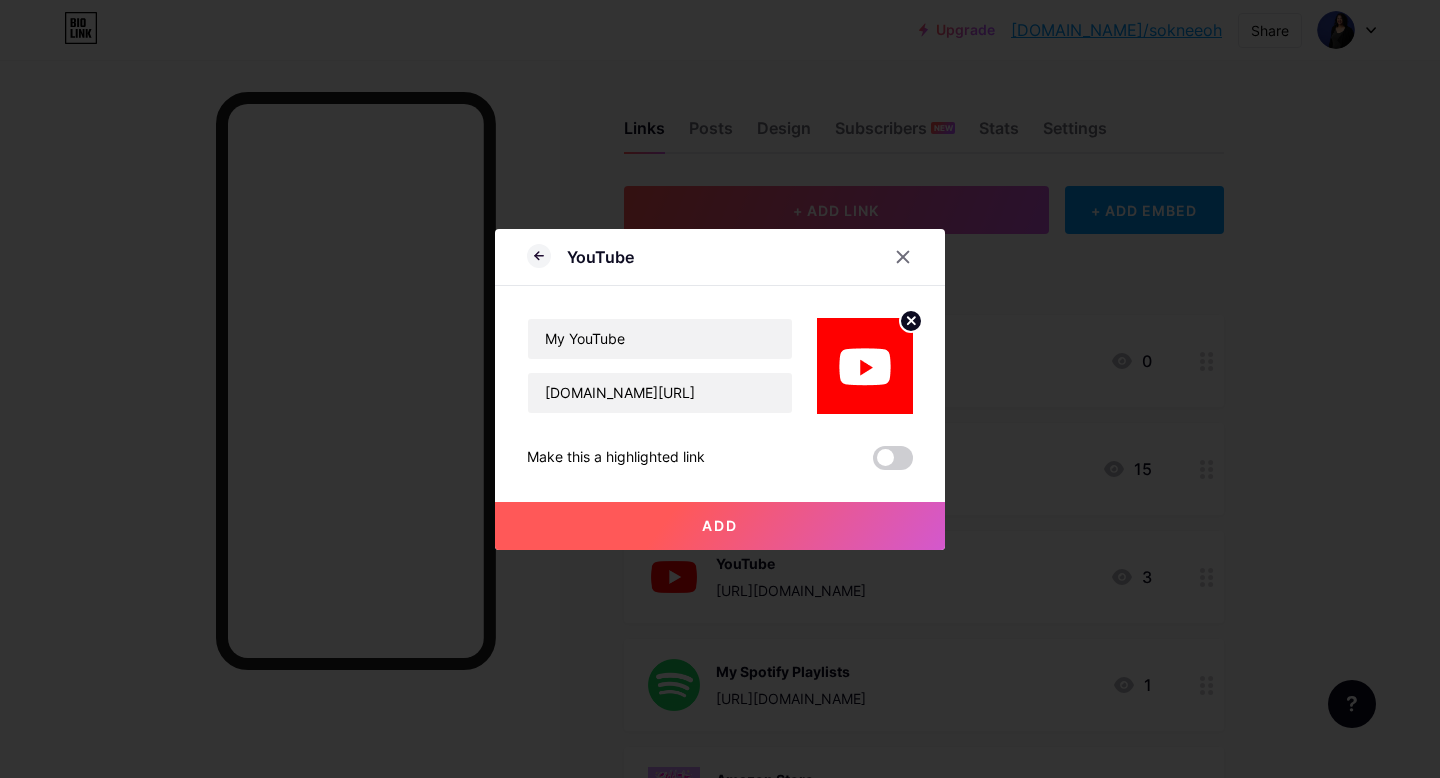 click on "Add" at bounding box center (720, 526) 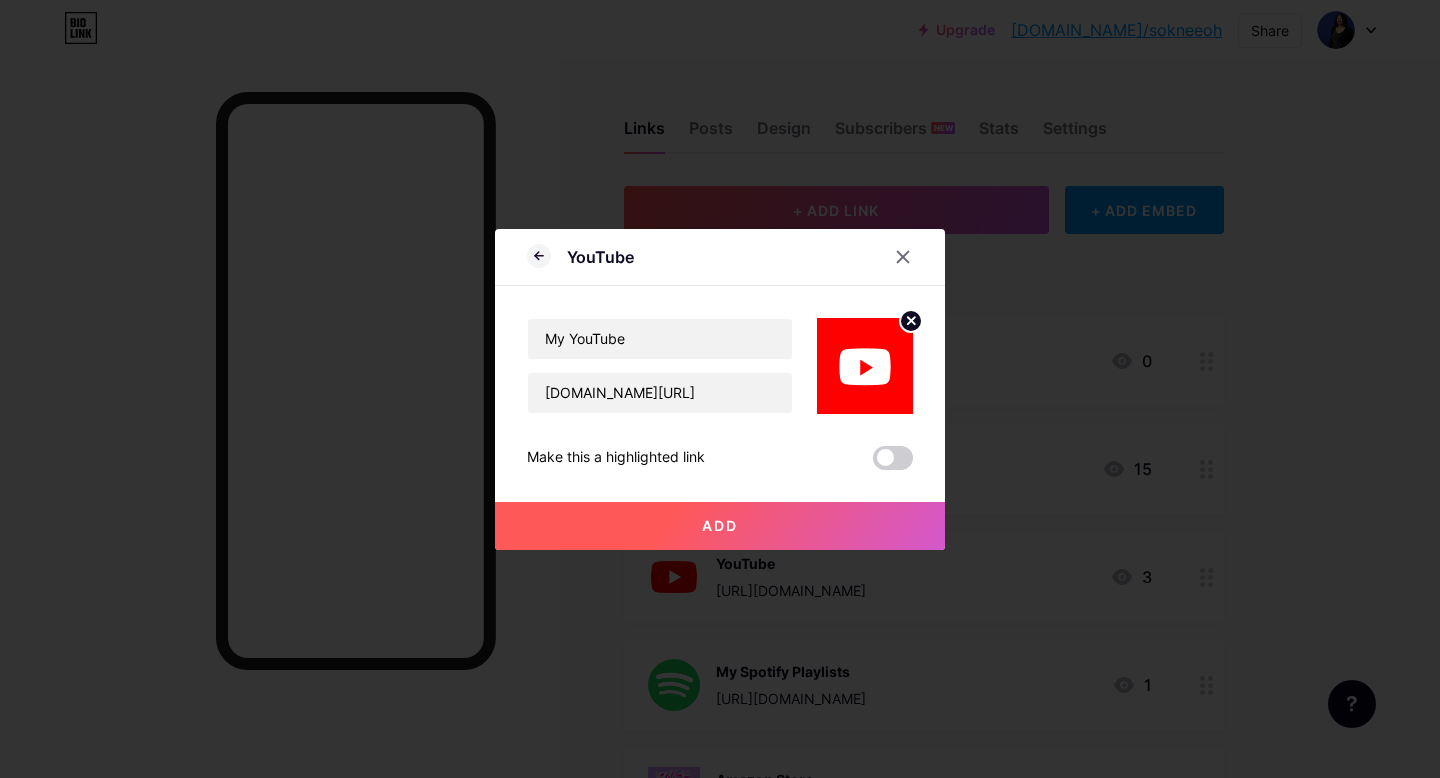 click on "Add" at bounding box center (720, 526) 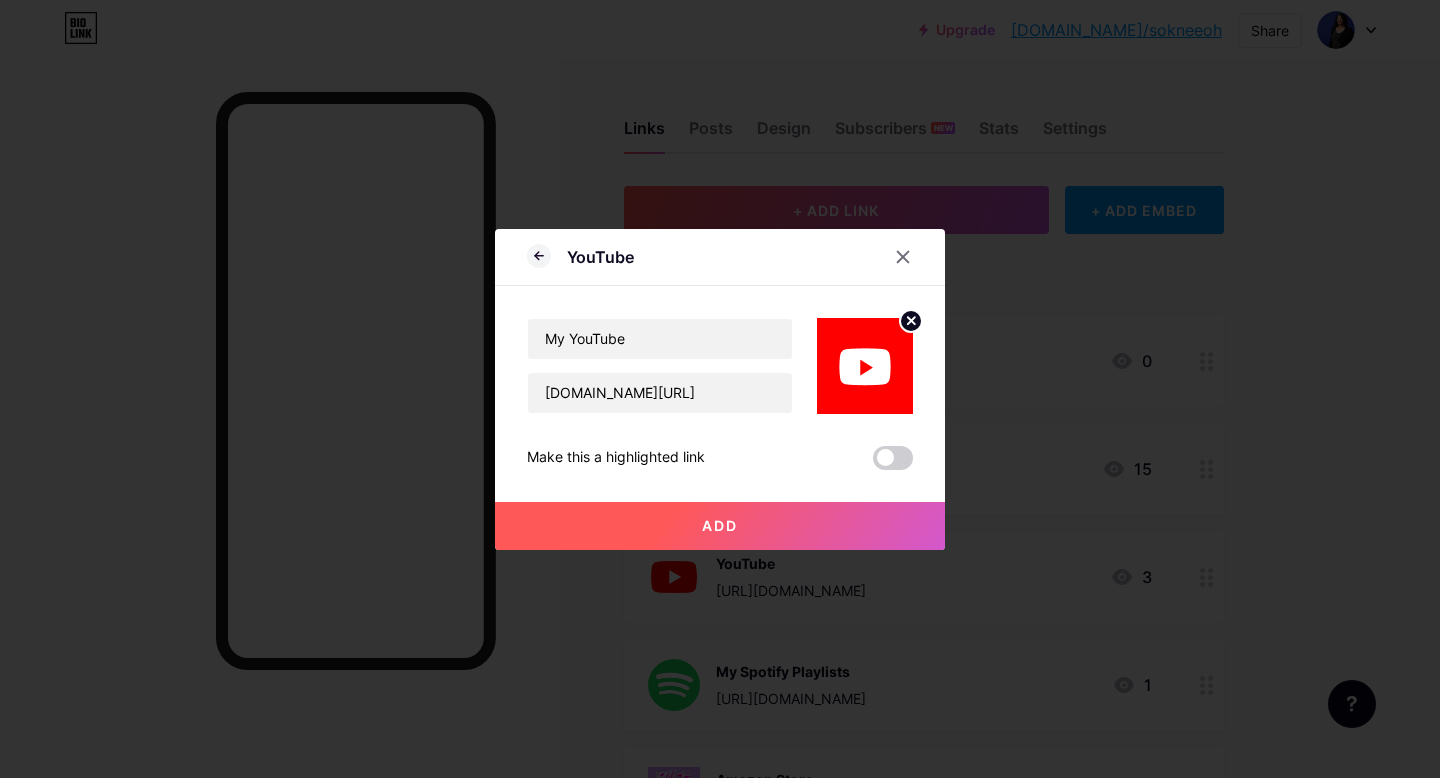 click on "Add" at bounding box center [720, 526] 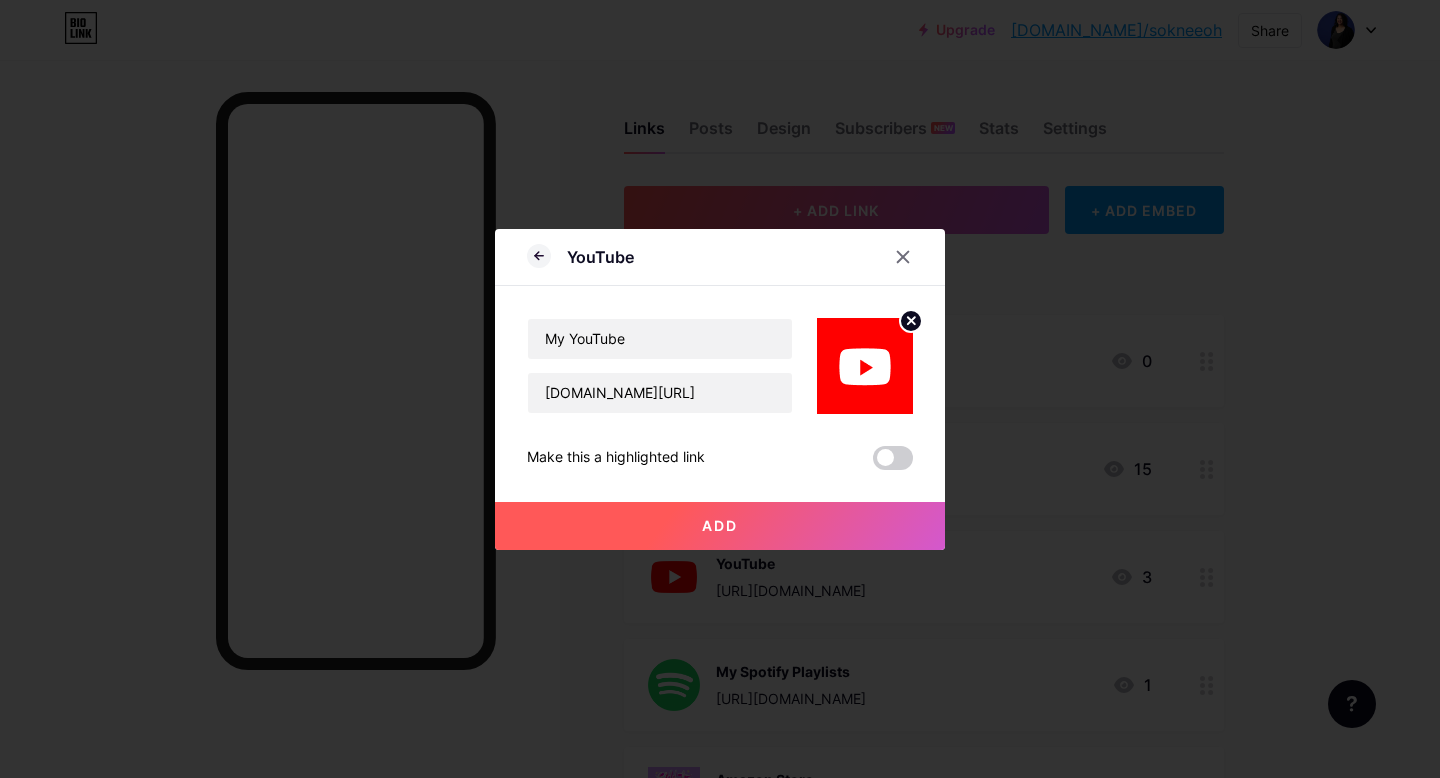 click on "Add" at bounding box center (720, 526) 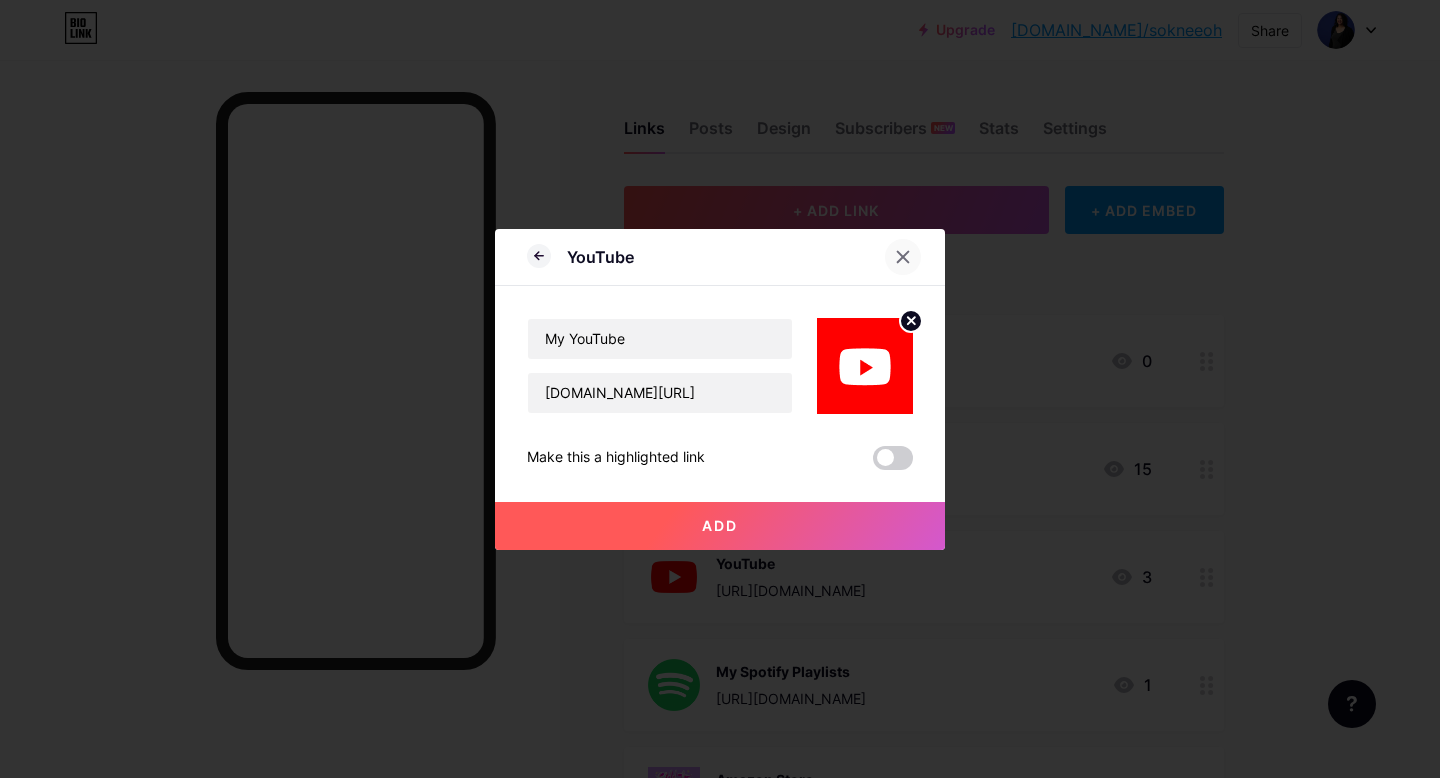 click 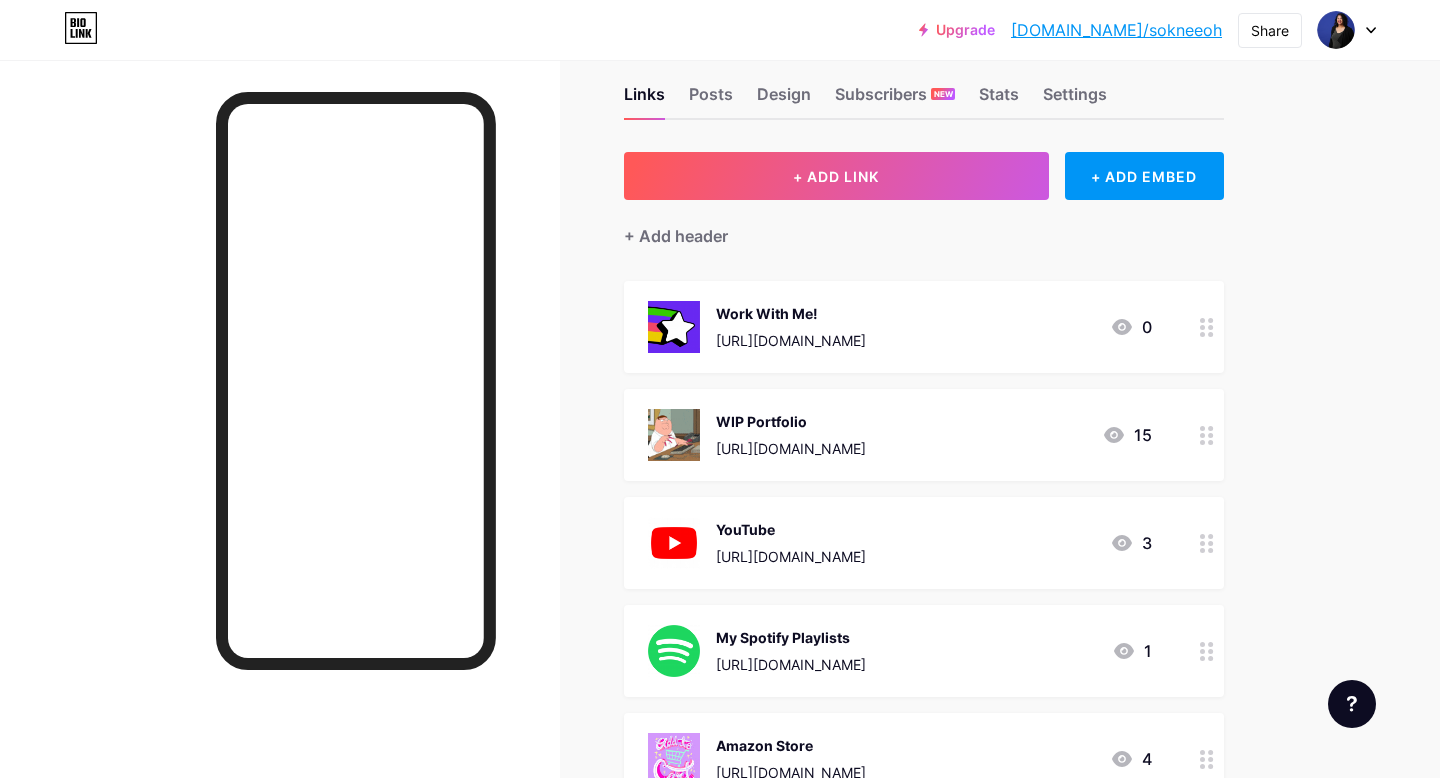 scroll, scrollTop: 0, scrollLeft: 0, axis: both 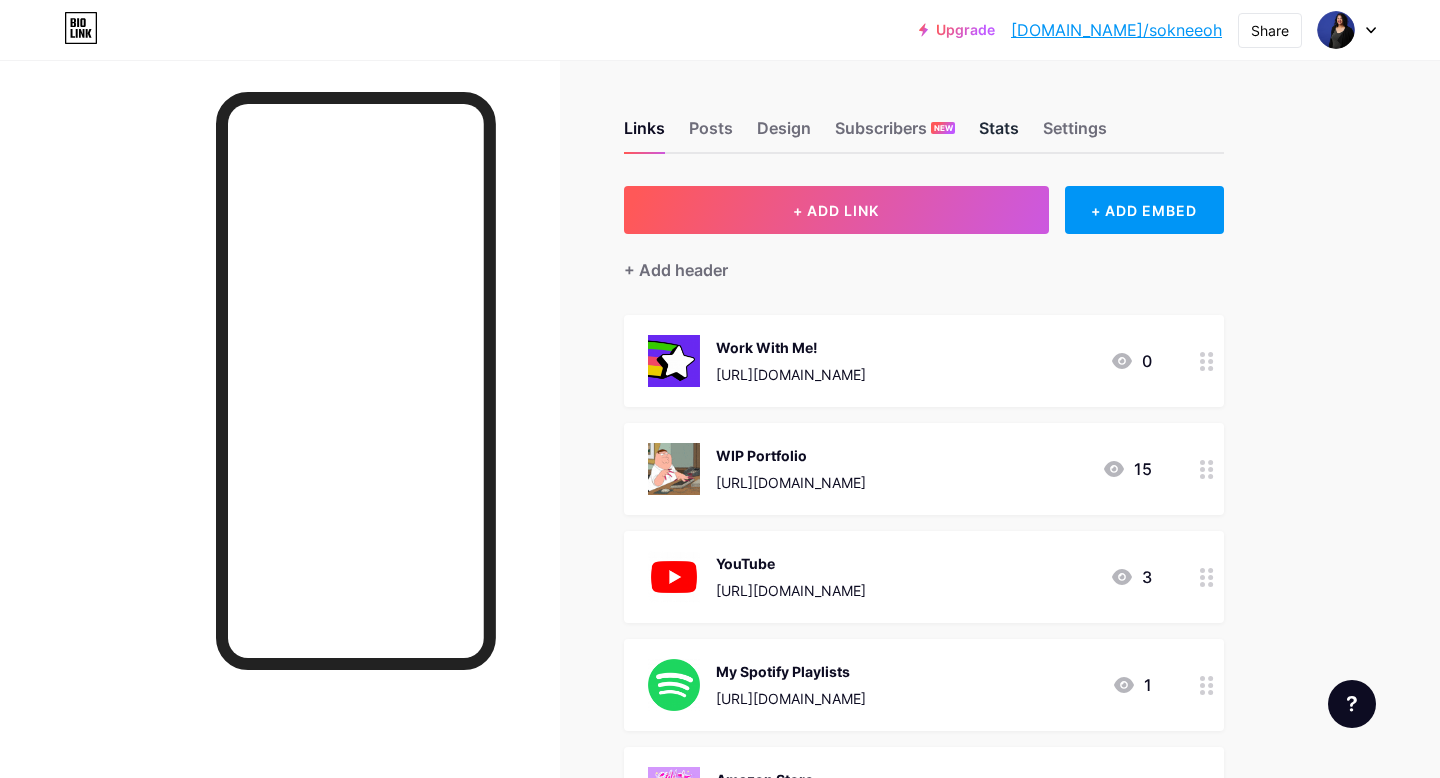 click on "Stats" at bounding box center [999, 134] 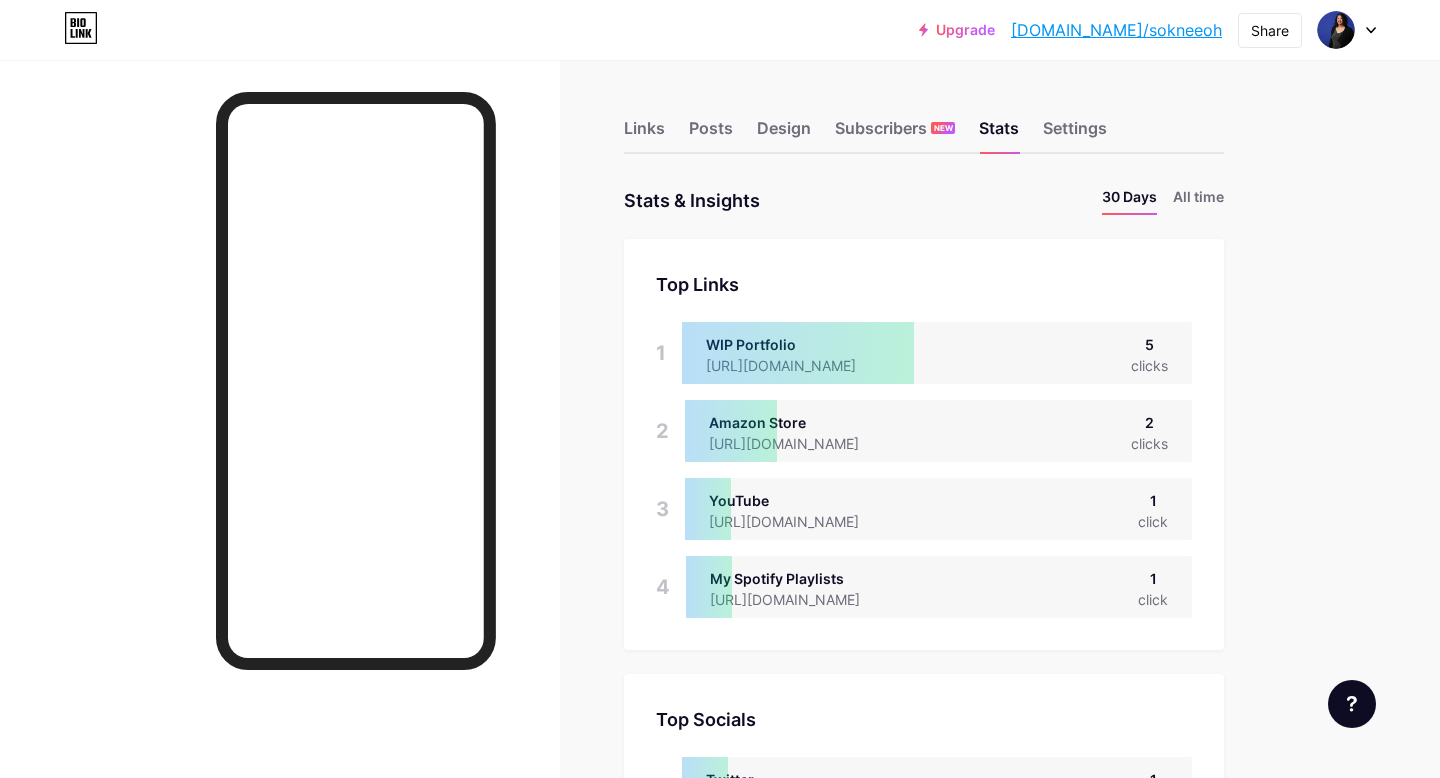 scroll, scrollTop: 999222, scrollLeft: 998560, axis: both 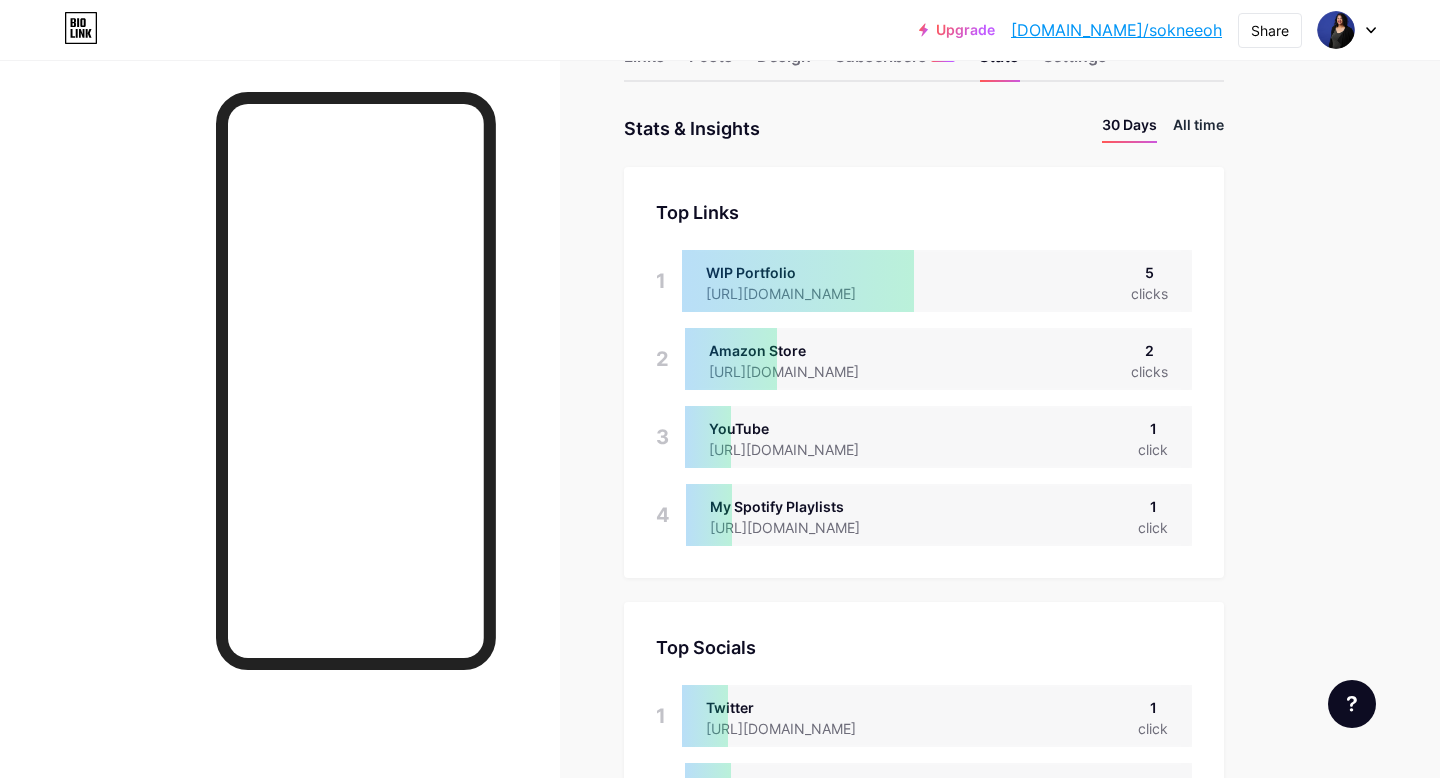 click on "All
time" at bounding box center [1198, 128] 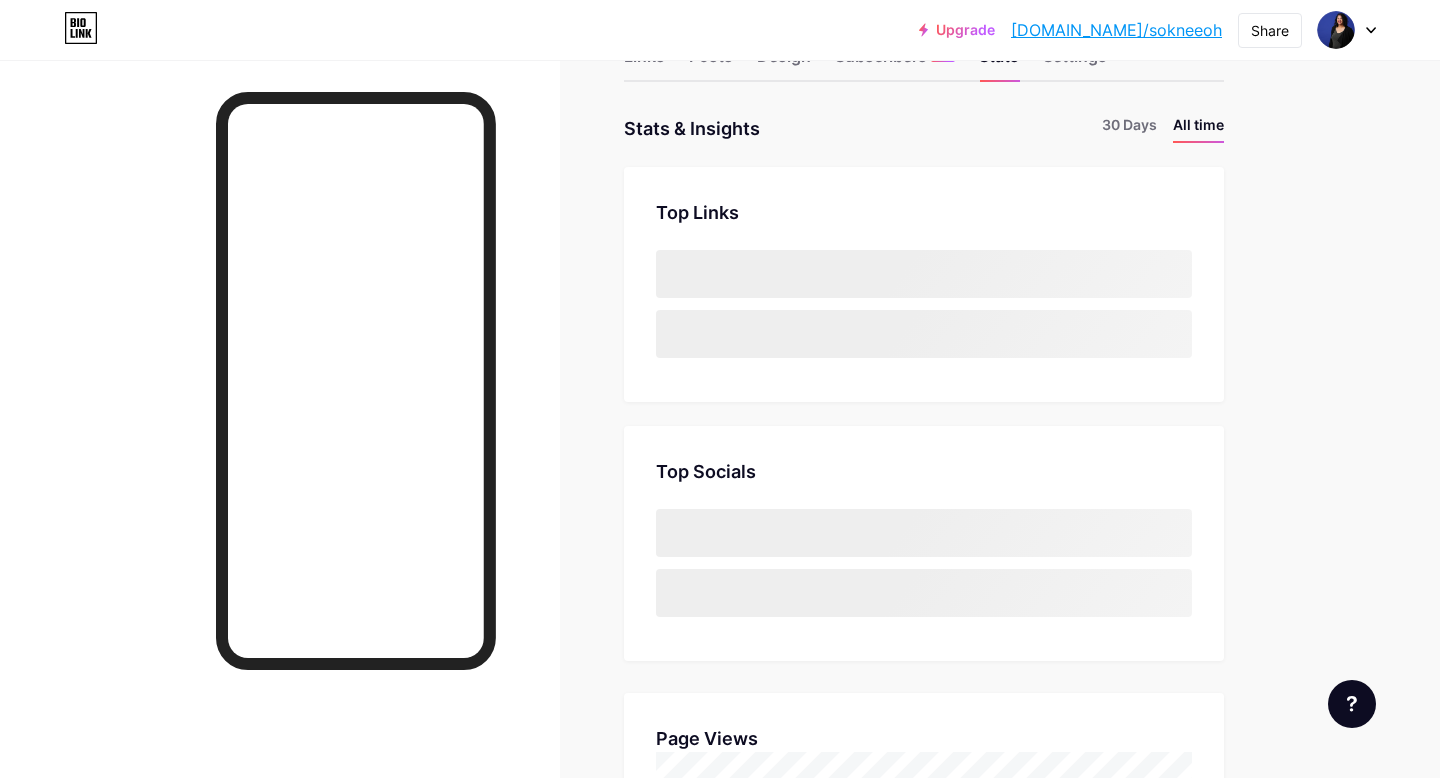 scroll, scrollTop: 999222, scrollLeft: 998560, axis: both 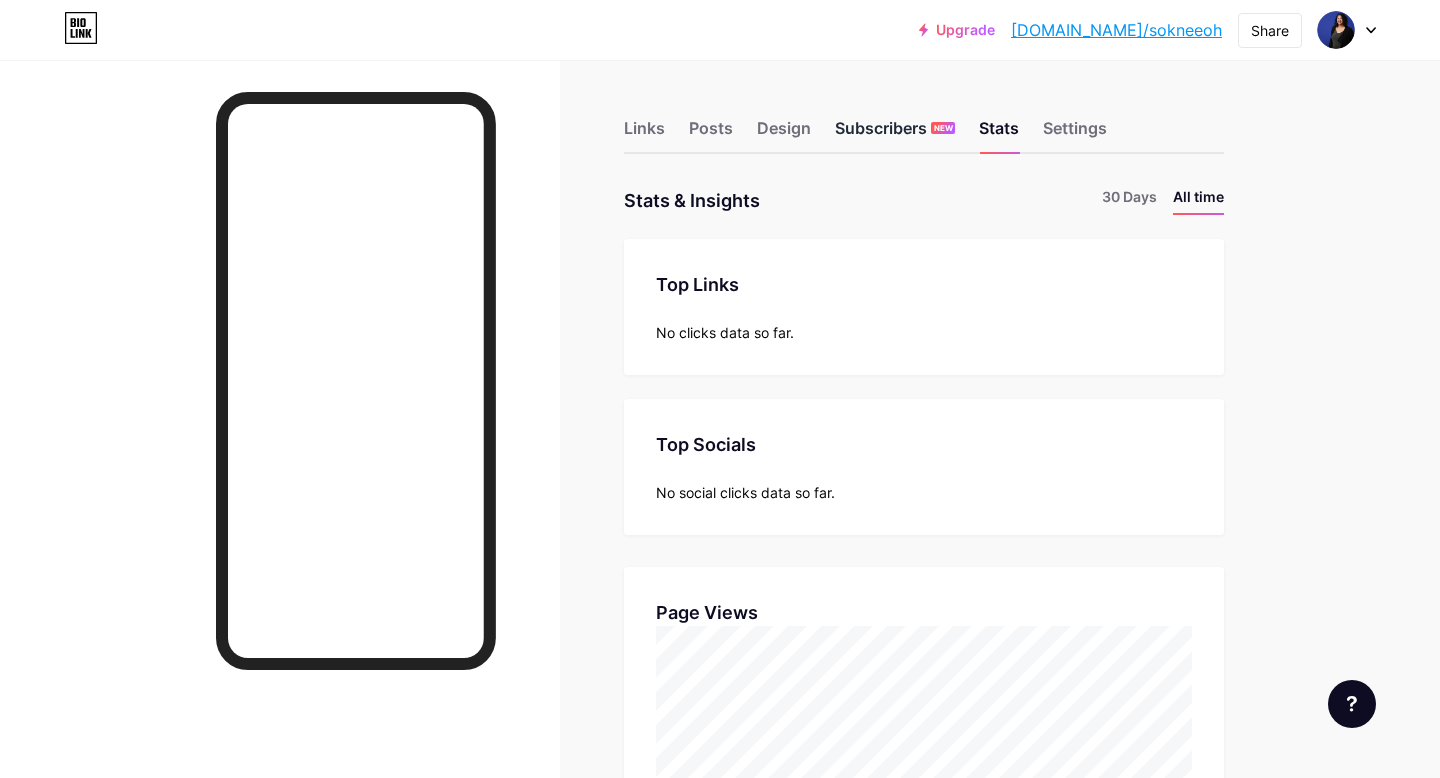click on "Subscribers
NEW" at bounding box center (895, 134) 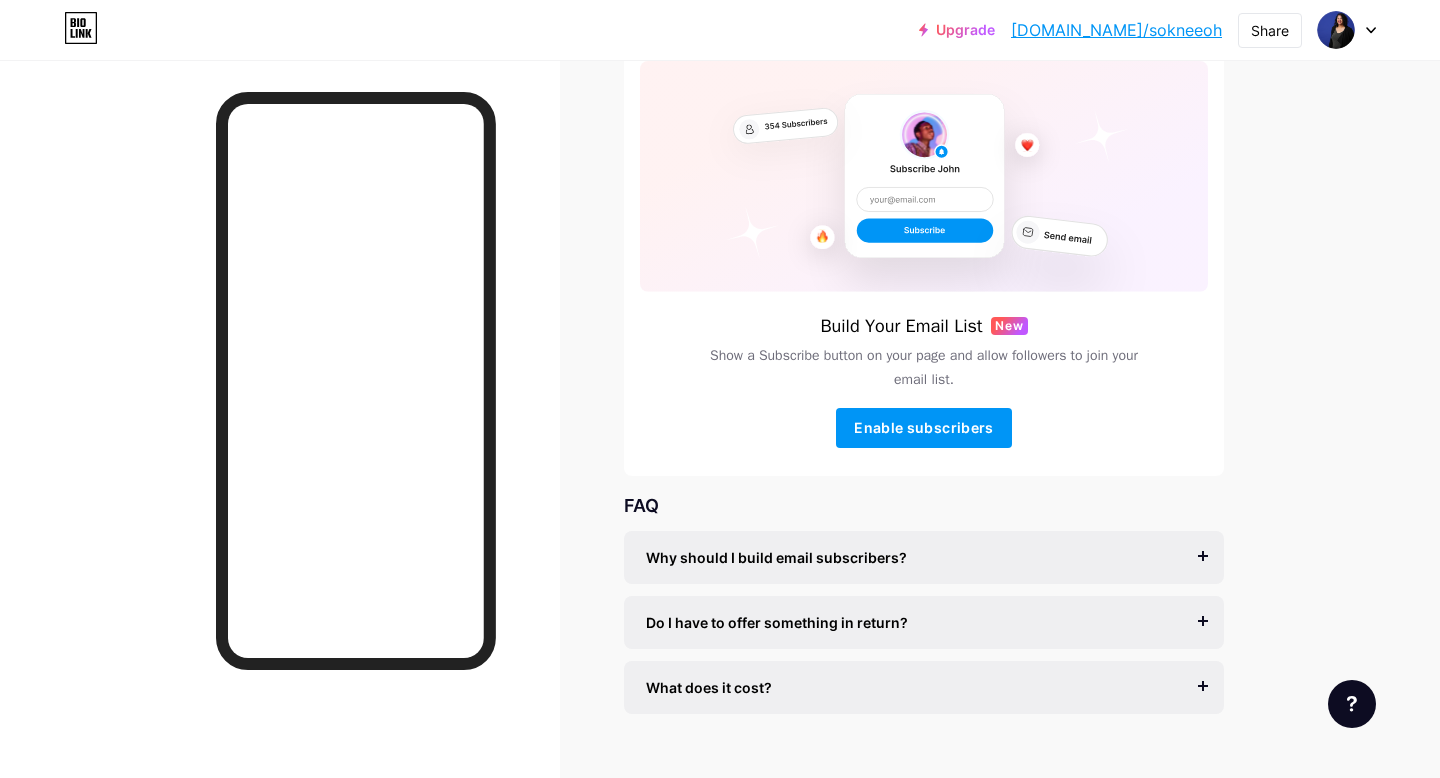 scroll, scrollTop: 0, scrollLeft: 0, axis: both 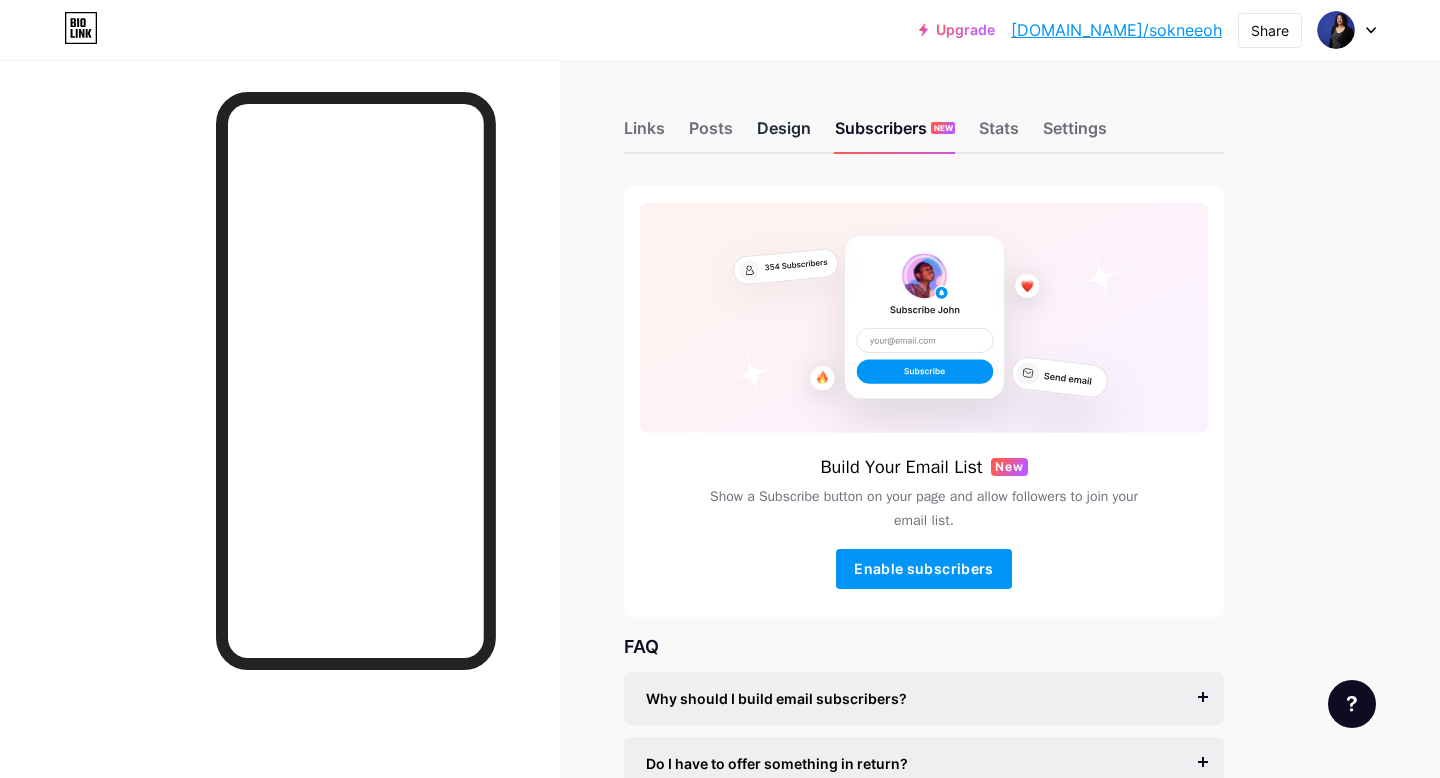 click on "Design" at bounding box center [784, 134] 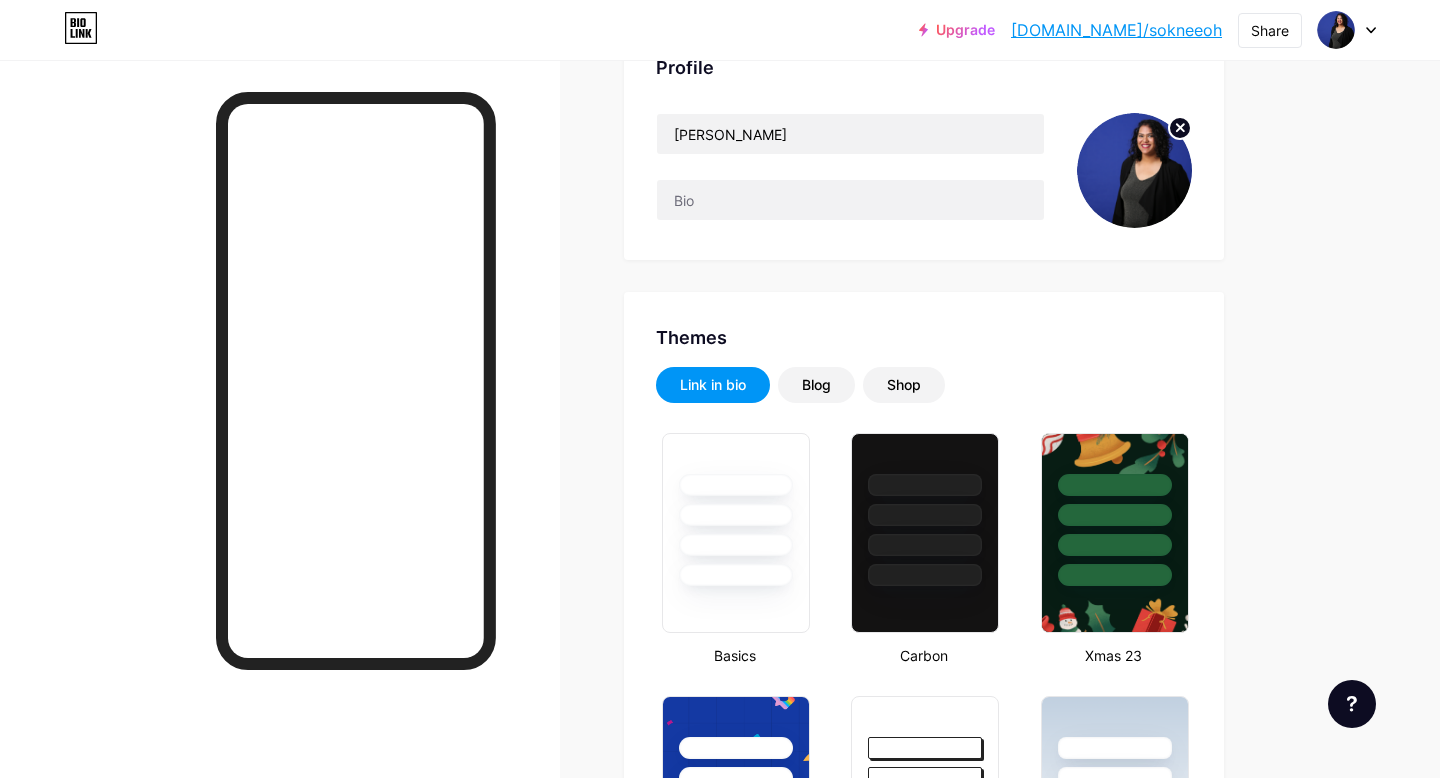 scroll, scrollTop: 0, scrollLeft: 0, axis: both 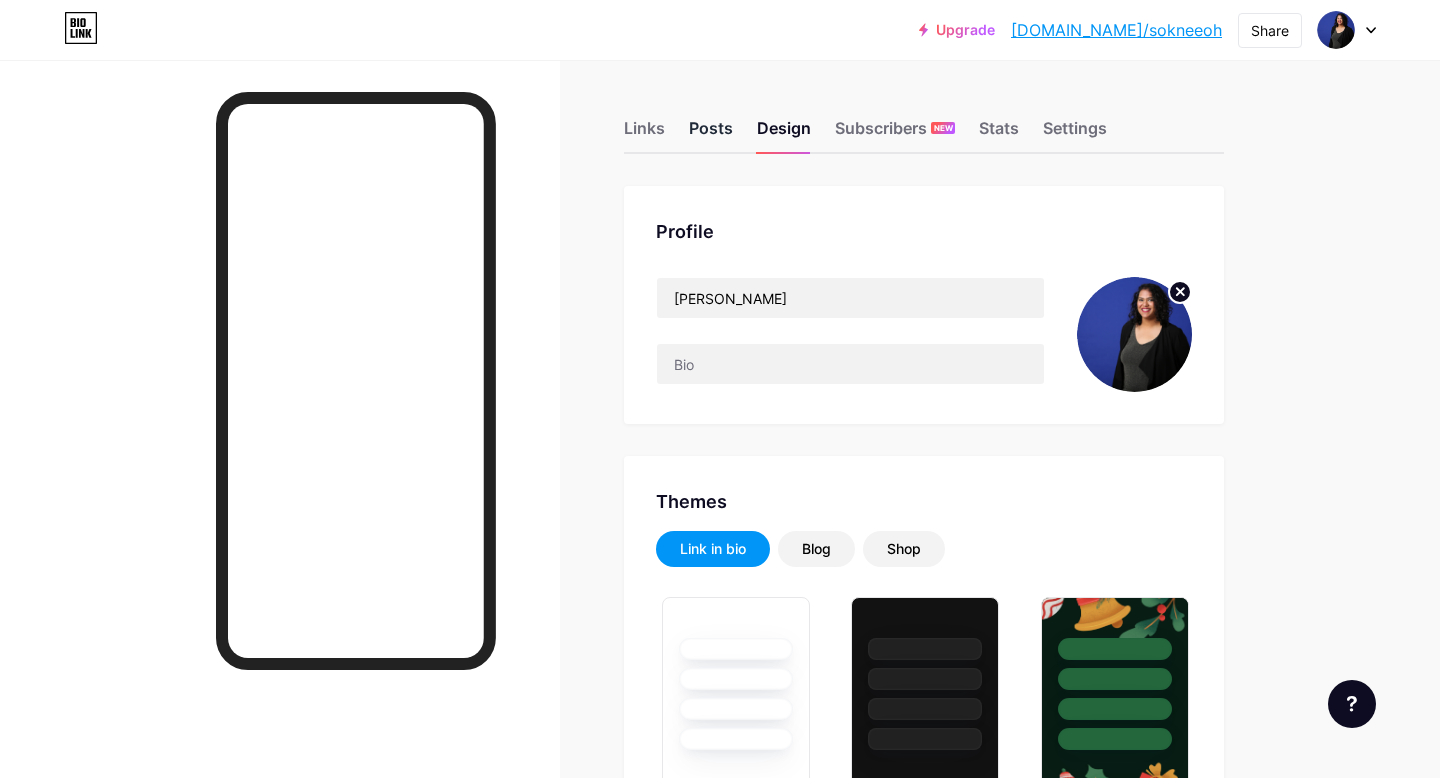 click on "Posts" at bounding box center [711, 134] 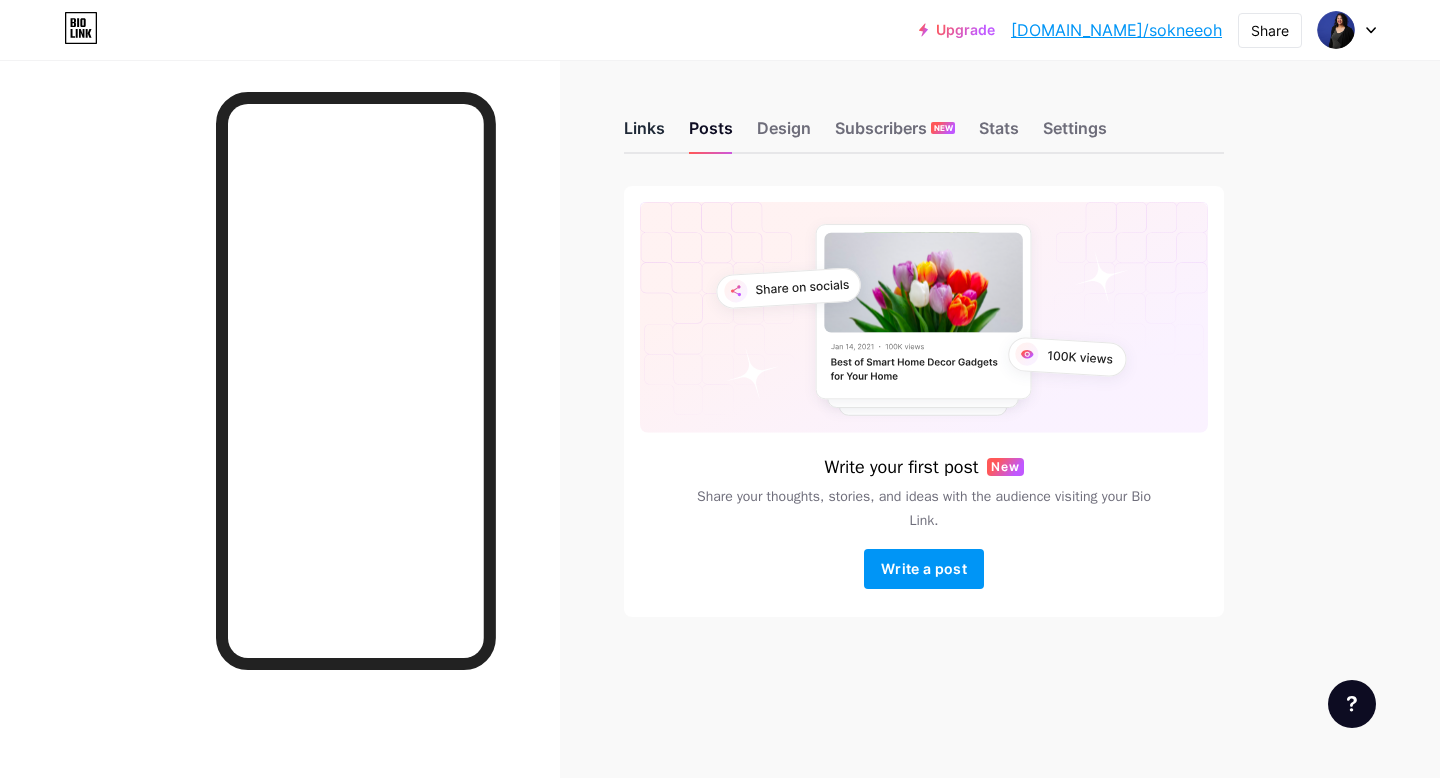 click on "Links" at bounding box center (644, 134) 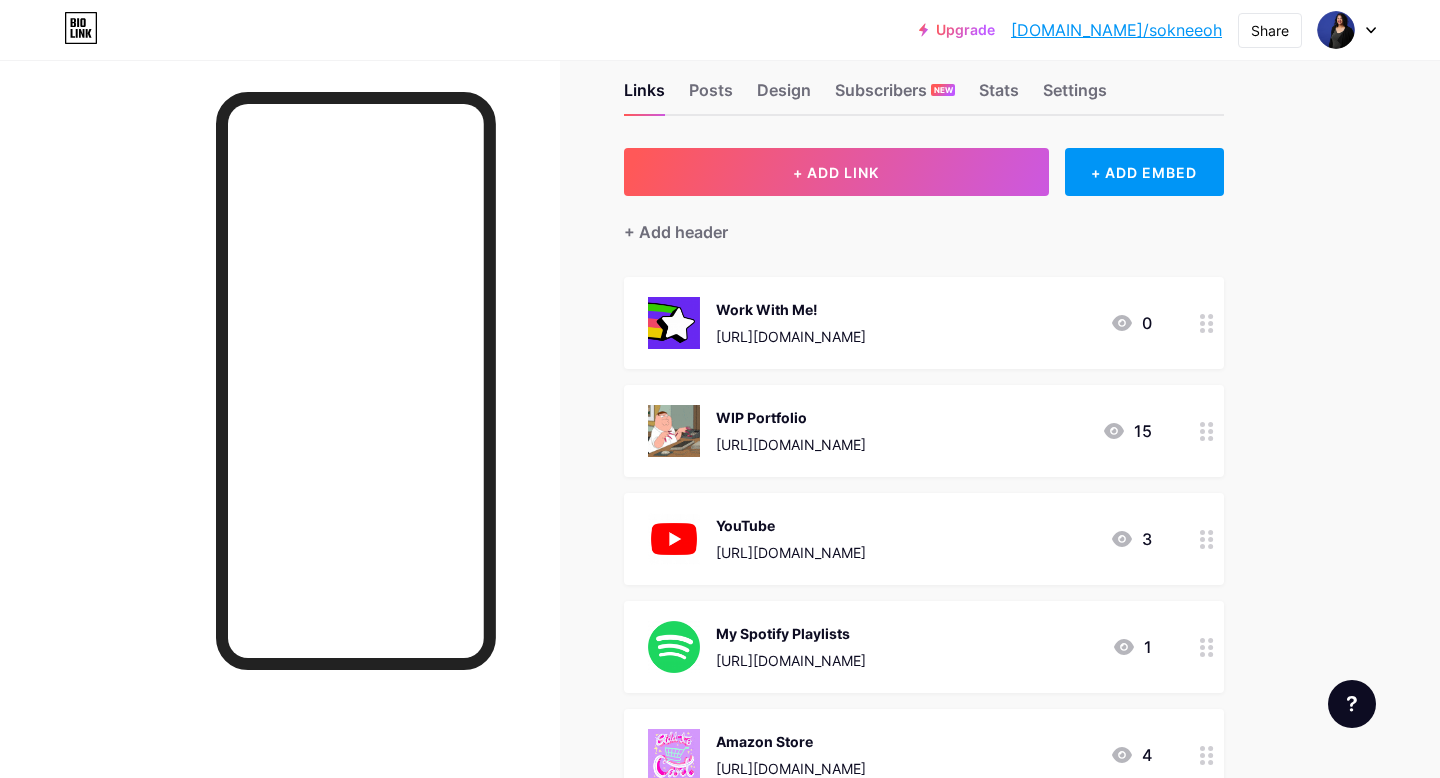 scroll, scrollTop: 40, scrollLeft: 0, axis: vertical 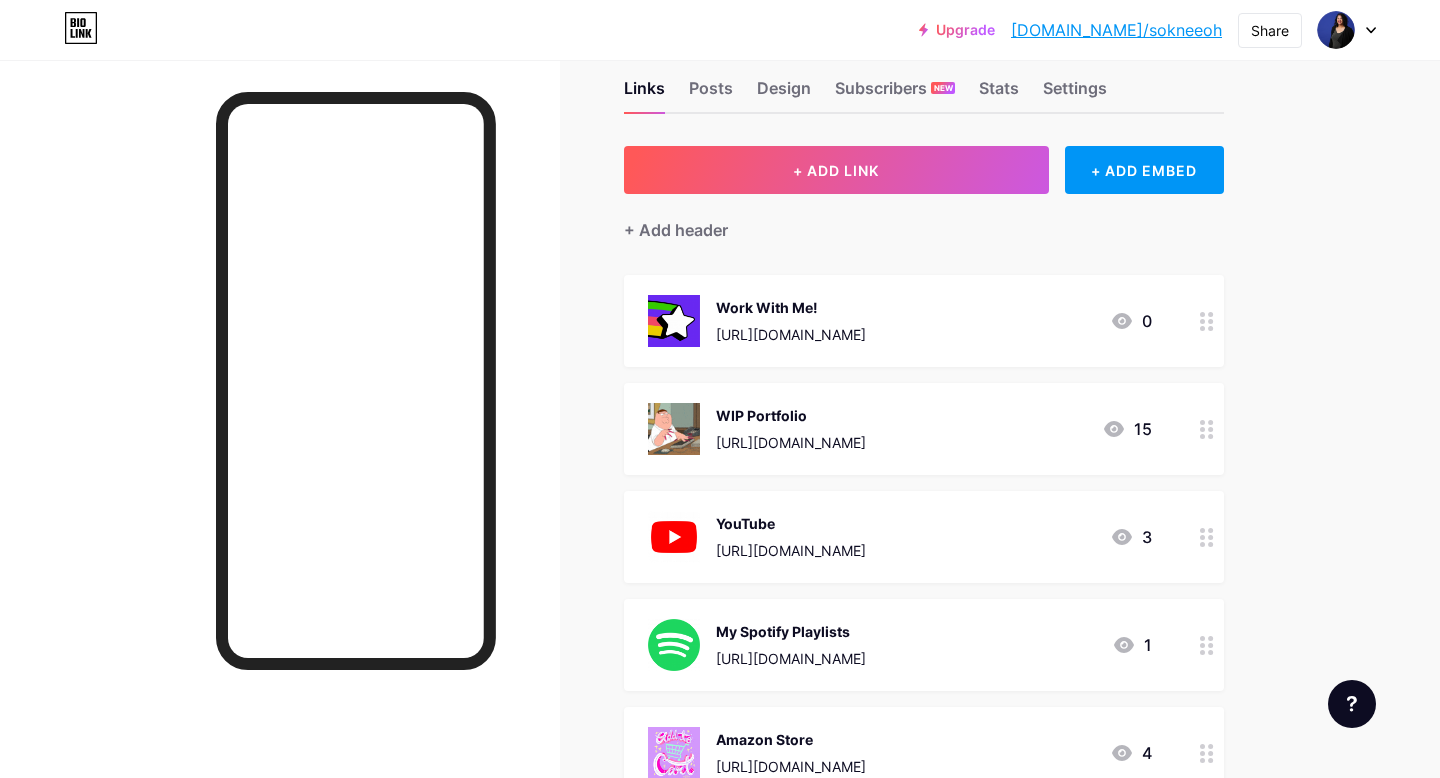 click on "Links
Posts
Design
Subscribers
NEW
Stats
Settings       + ADD LINK     + ADD EMBED
+ Add header
Work With Me!
[URL][DOMAIN_NAME]
0
WIP Portfolio
[URL][DOMAIN_NAME]
15
YouTube
[URL][DOMAIN_NAME]
3
My Spotify Playlists
[URL][DOMAIN_NAME]
1
Amazon Store
[URL][DOMAIN_NAME]
4
SOCIALS         twitter
@sokneeoh
instagram                 + Add socials" at bounding box center (654, 586) 